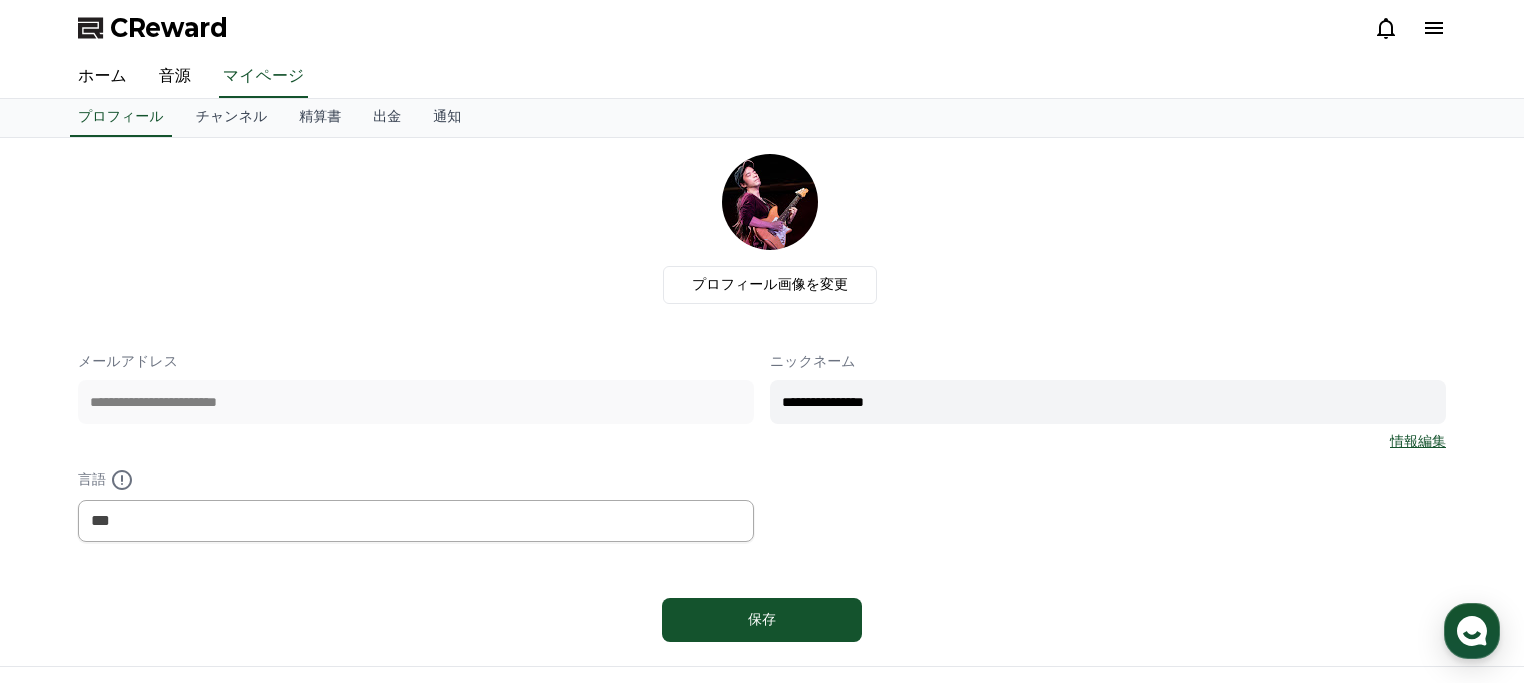 scroll, scrollTop: 0, scrollLeft: 0, axis: both 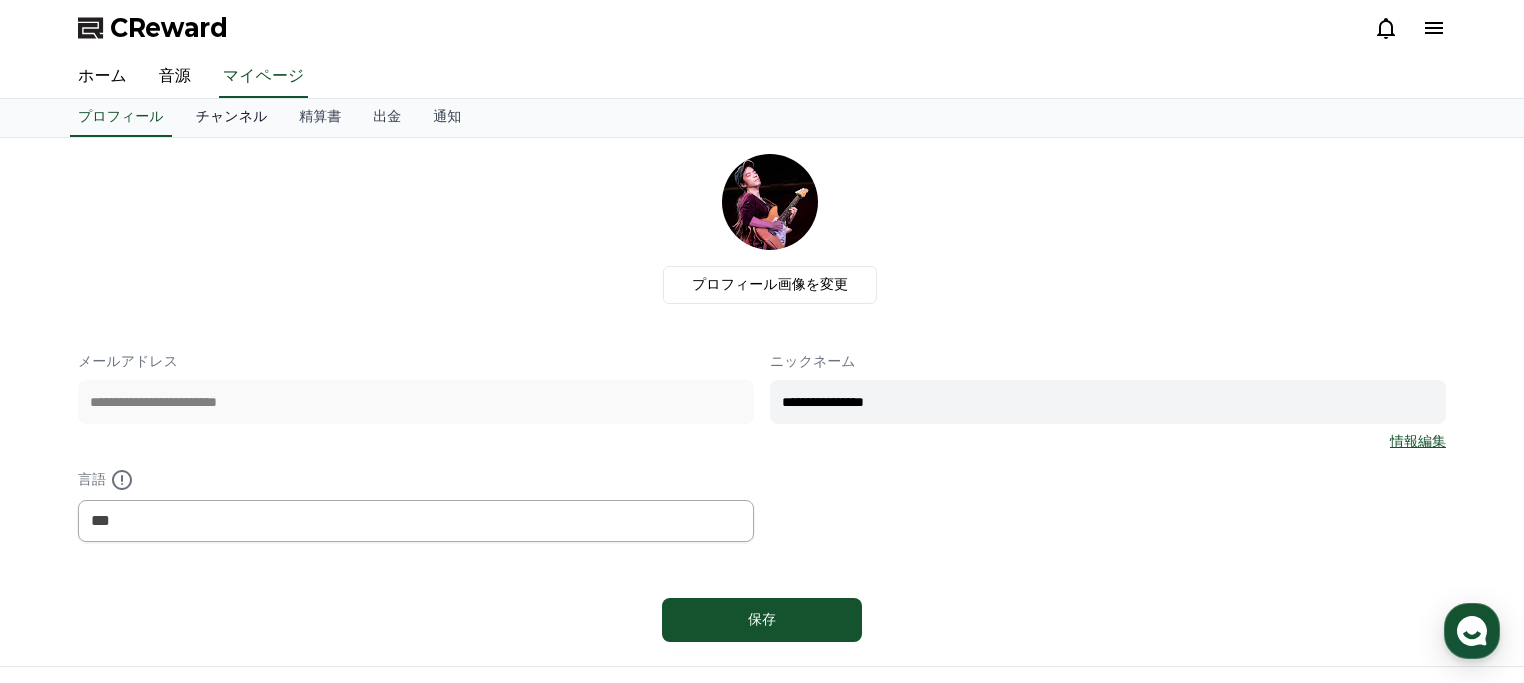 click on "チャンネル" at bounding box center [232, 118] 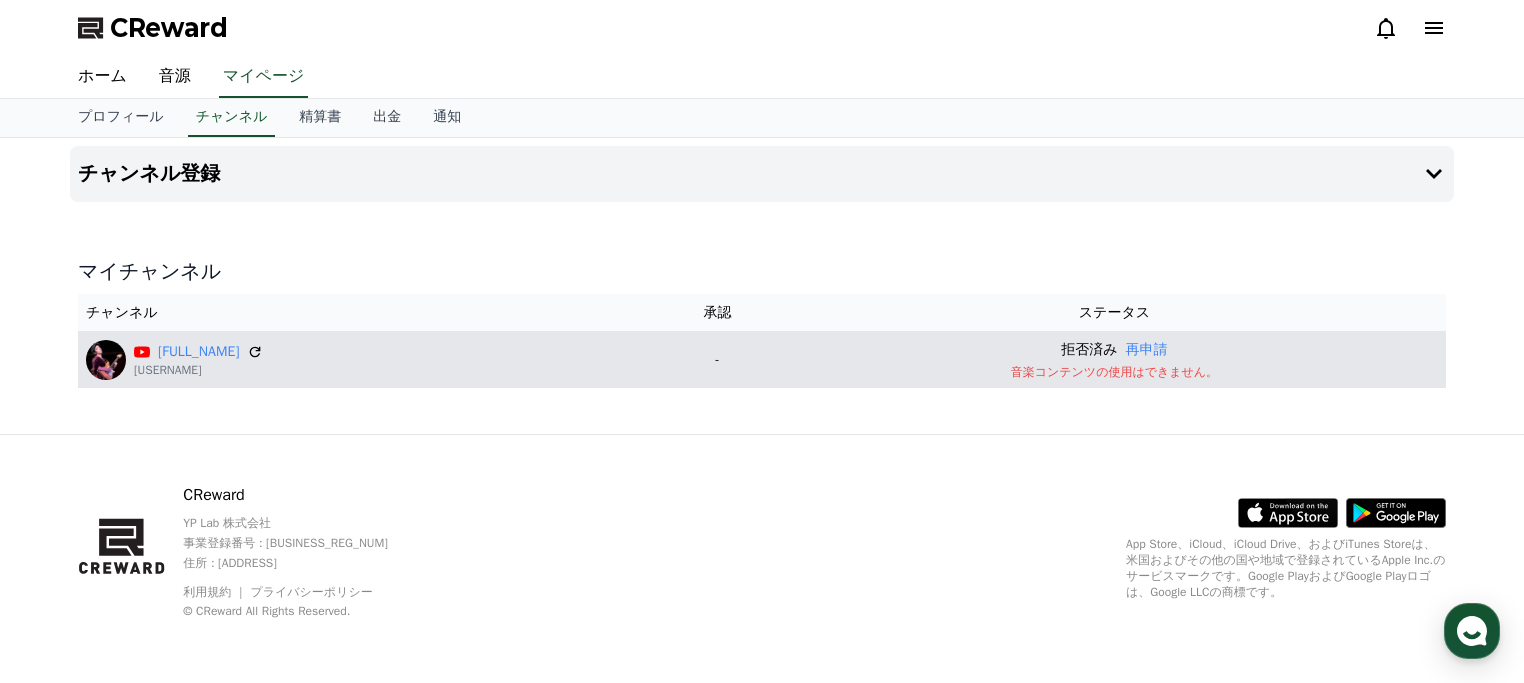 click on "音楽コンテンツの使用はできません。" at bounding box center [1114, 372] 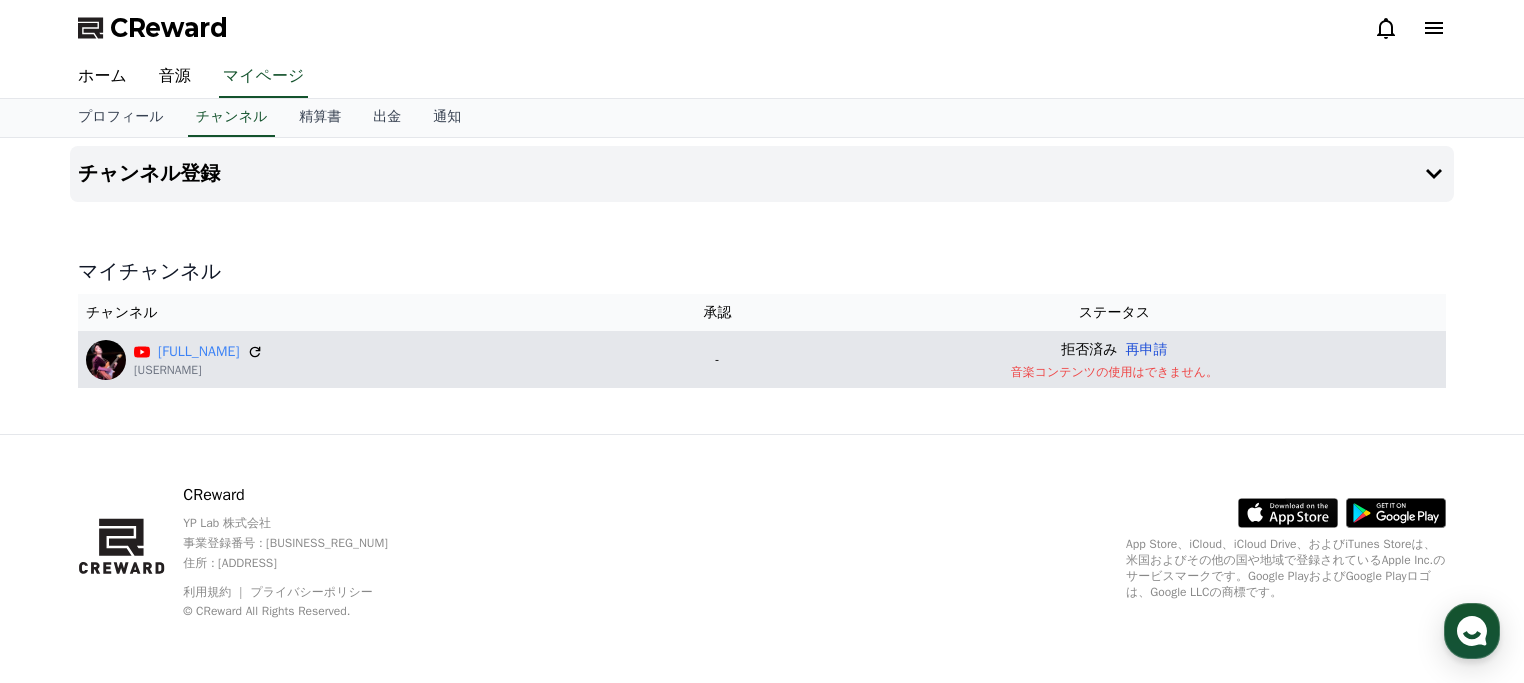 click on "再申請" at bounding box center (1147, 349) 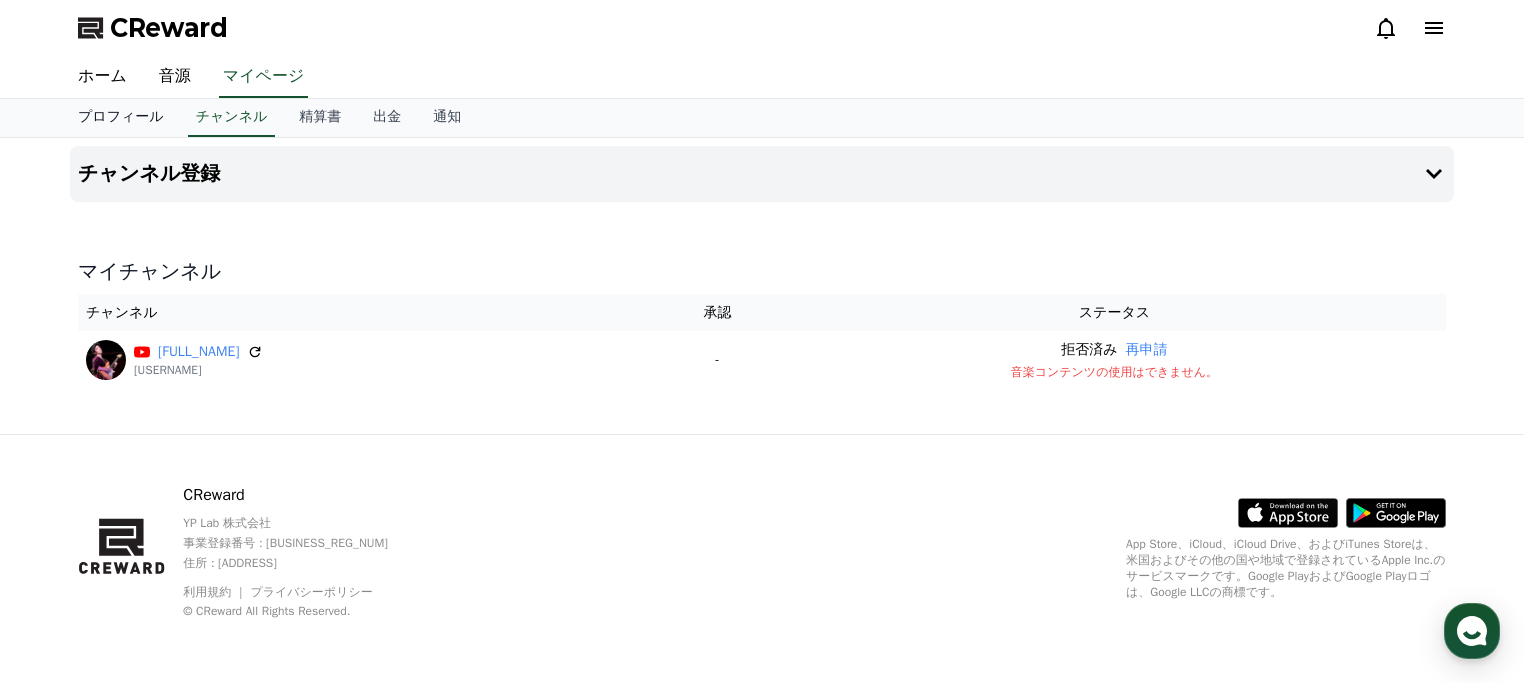click on "プロフィール" at bounding box center (121, 118) 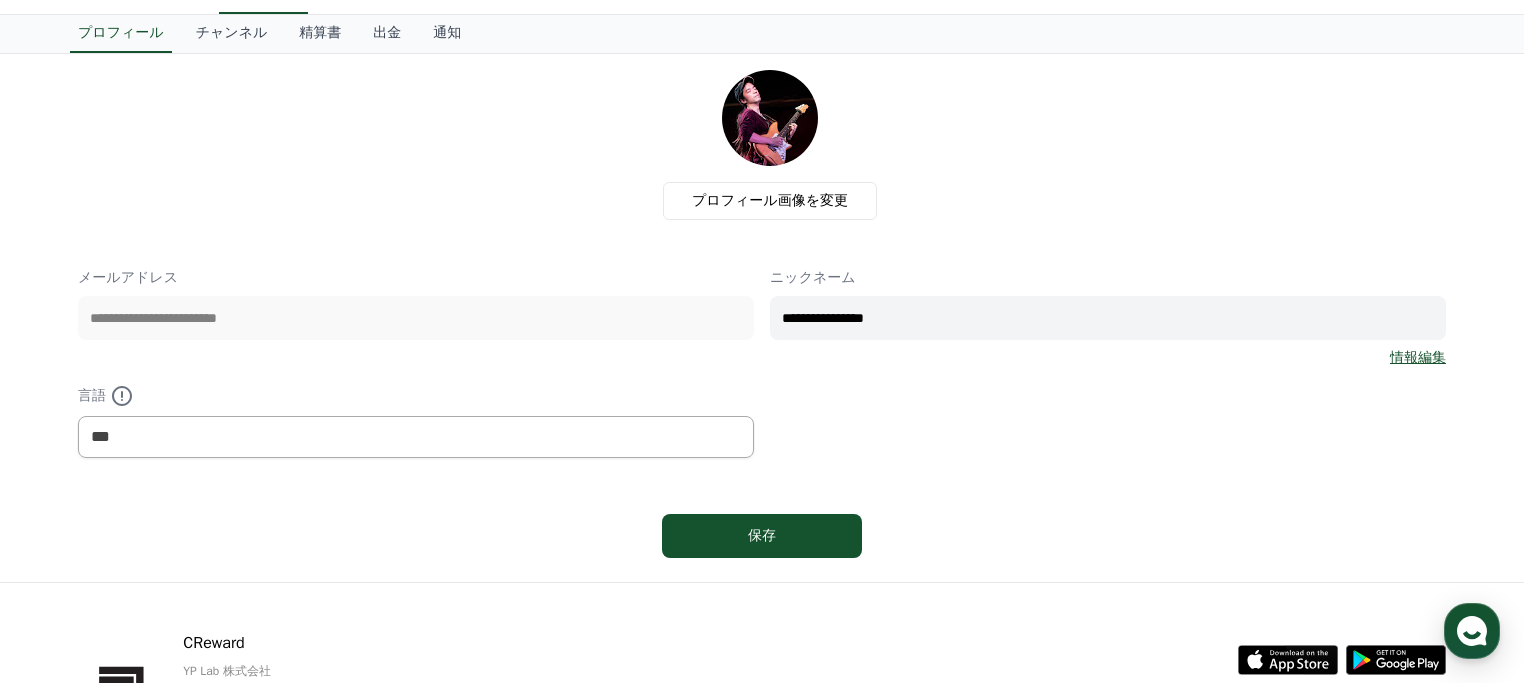 scroll, scrollTop: 0, scrollLeft: 0, axis: both 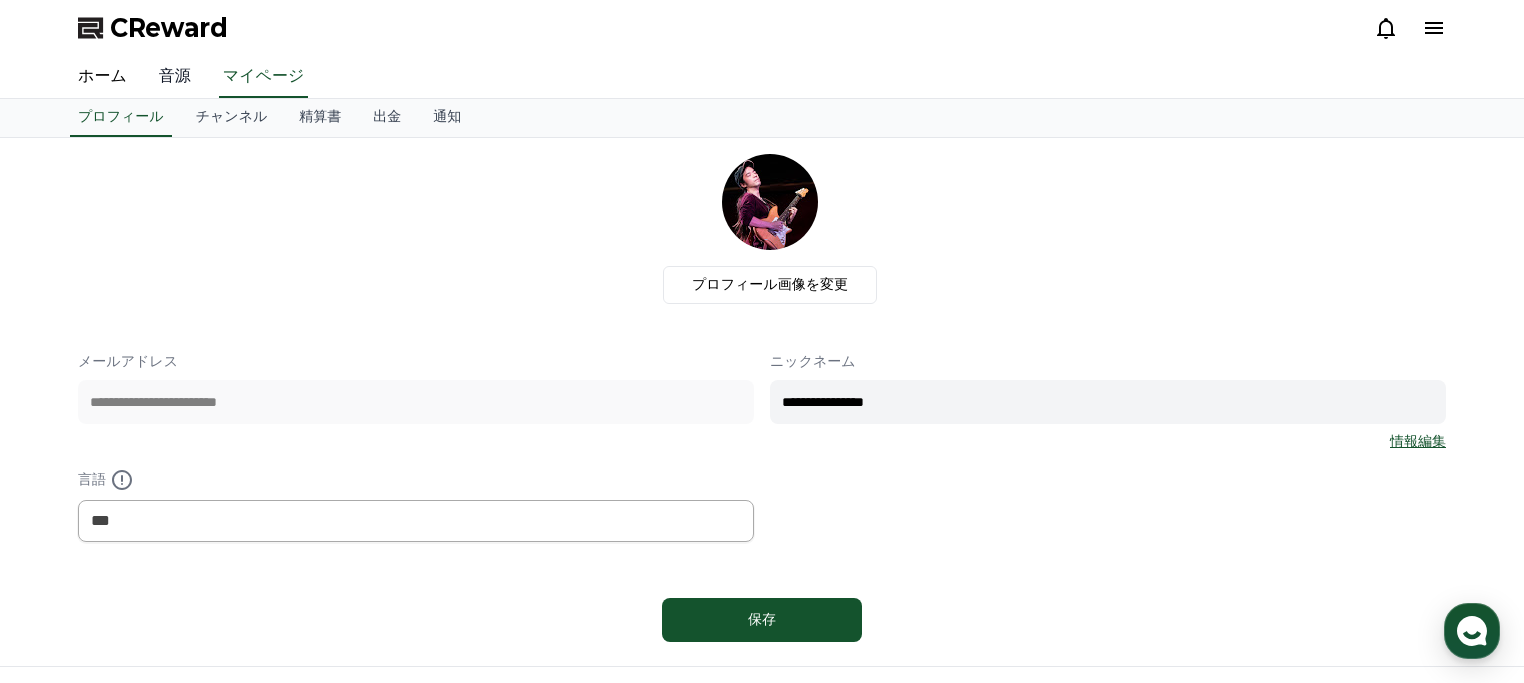 click on "音源" at bounding box center [175, 77] 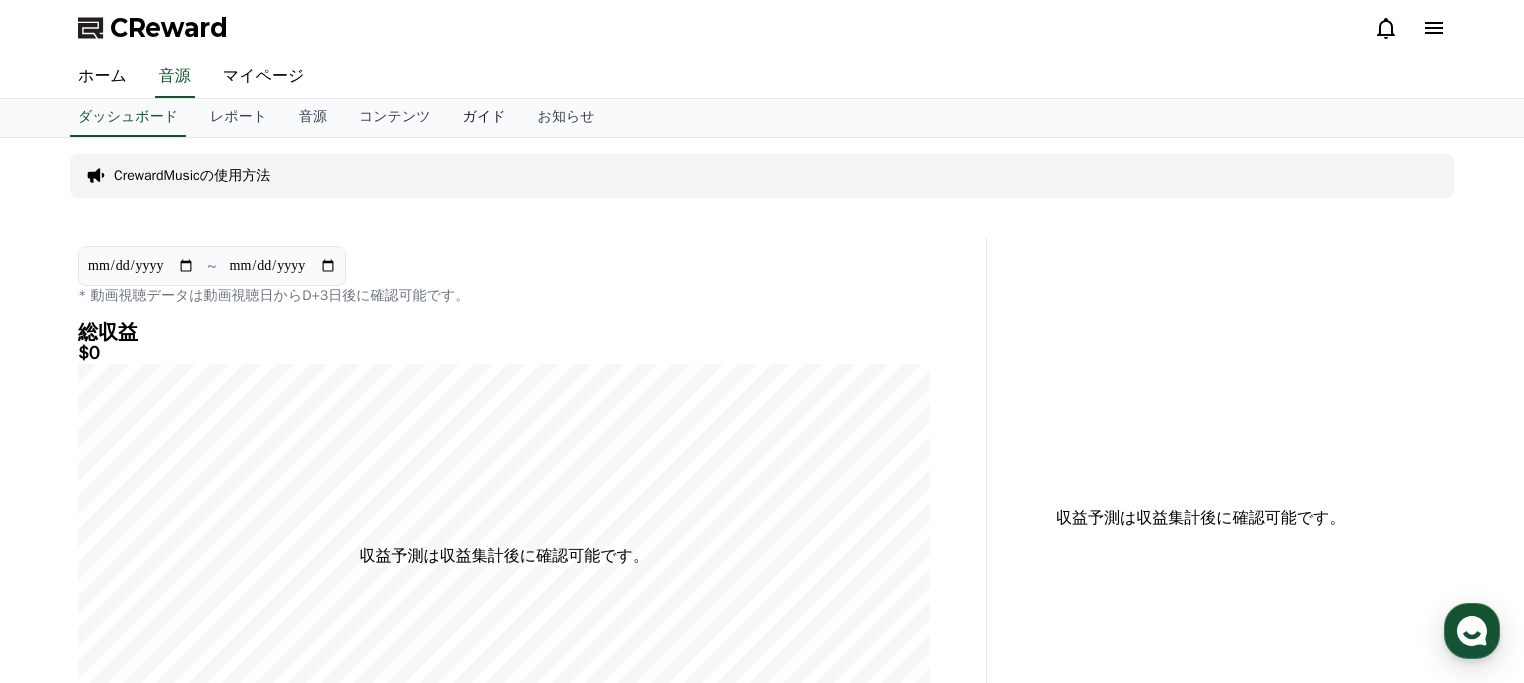 click on "ガイド" at bounding box center [484, 118] 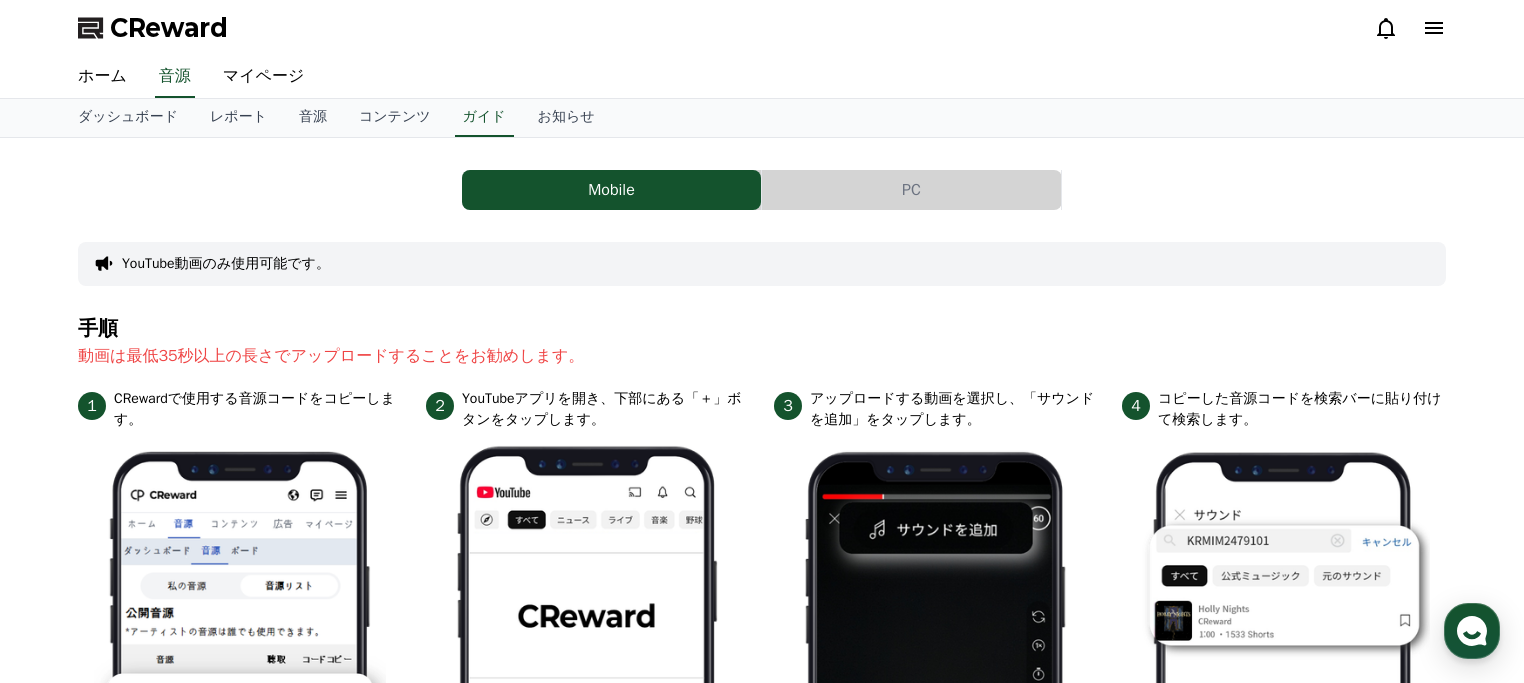 click on "PC" at bounding box center [911, 190] 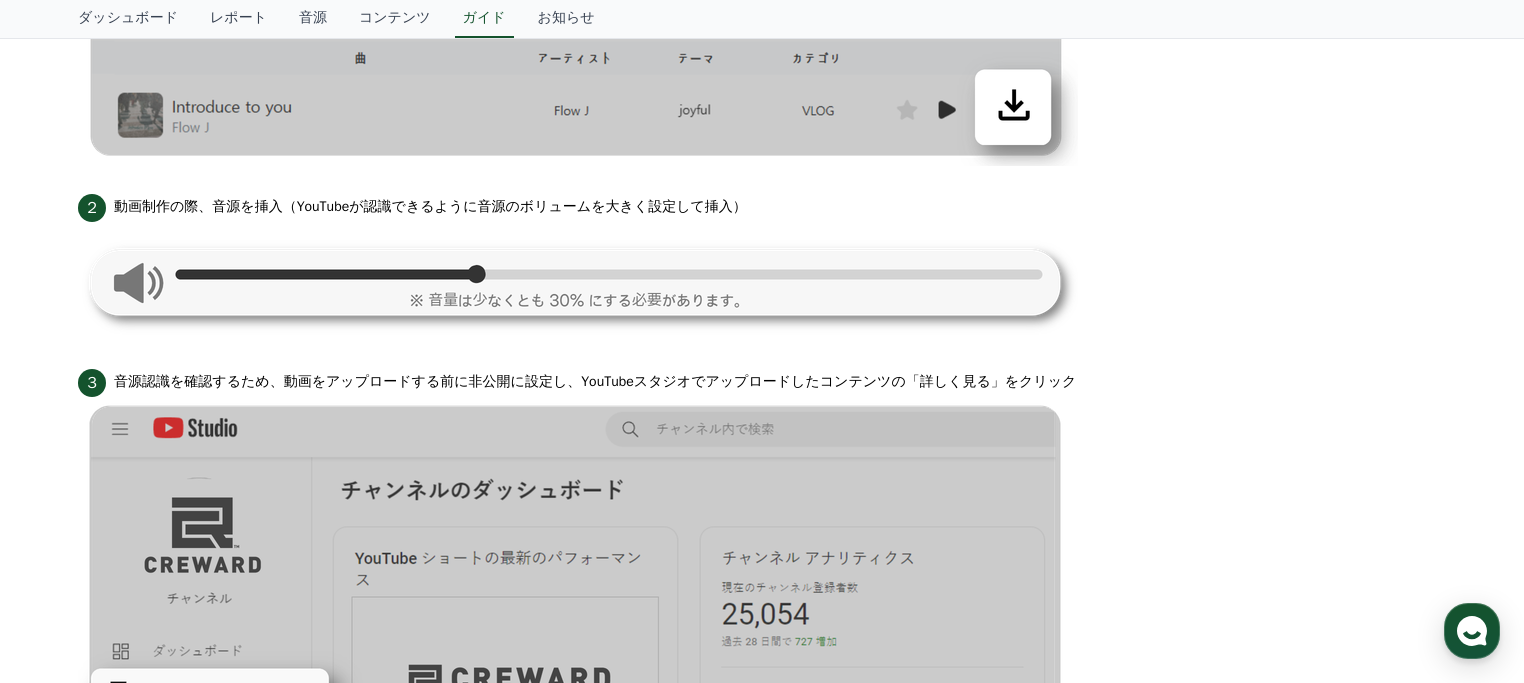scroll, scrollTop: 0, scrollLeft: 0, axis: both 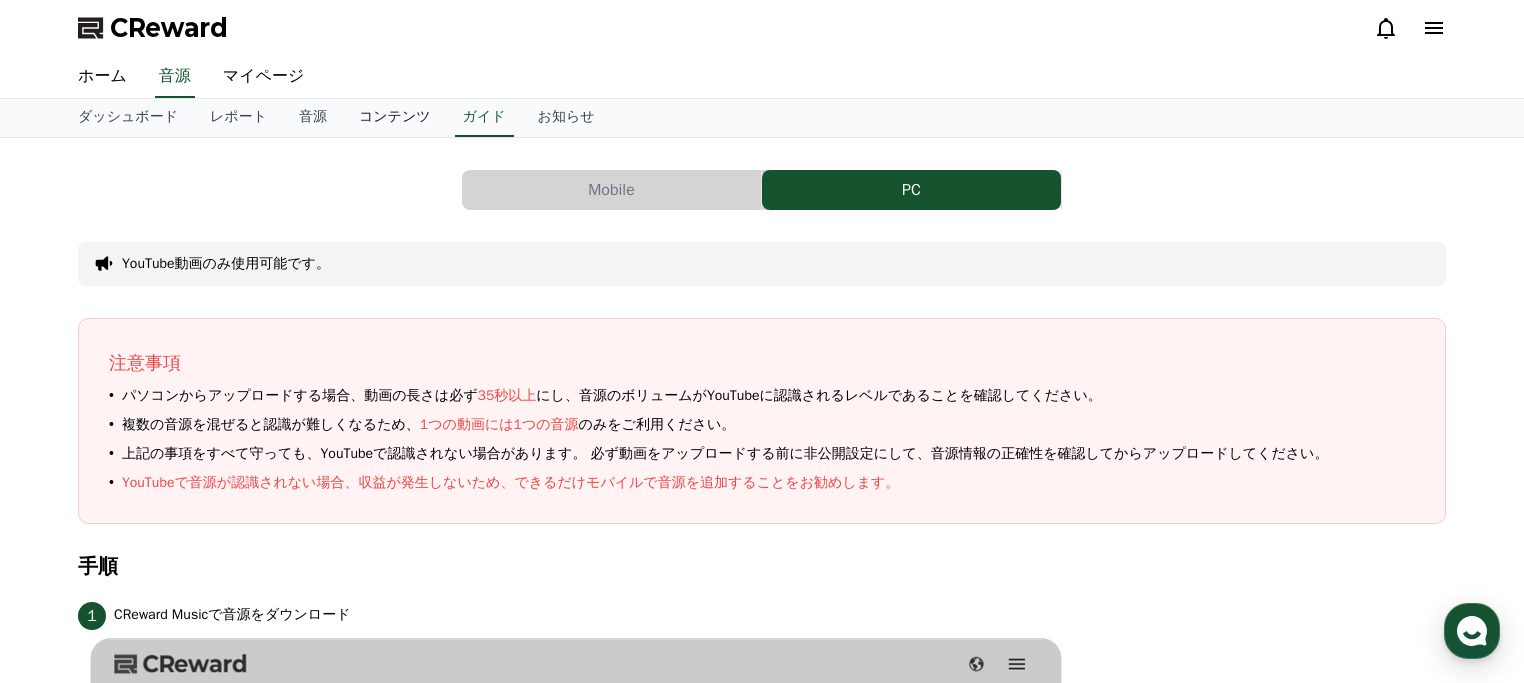 click on "コンテンツ" at bounding box center (395, 118) 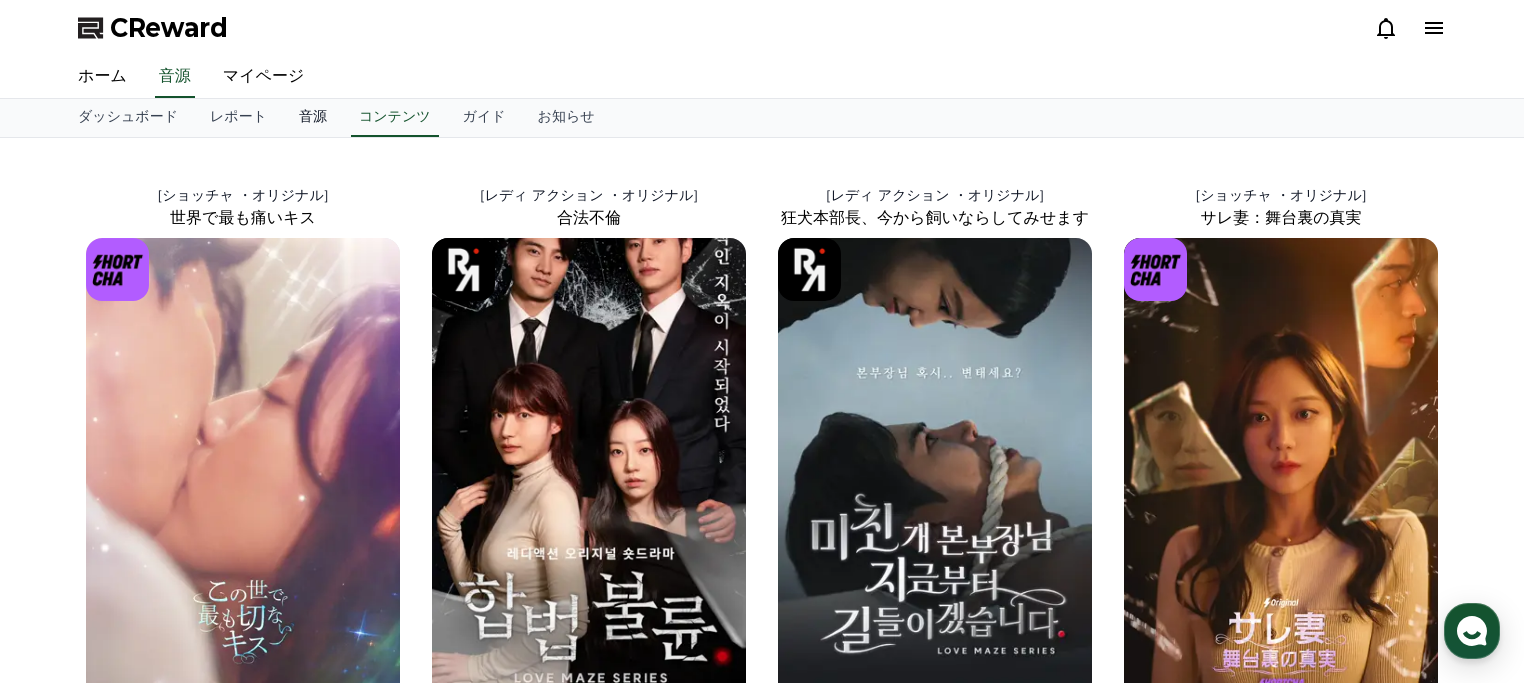 click on "音源" at bounding box center [313, 118] 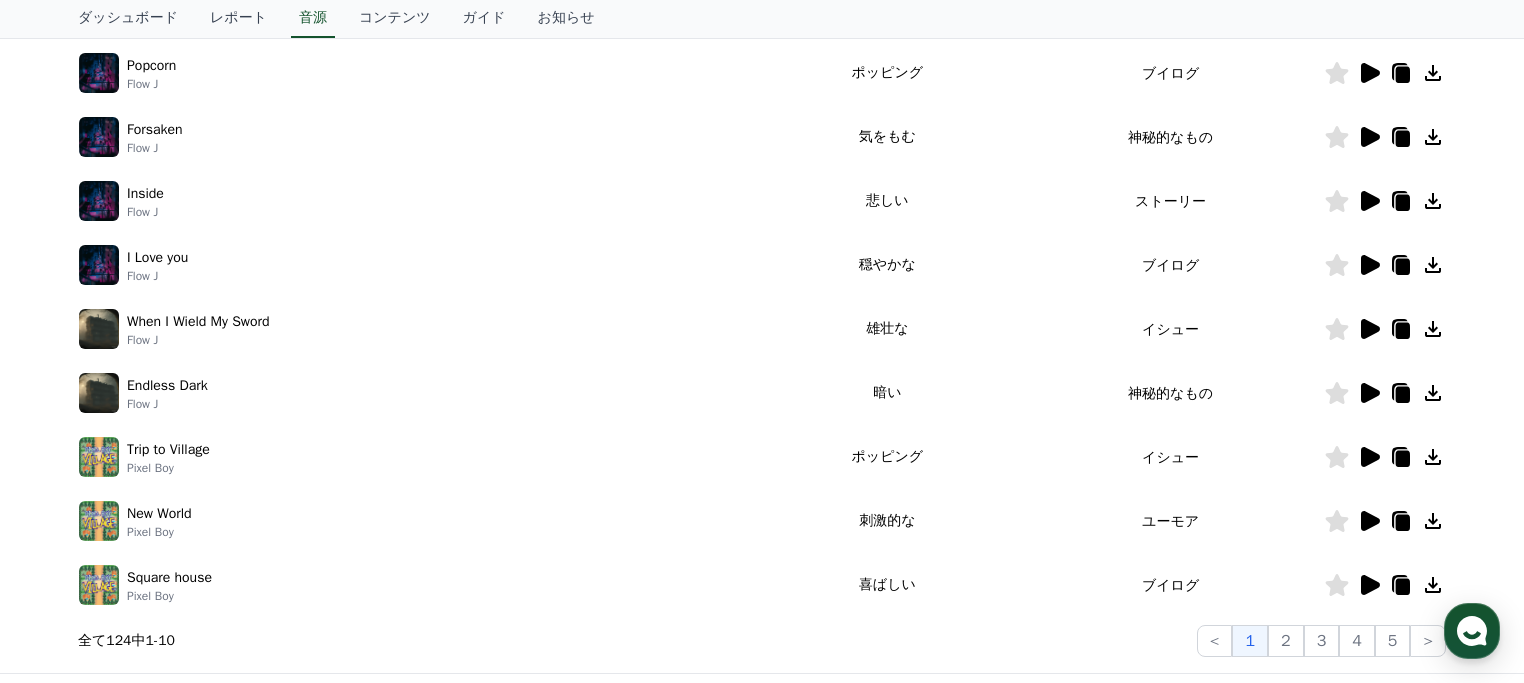 scroll, scrollTop: 669, scrollLeft: 0, axis: vertical 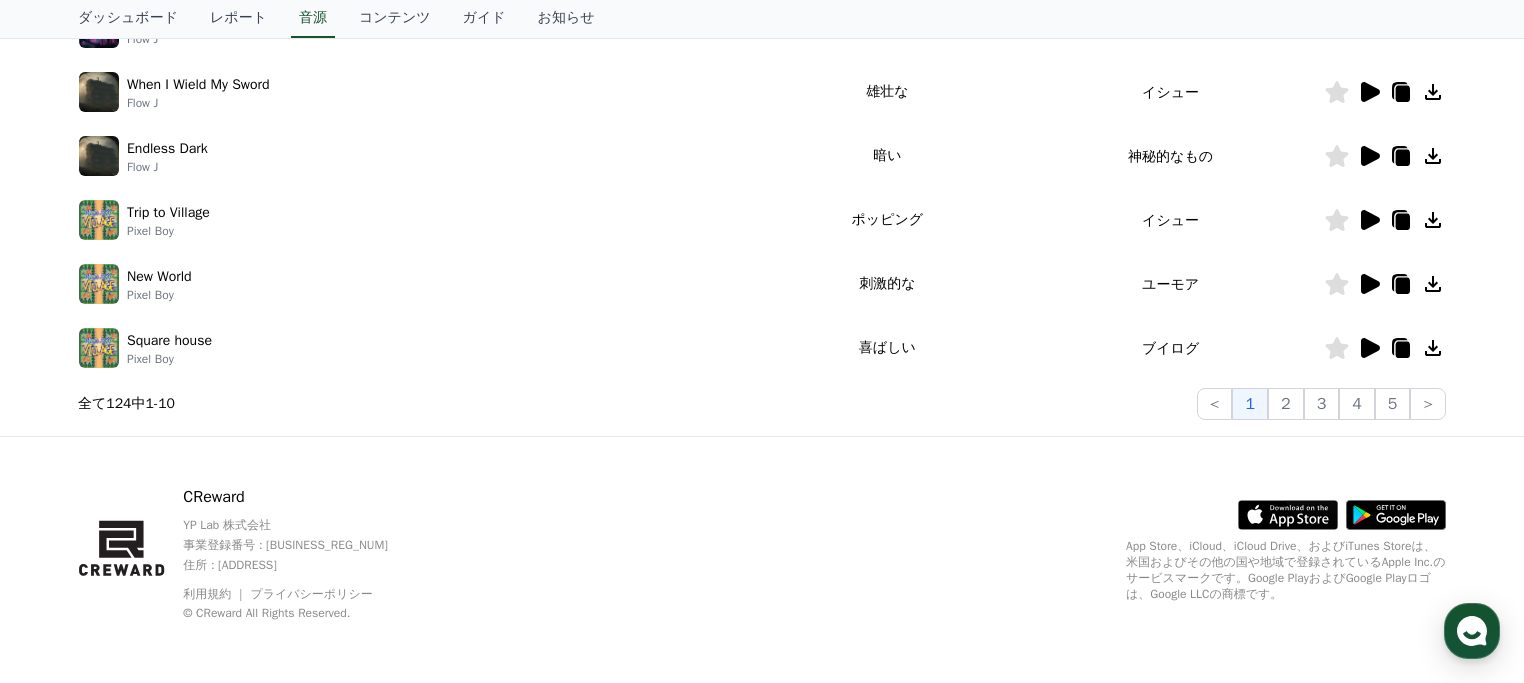click 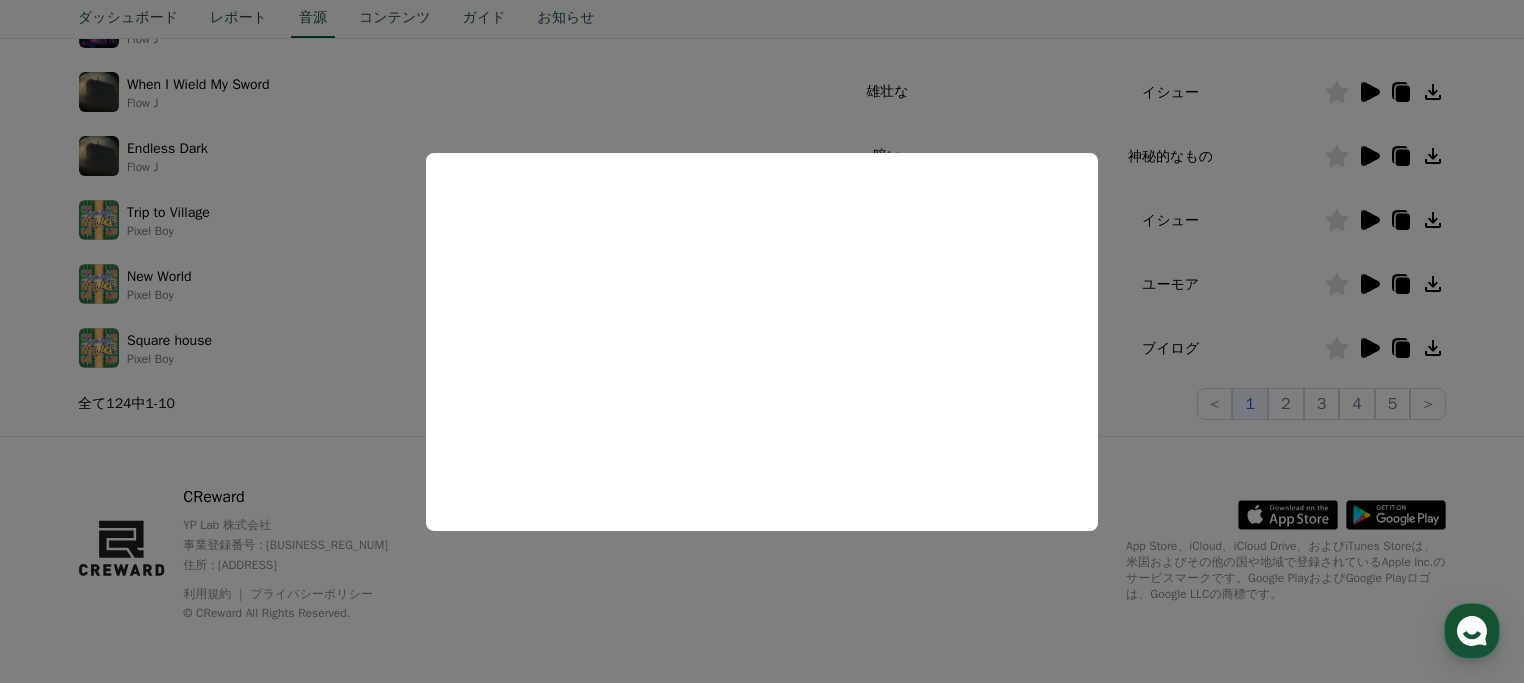 click at bounding box center (762, 341) 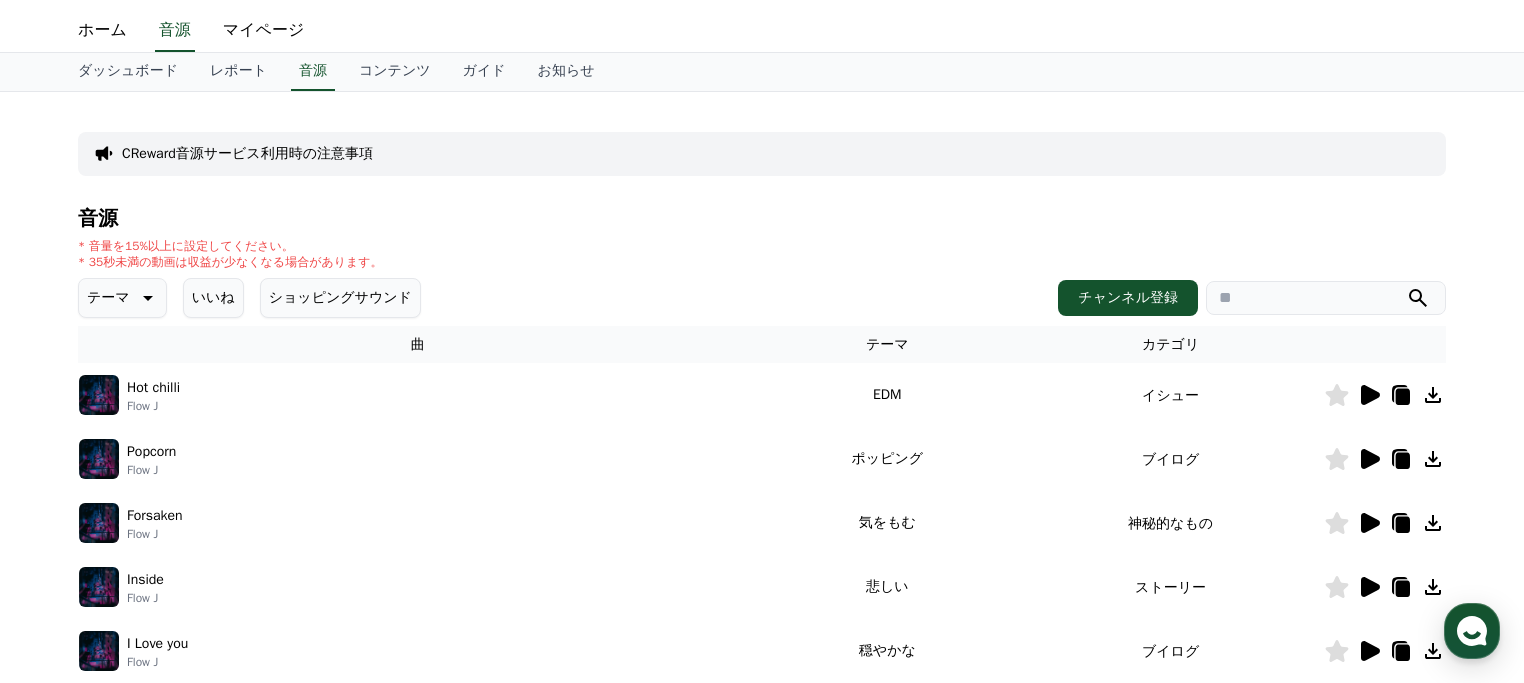 scroll, scrollTop: 37, scrollLeft: 0, axis: vertical 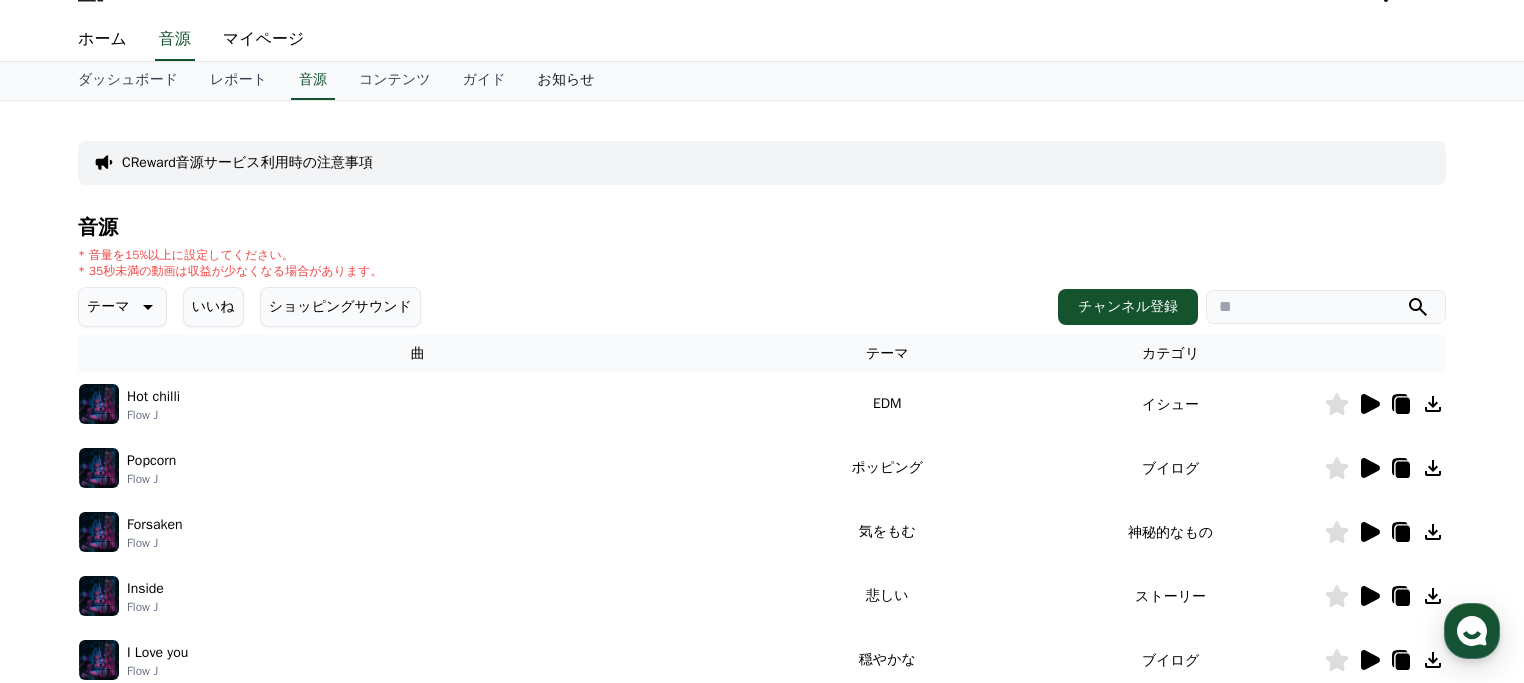 click on "お知らせ" at bounding box center [566, 81] 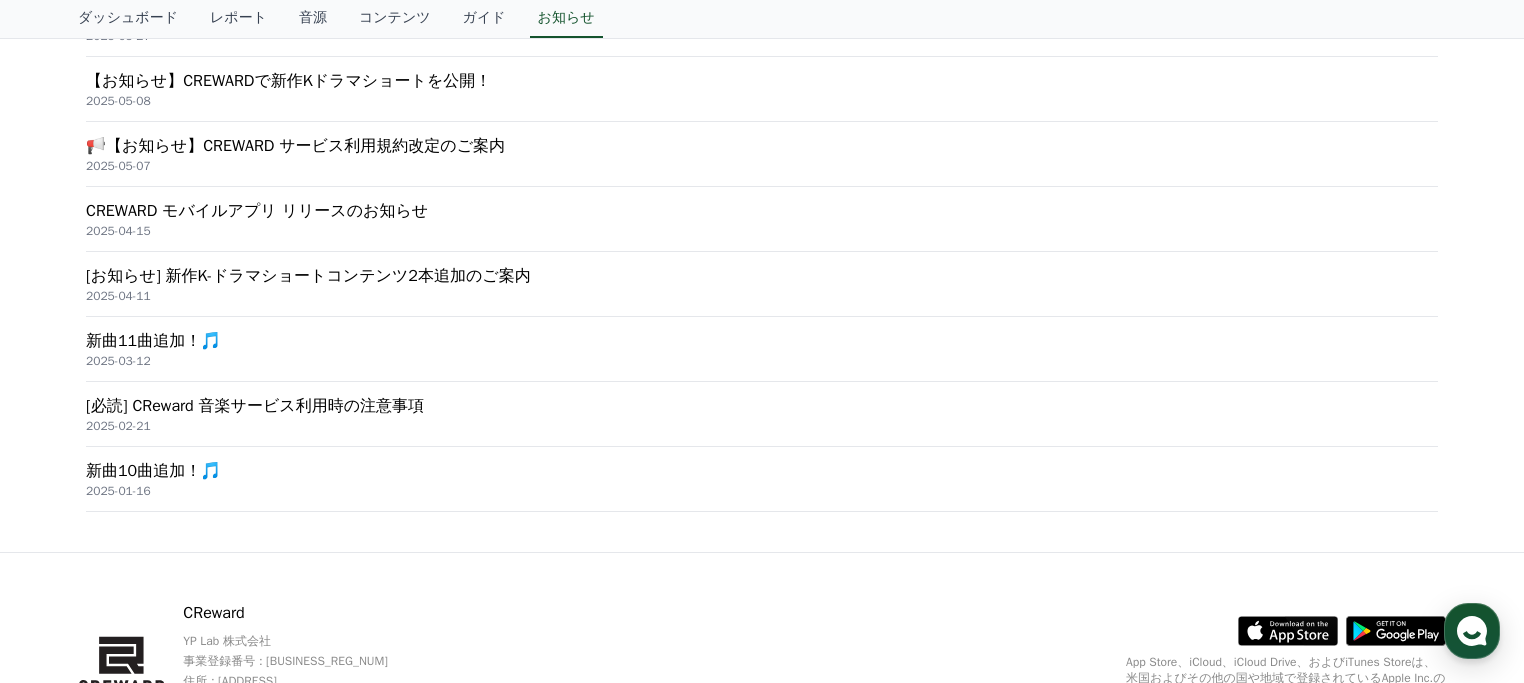 scroll, scrollTop: 762, scrollLeft: 0, axis: vertical 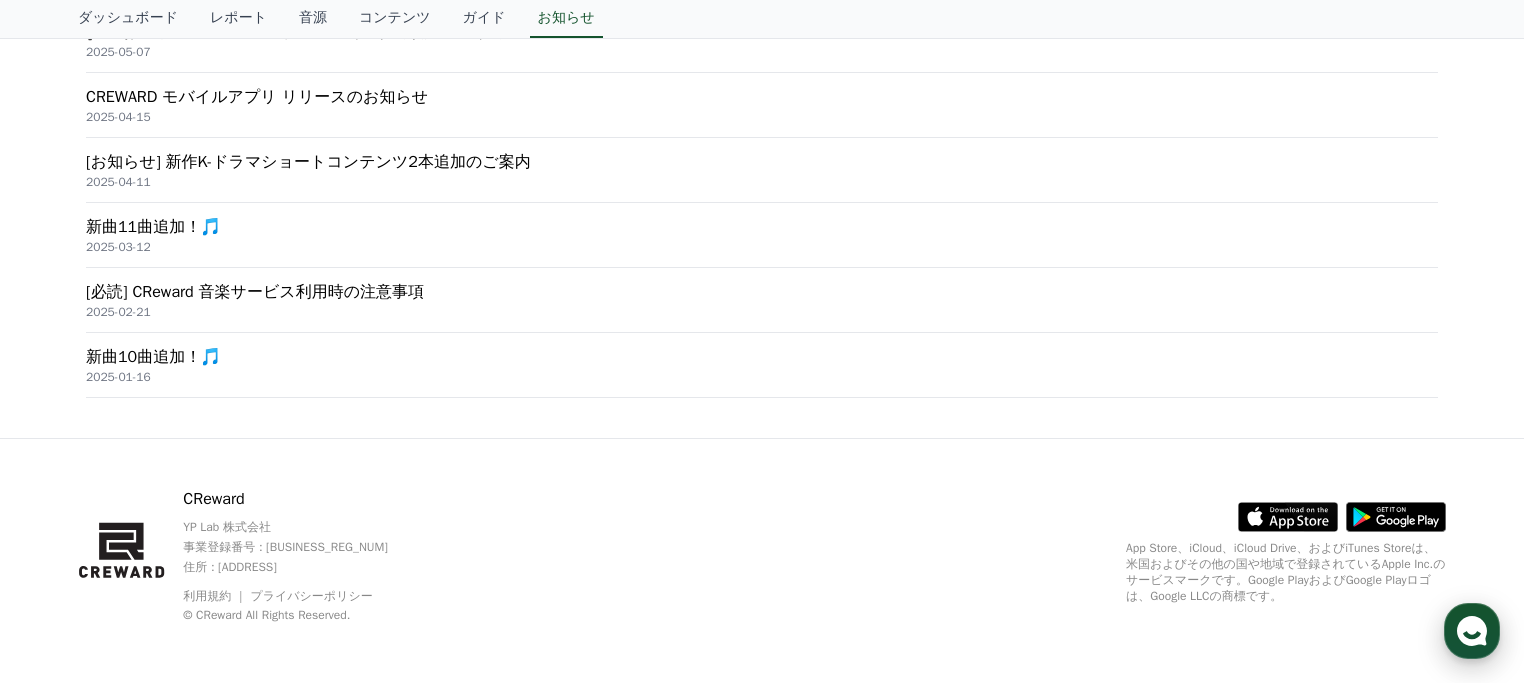 click 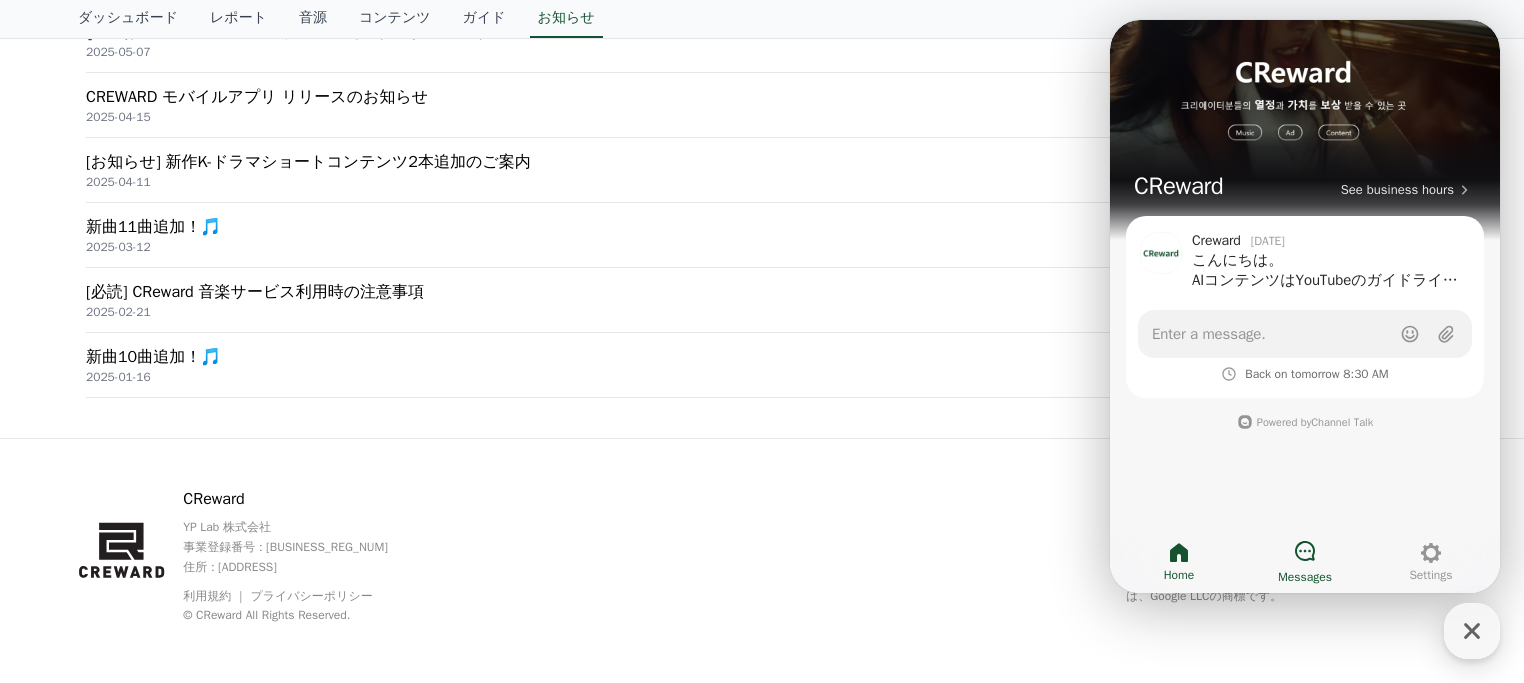 click 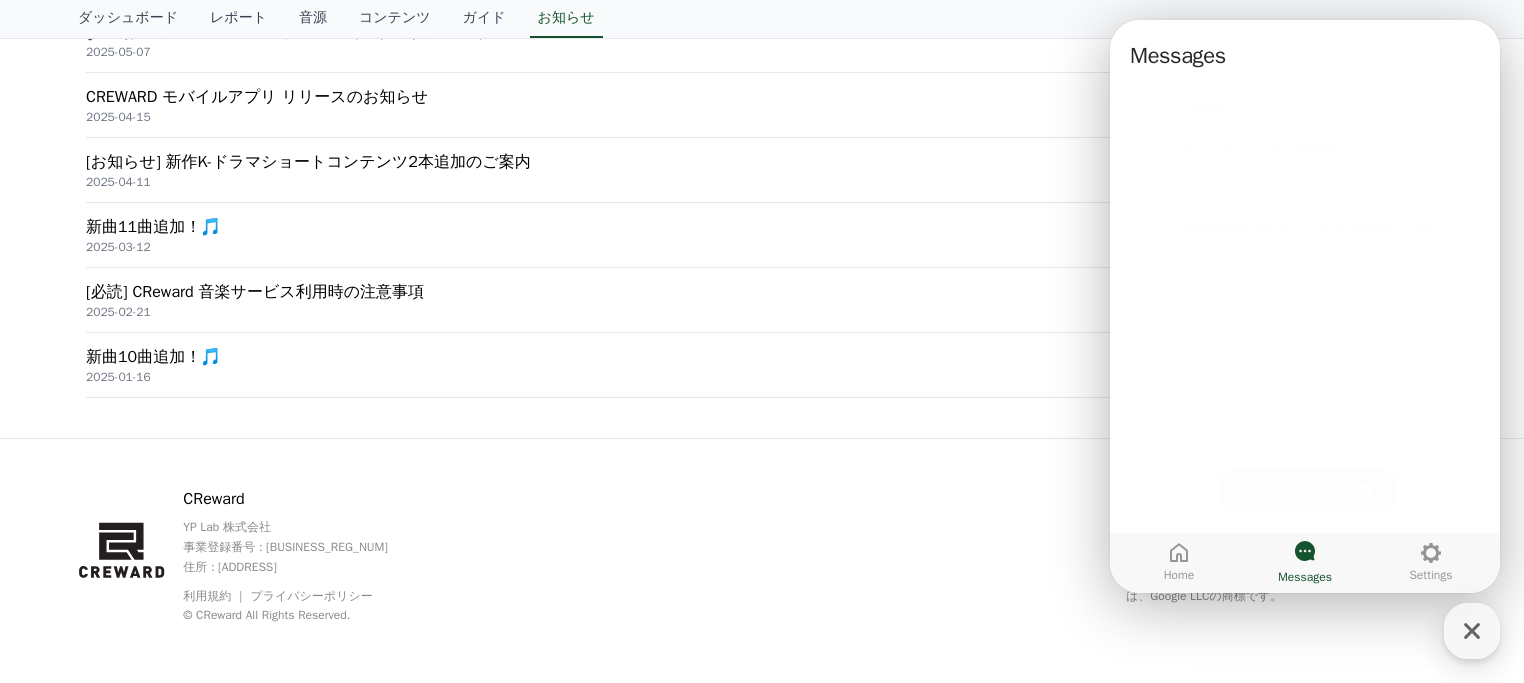 click on "Start a new chat" at bounding box center [1297, 491] 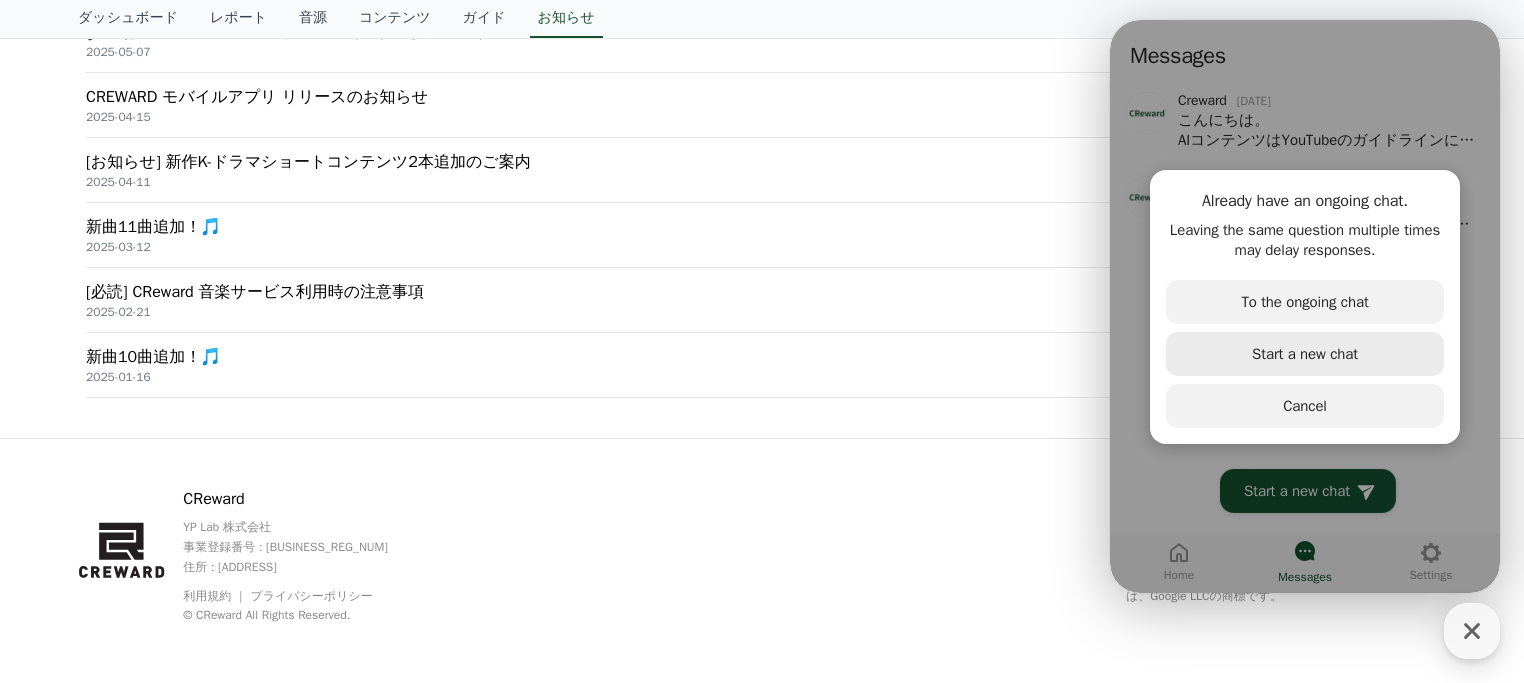 click on "Start a new chat" at bounding box center [1305, 354] 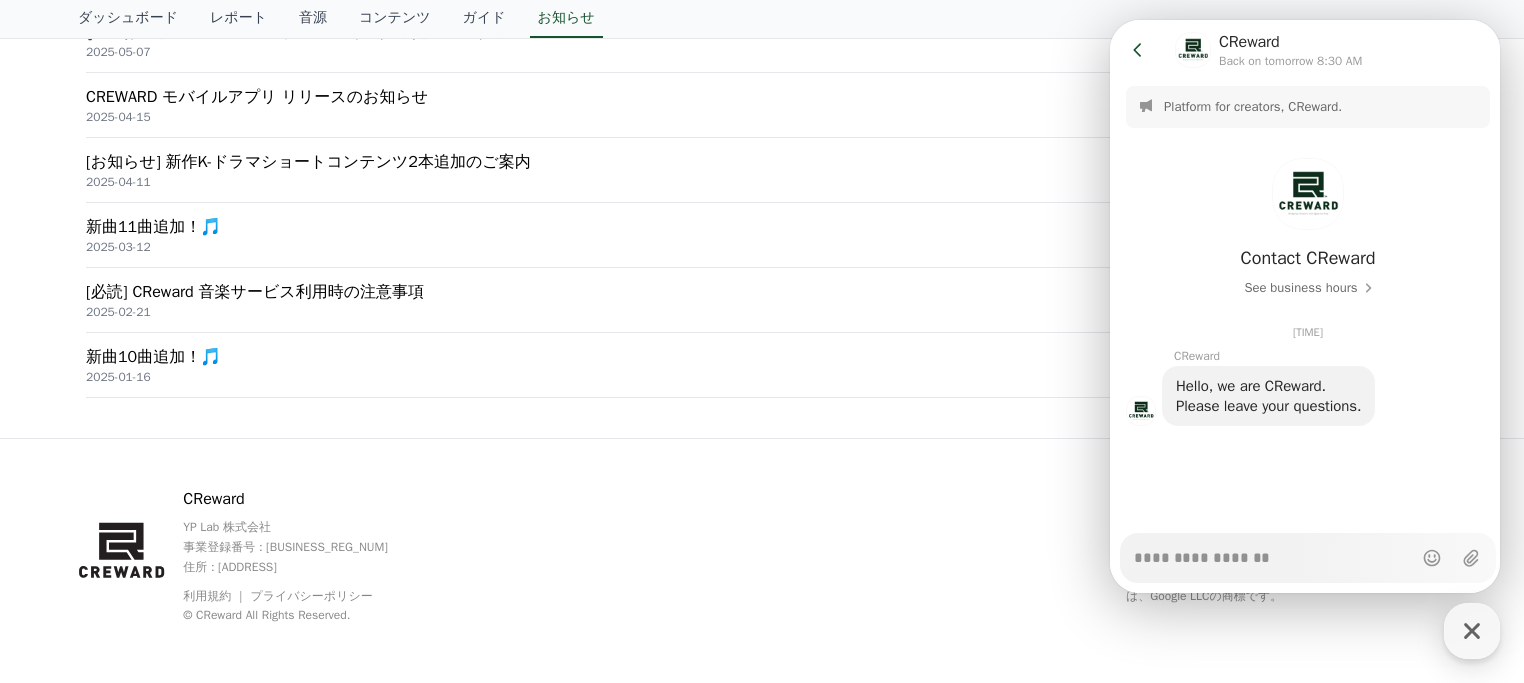click on "Messenger Input Textarea" at bounding box center [1273, 551] 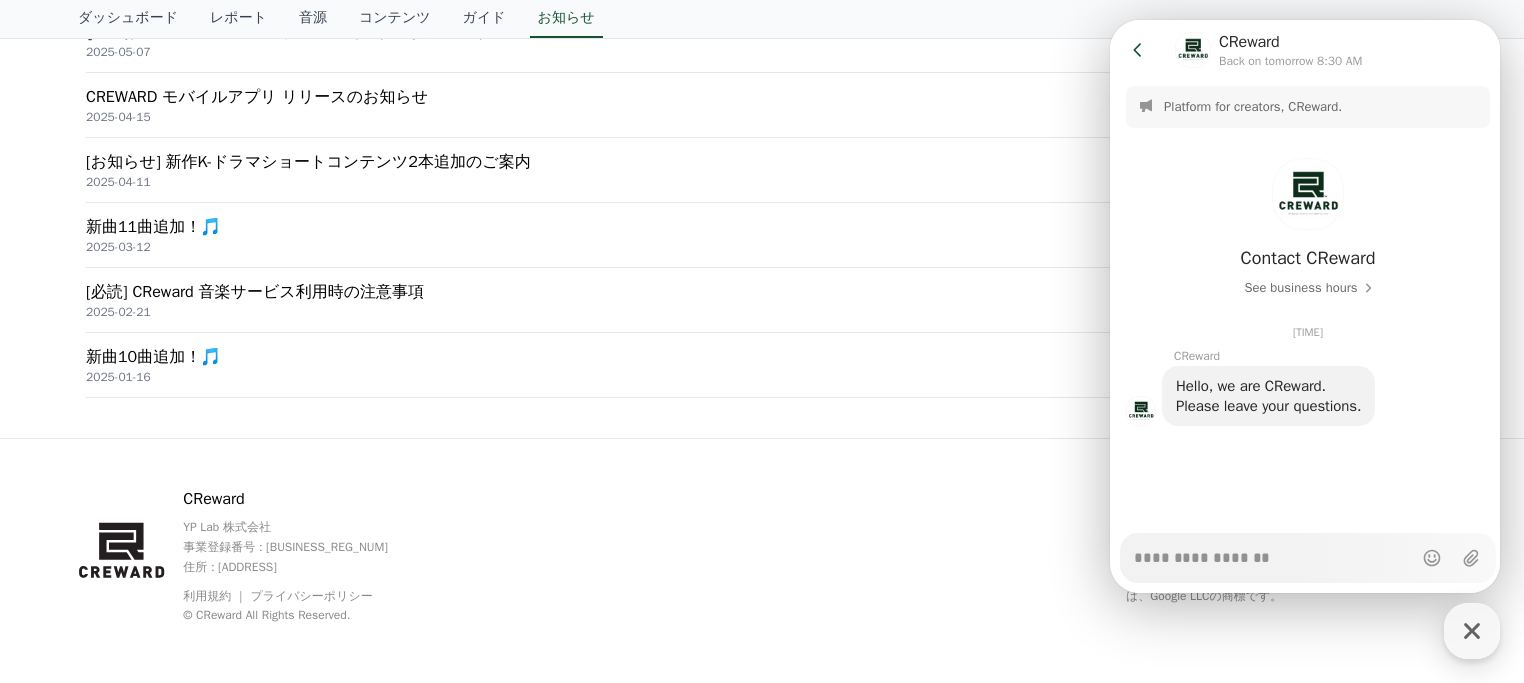 type on "*" 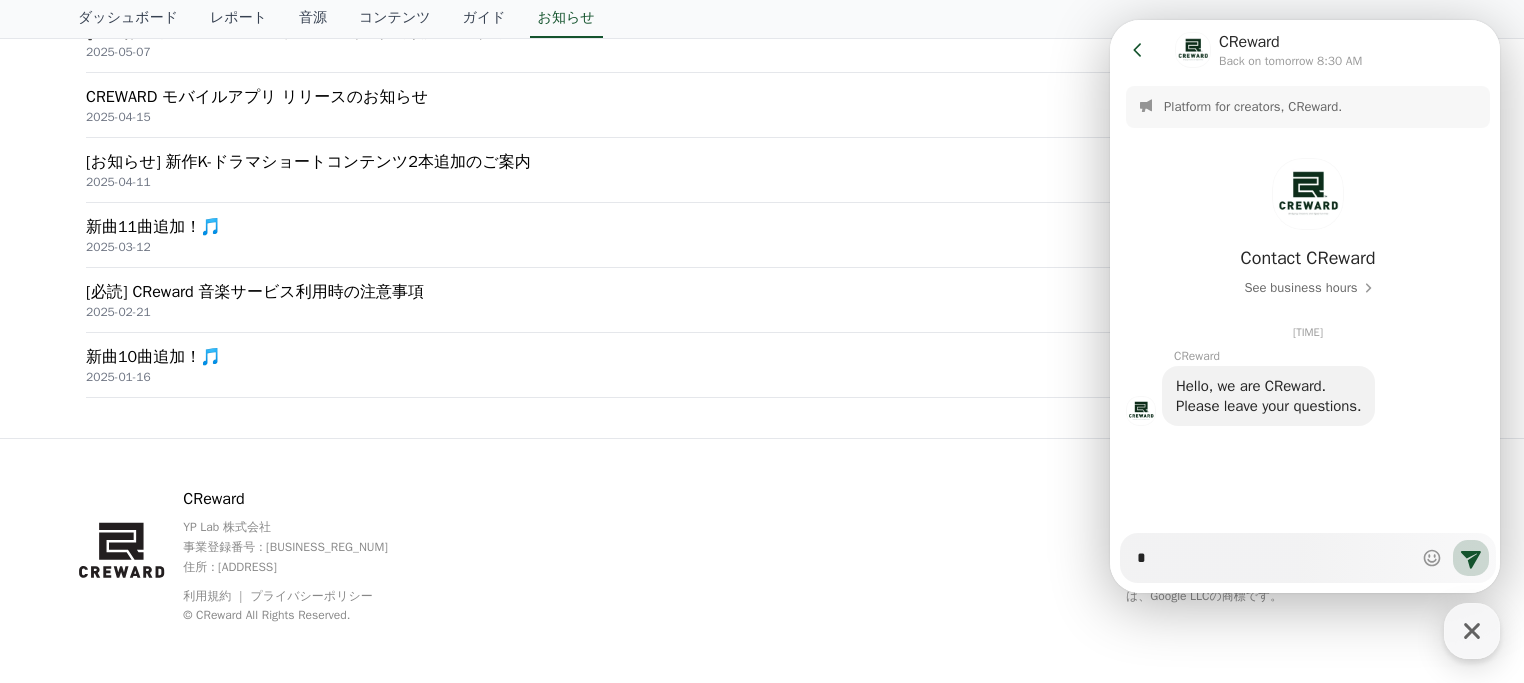 type on "*" 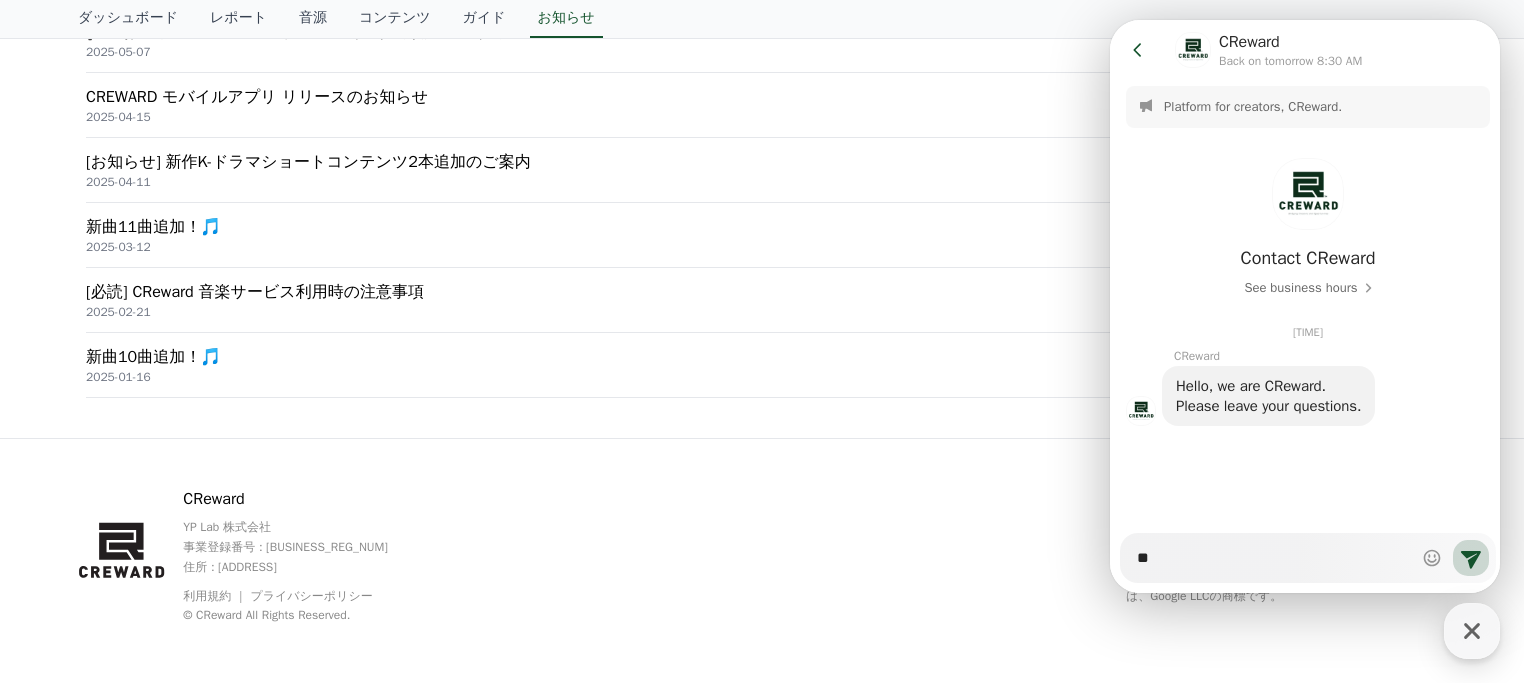 type on "*" 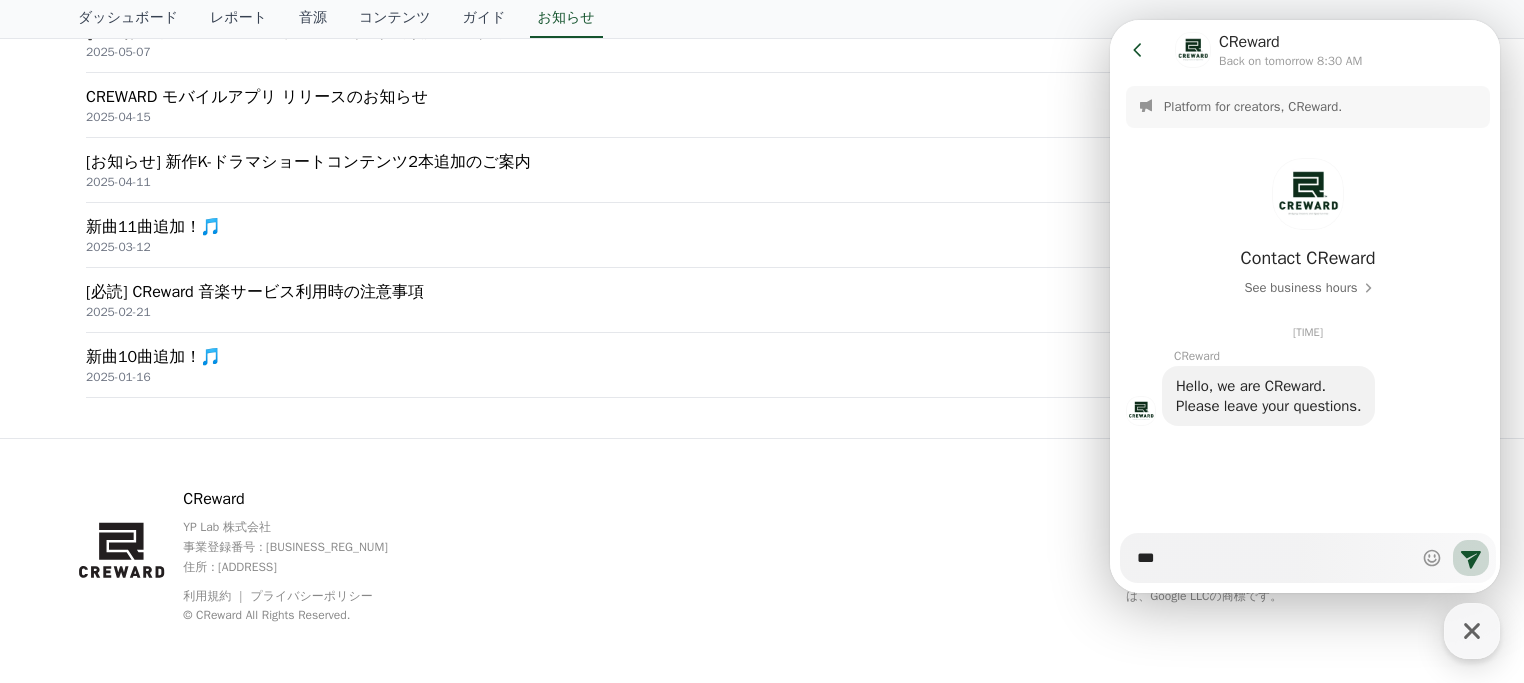 type on "*" 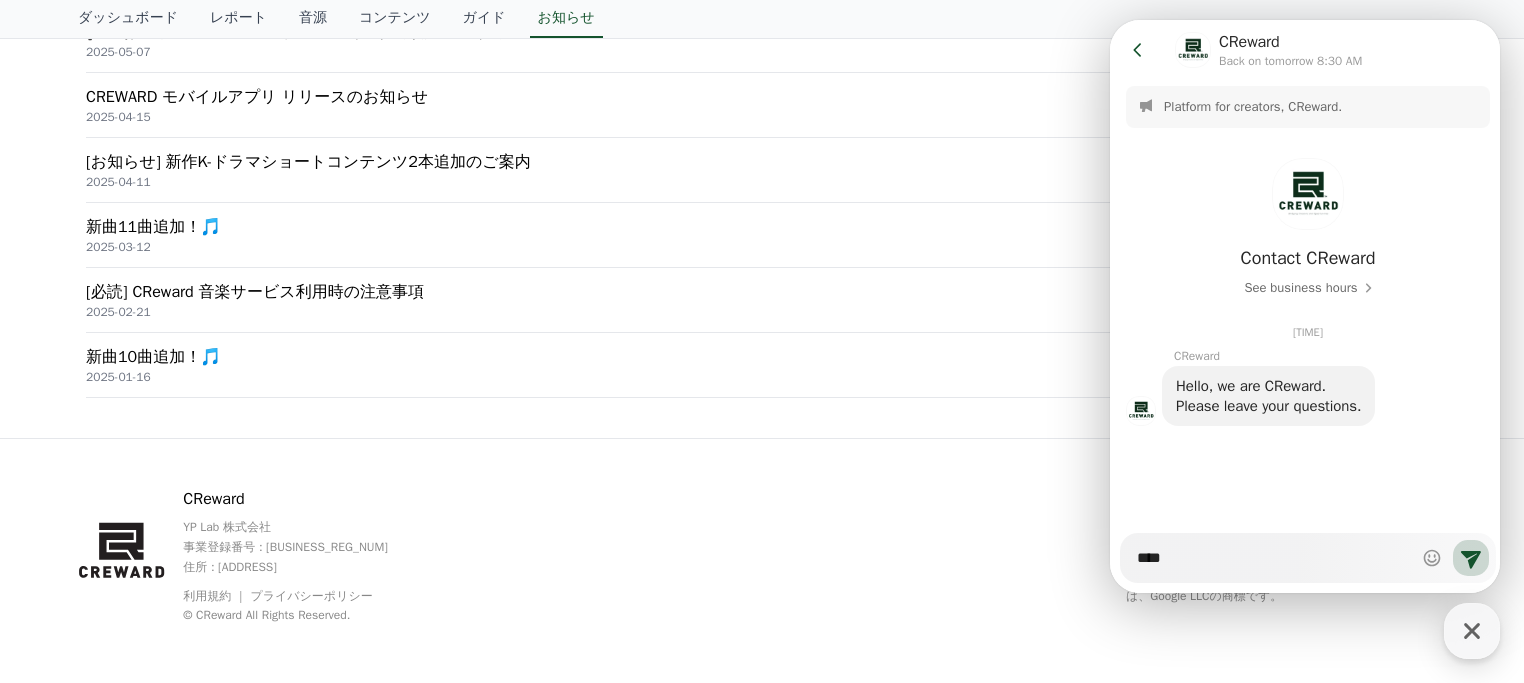 type on "*" 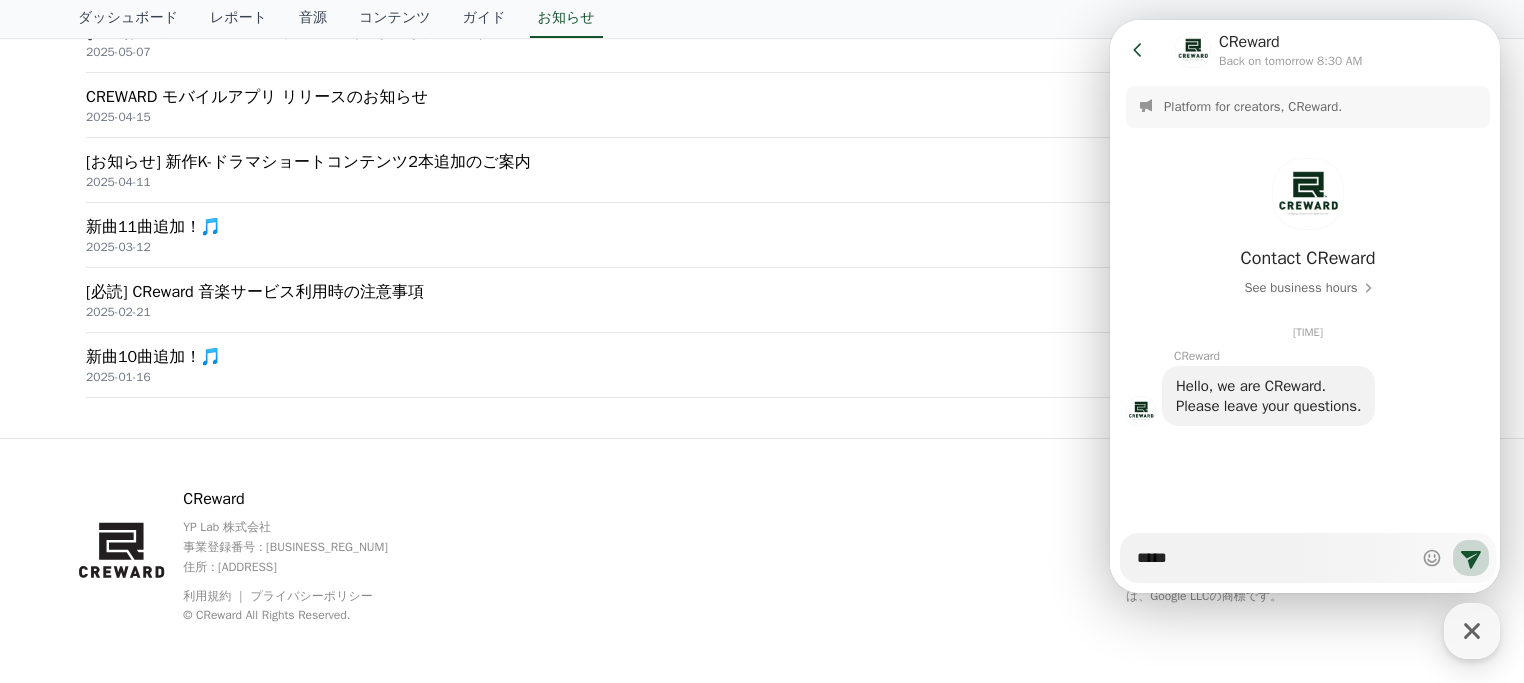 type on "*" 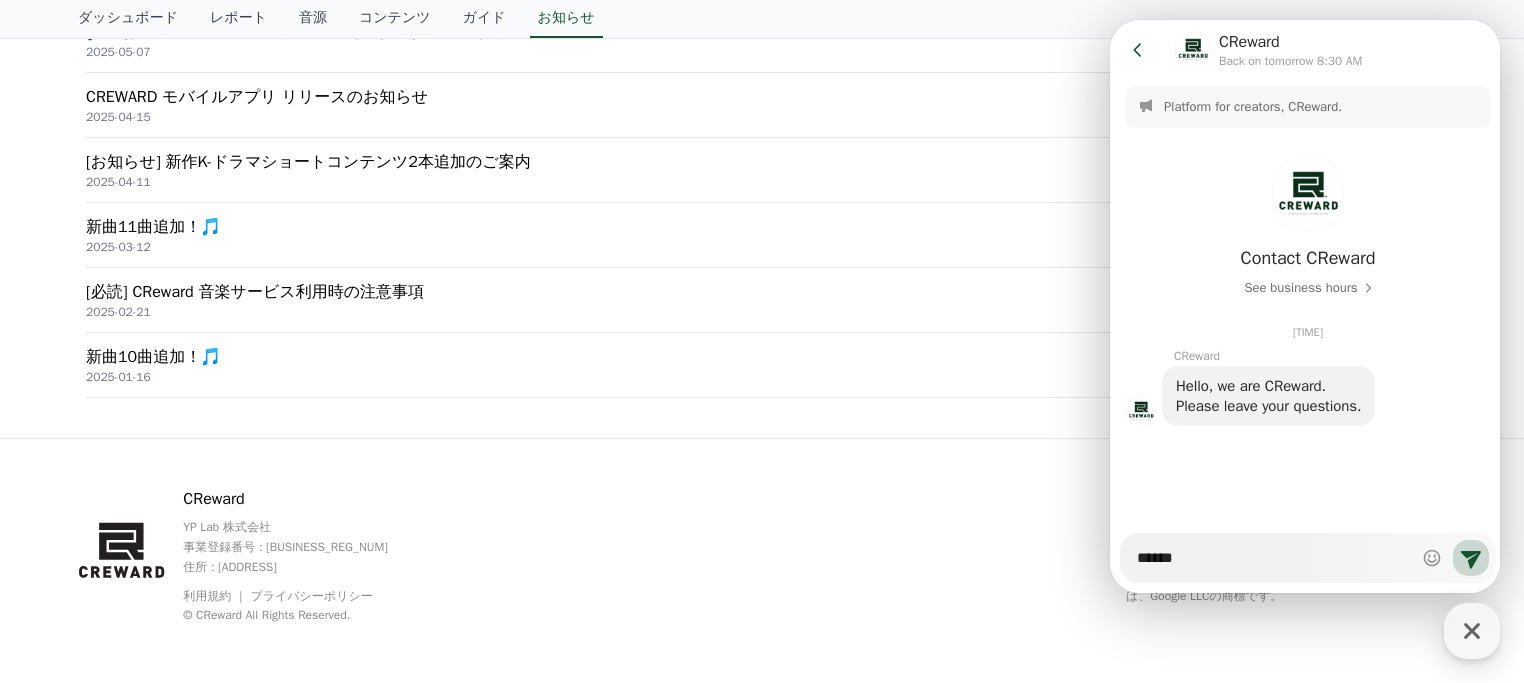 type on "*" 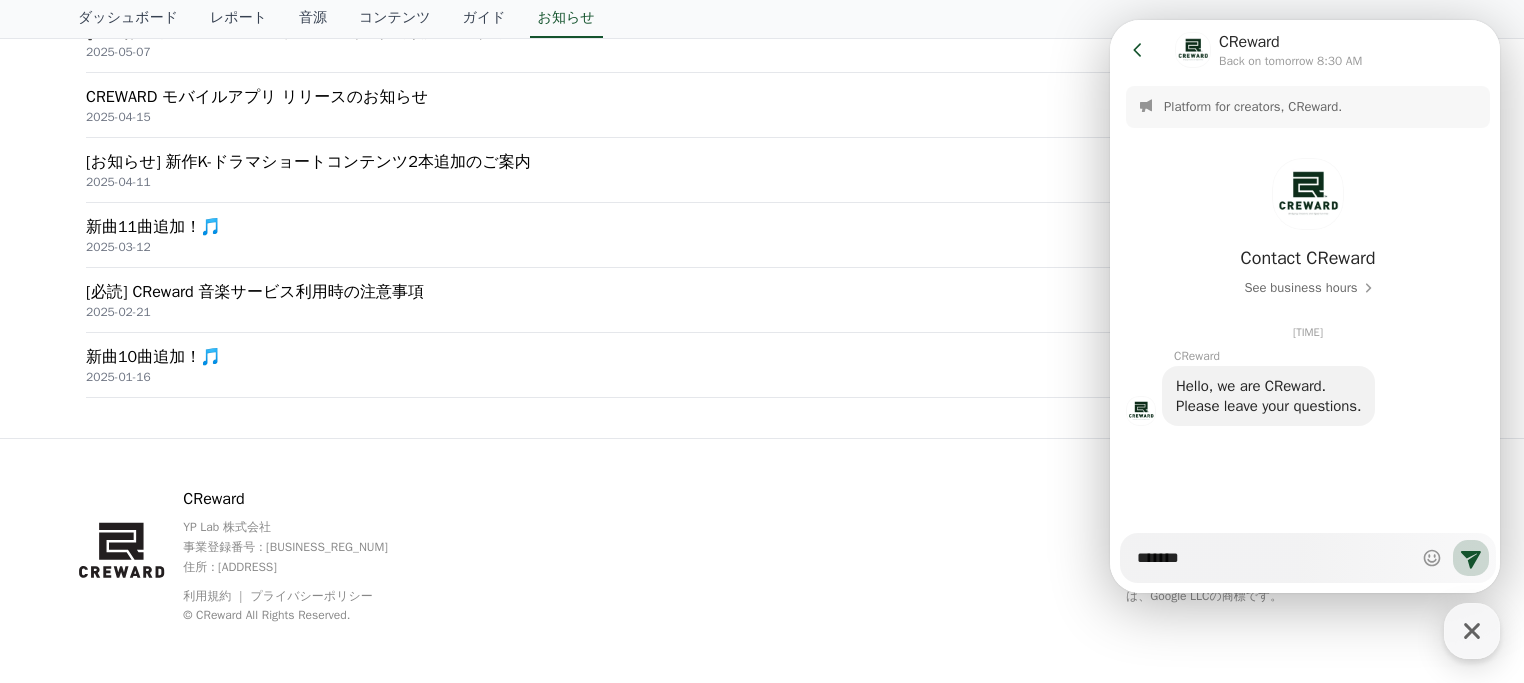 type on "*" 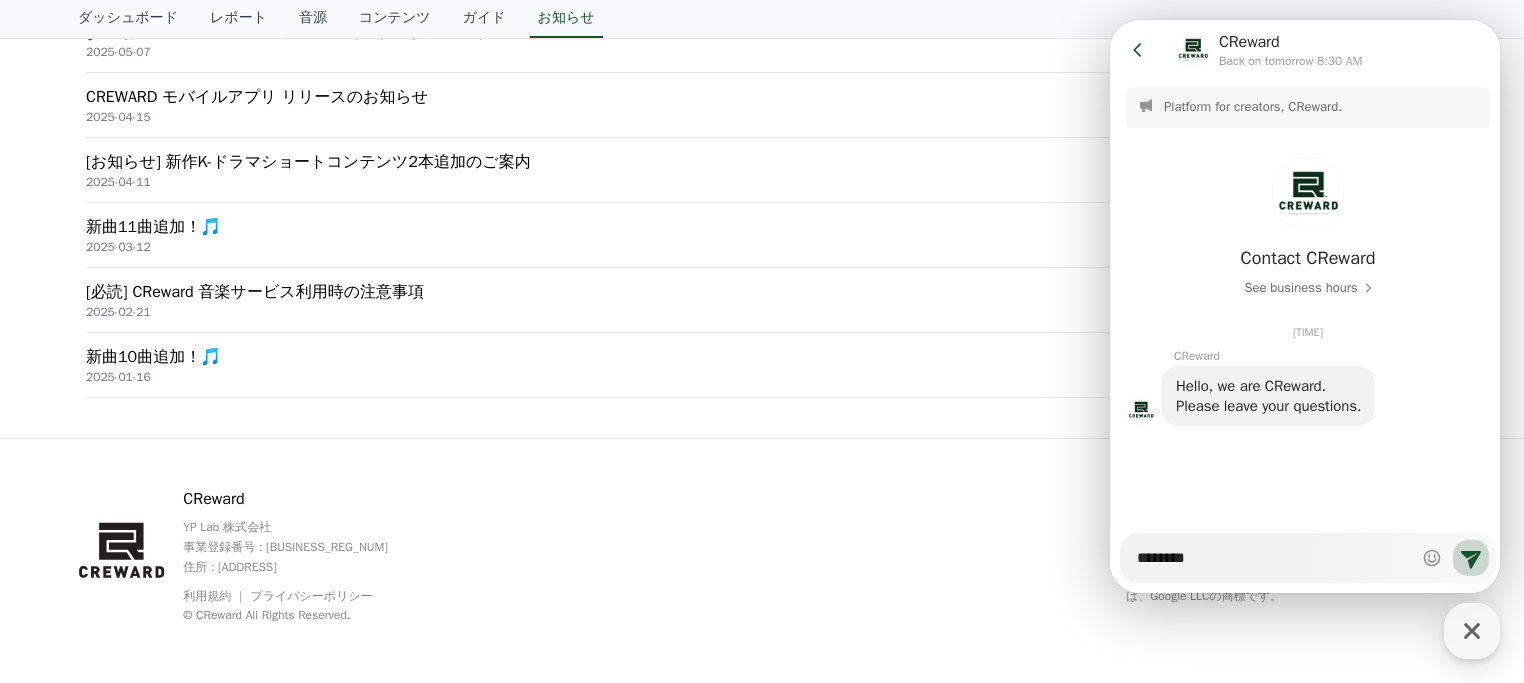type on "*" 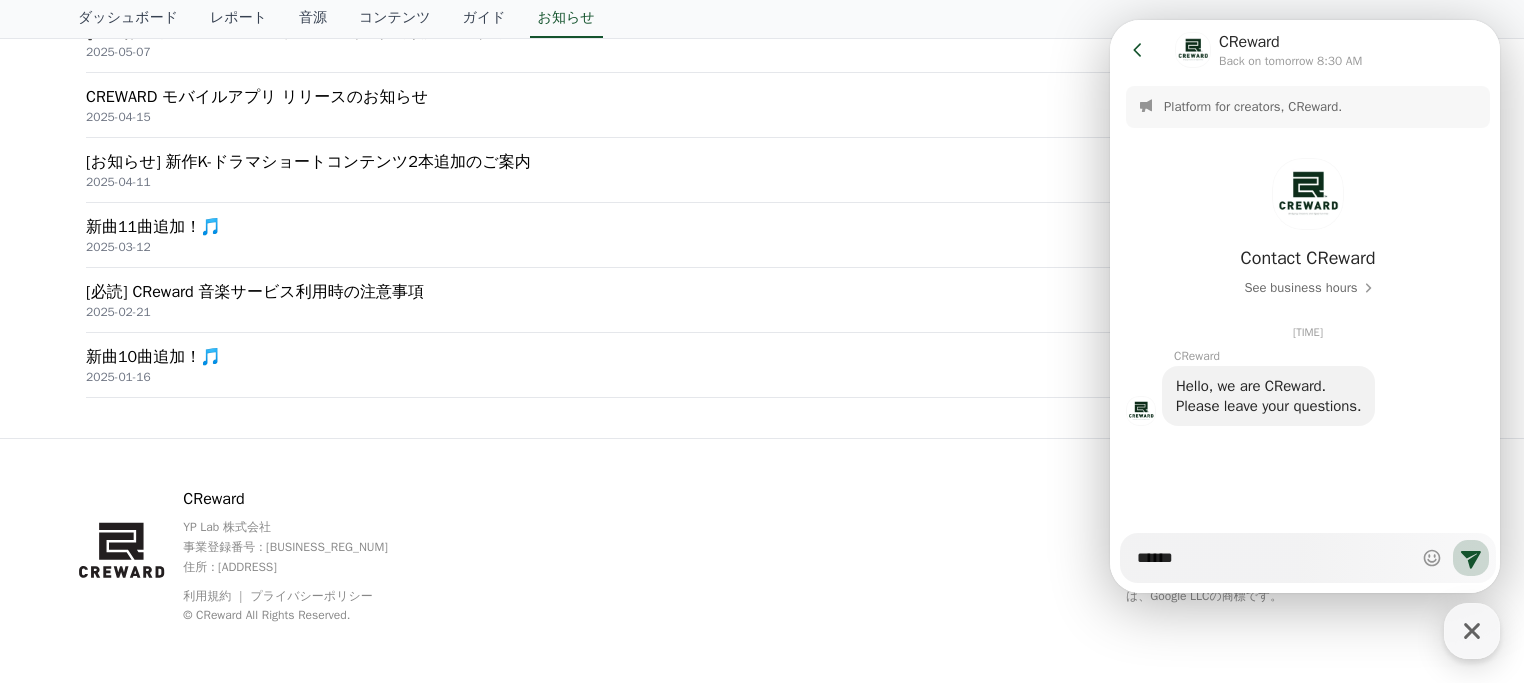 type on "*" 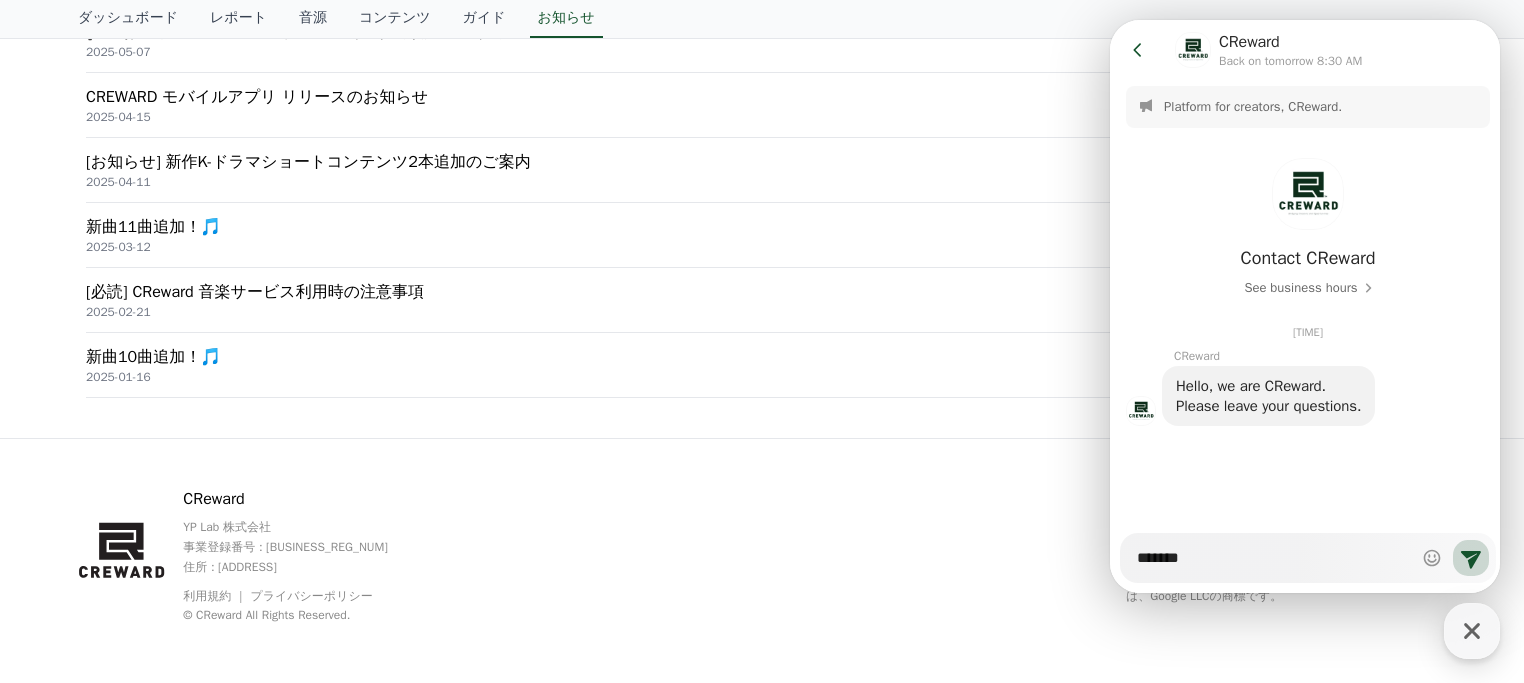 type on "*" 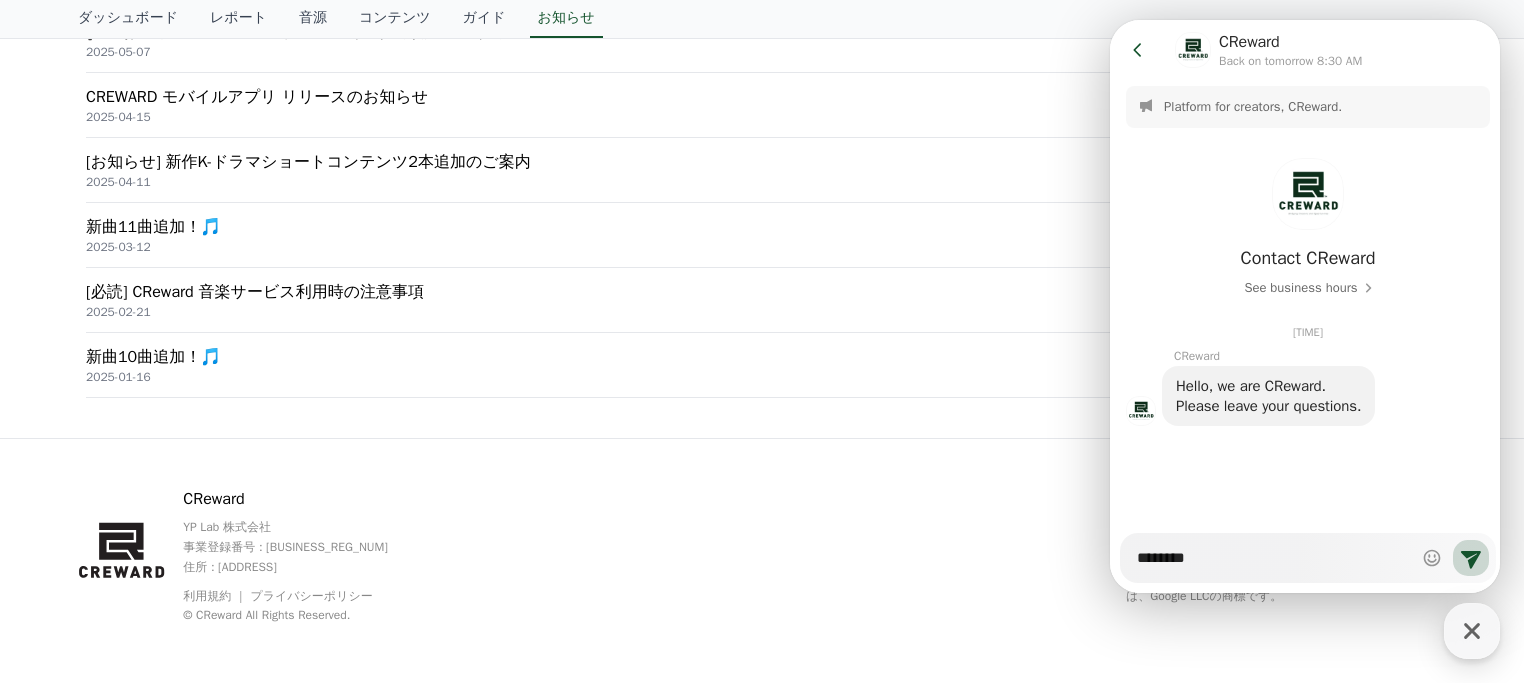 type on "*" 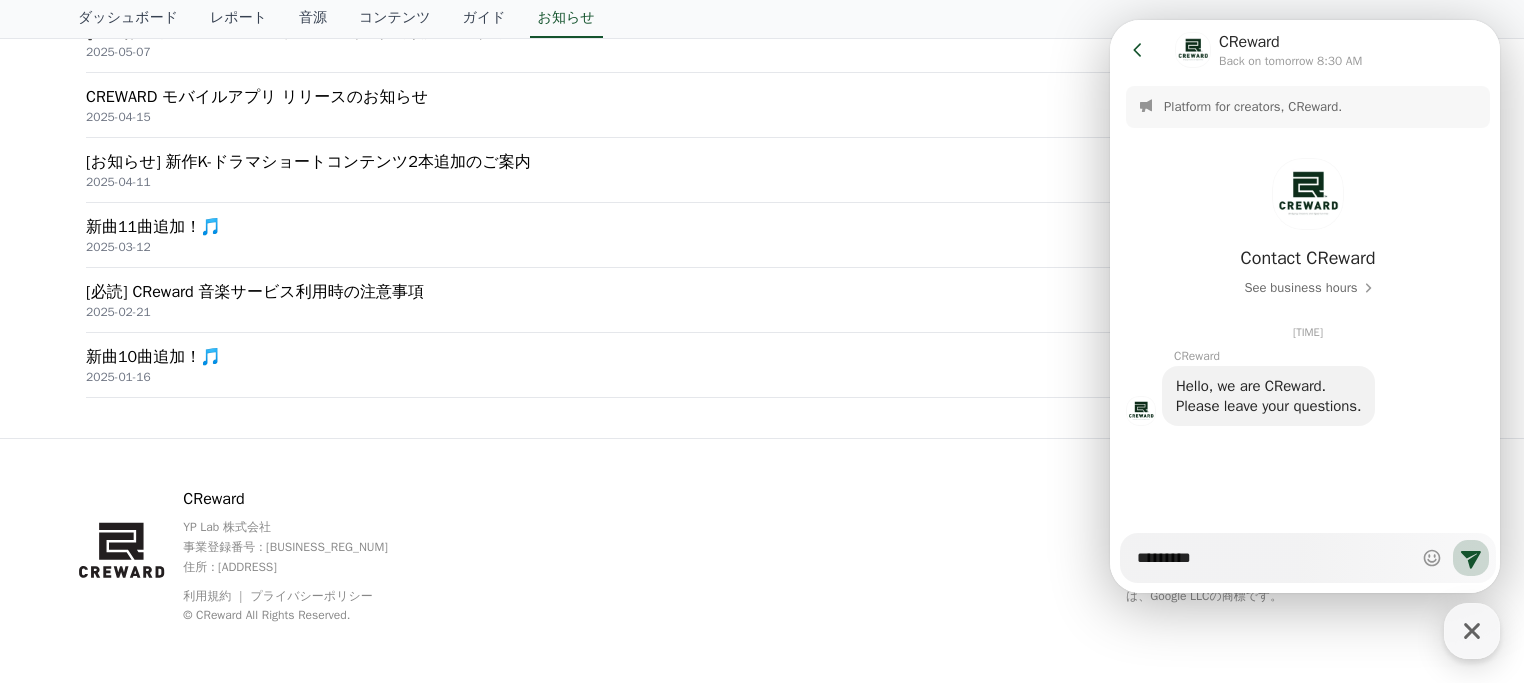type on "*" 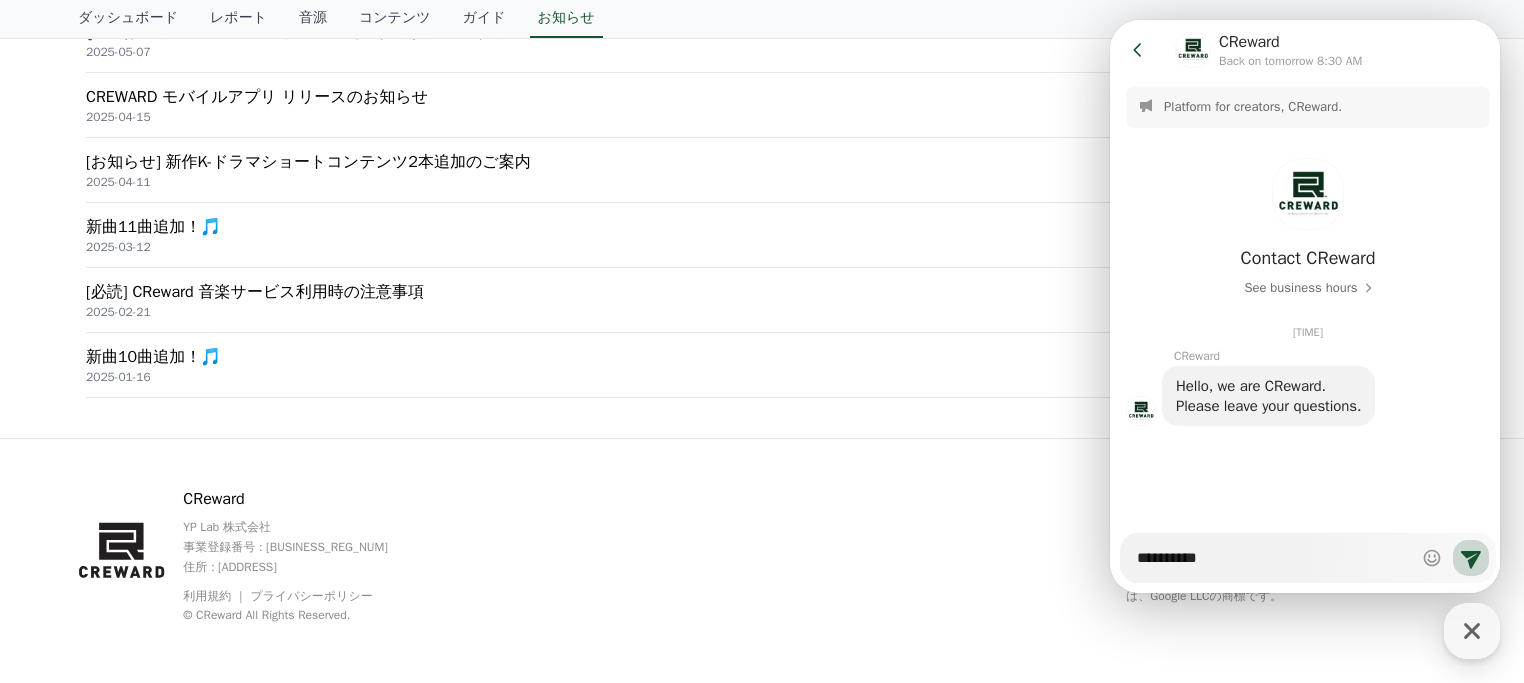 type on "*" 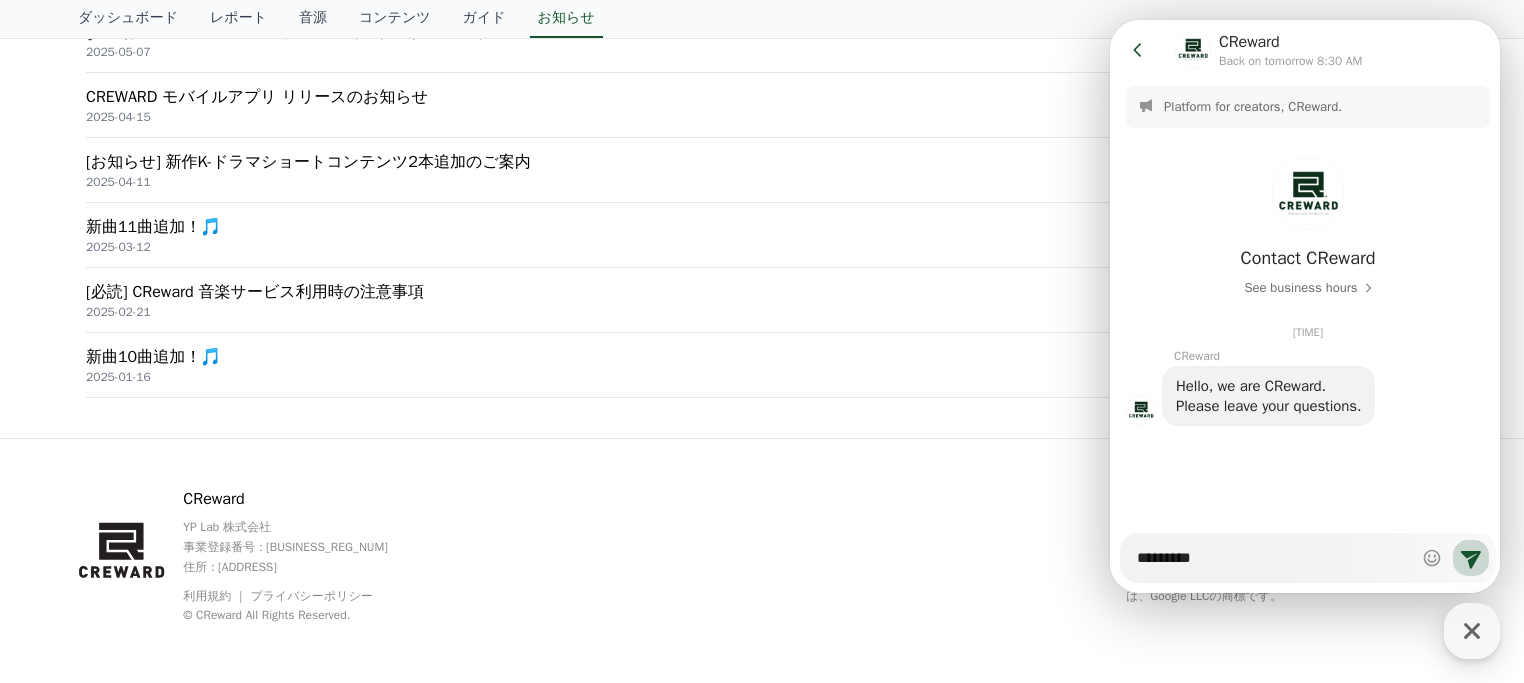 type on "*" 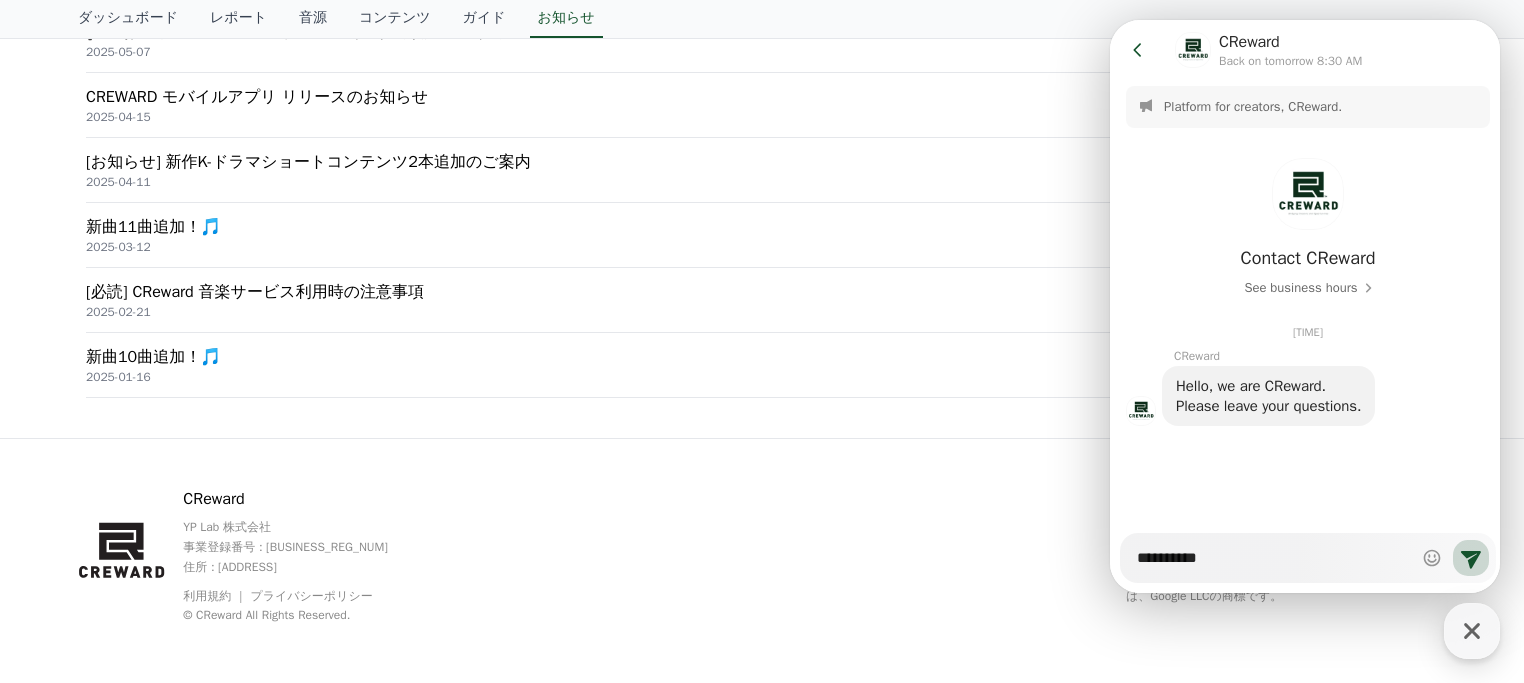 type on "*" 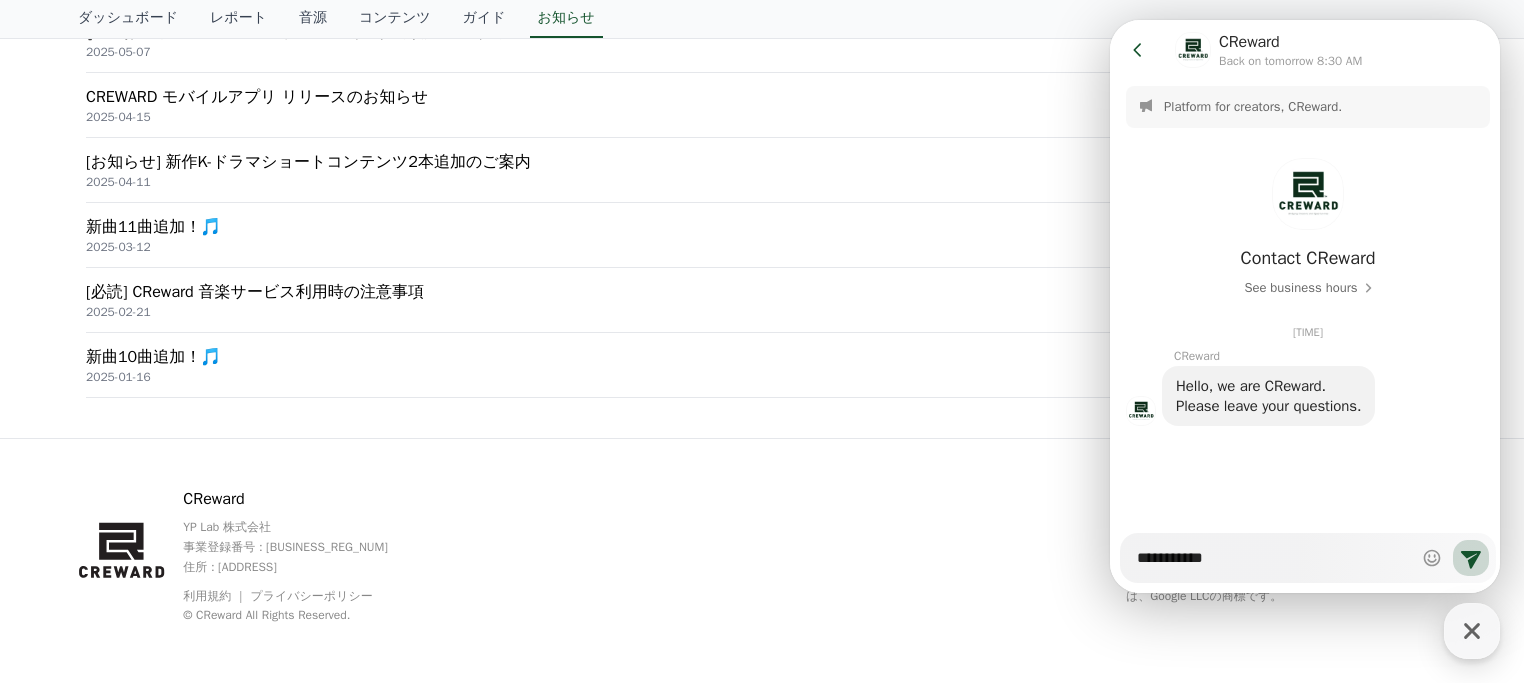 type on "**********" 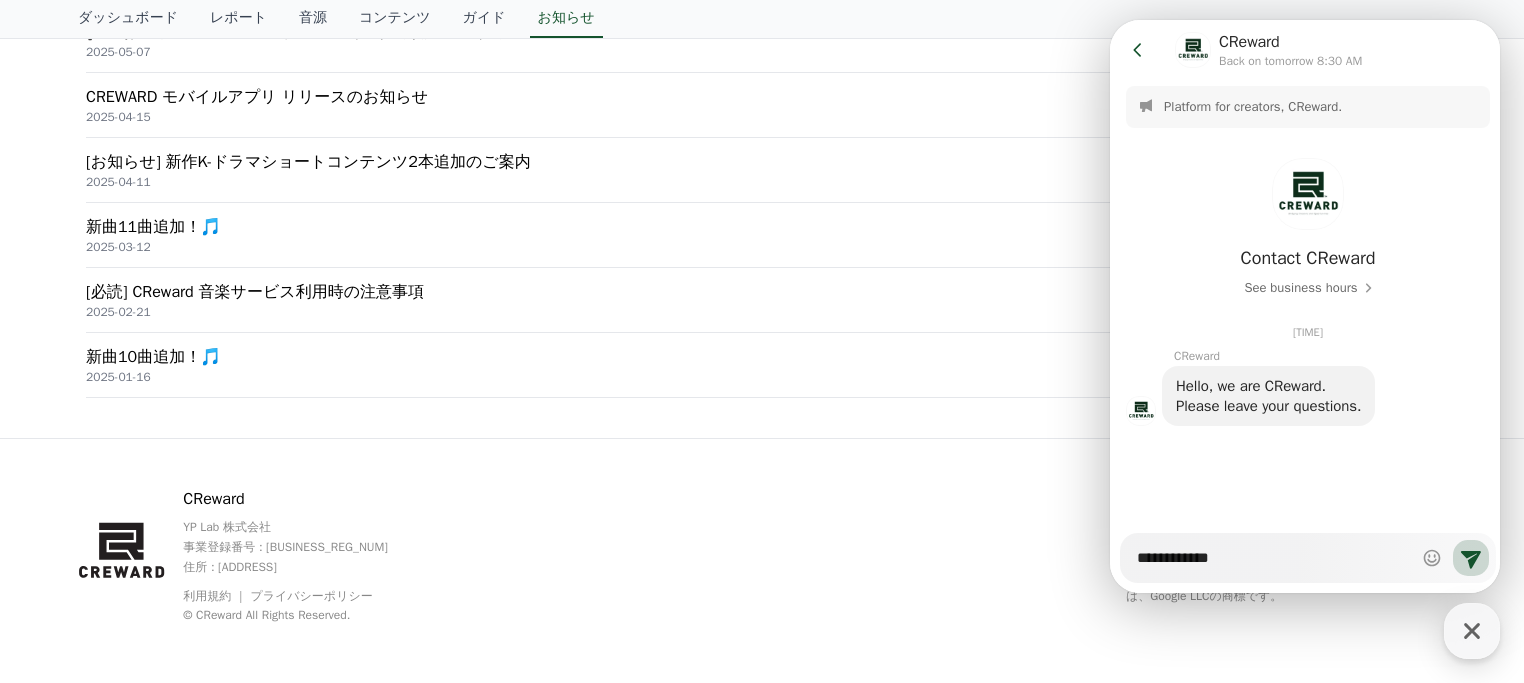 type on "*" 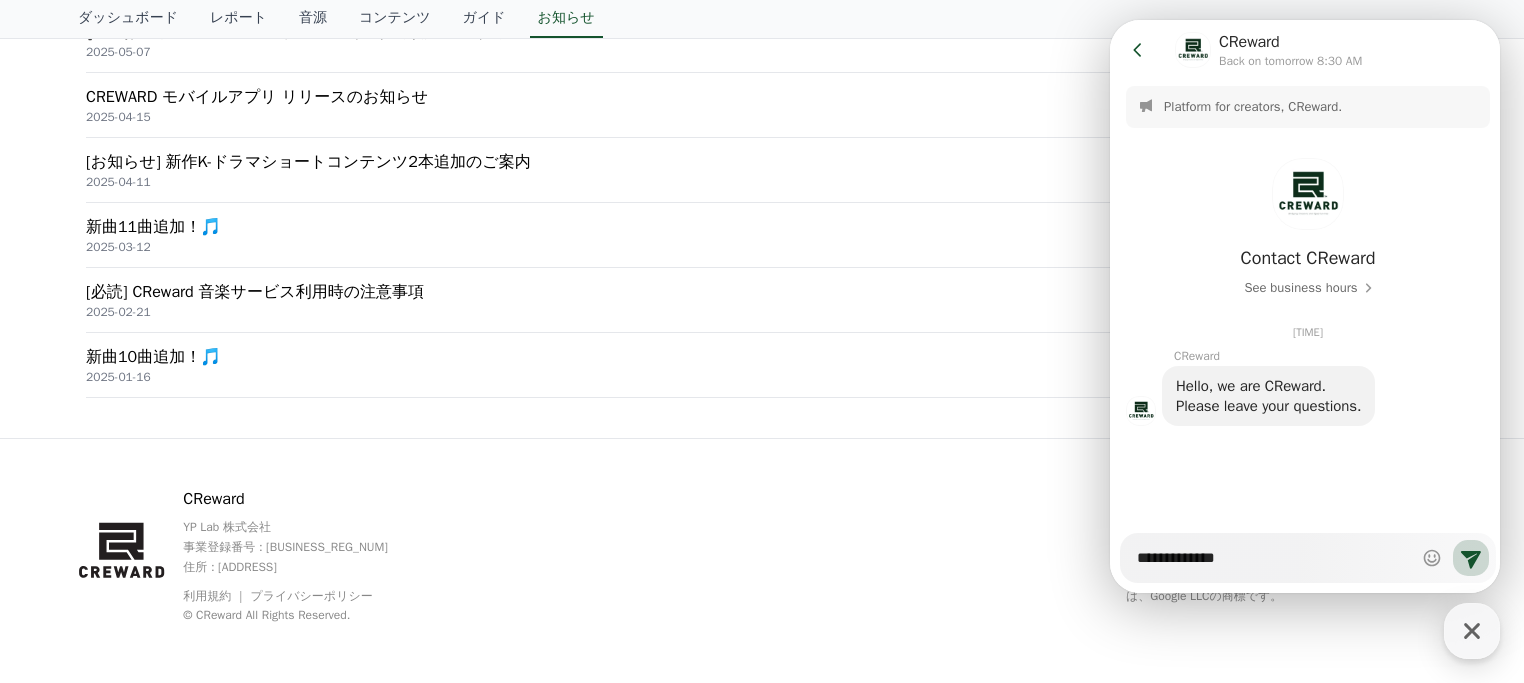 type on "*" 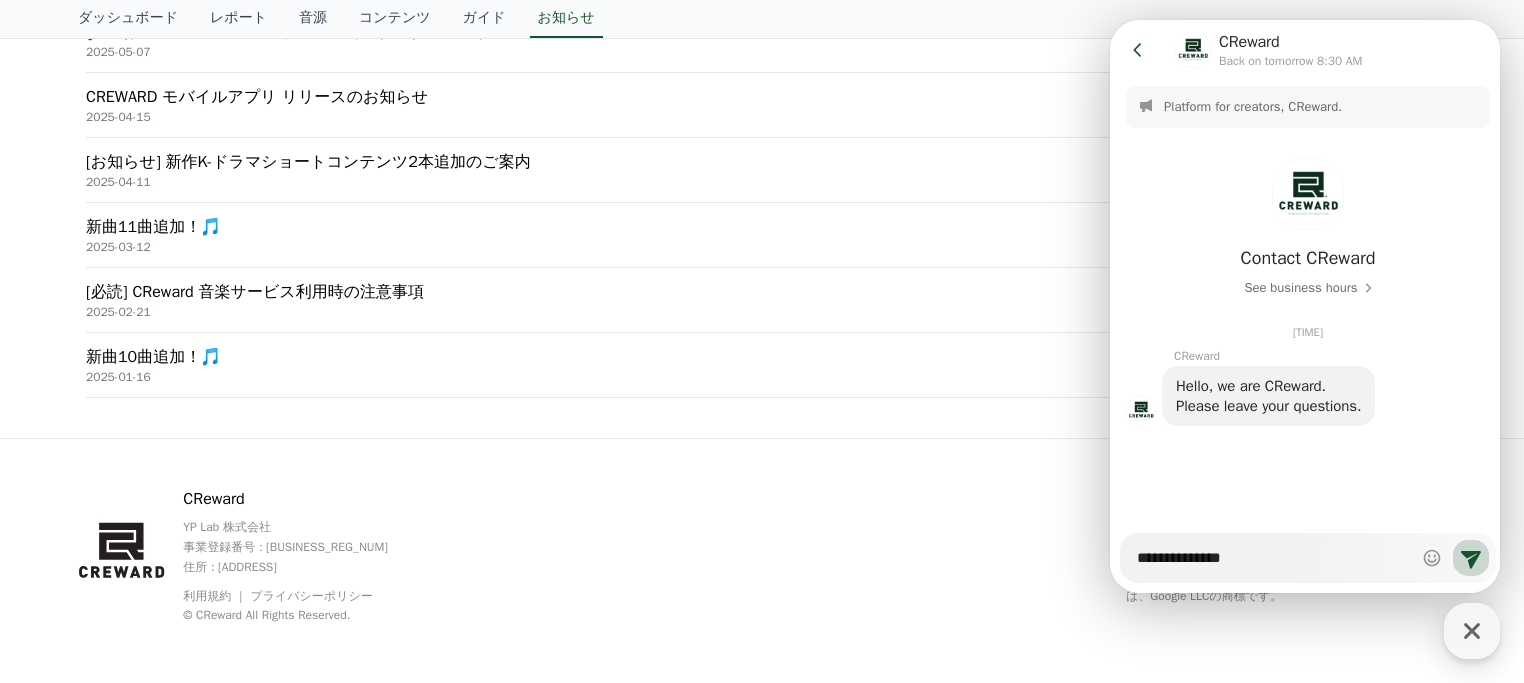 type on "*" 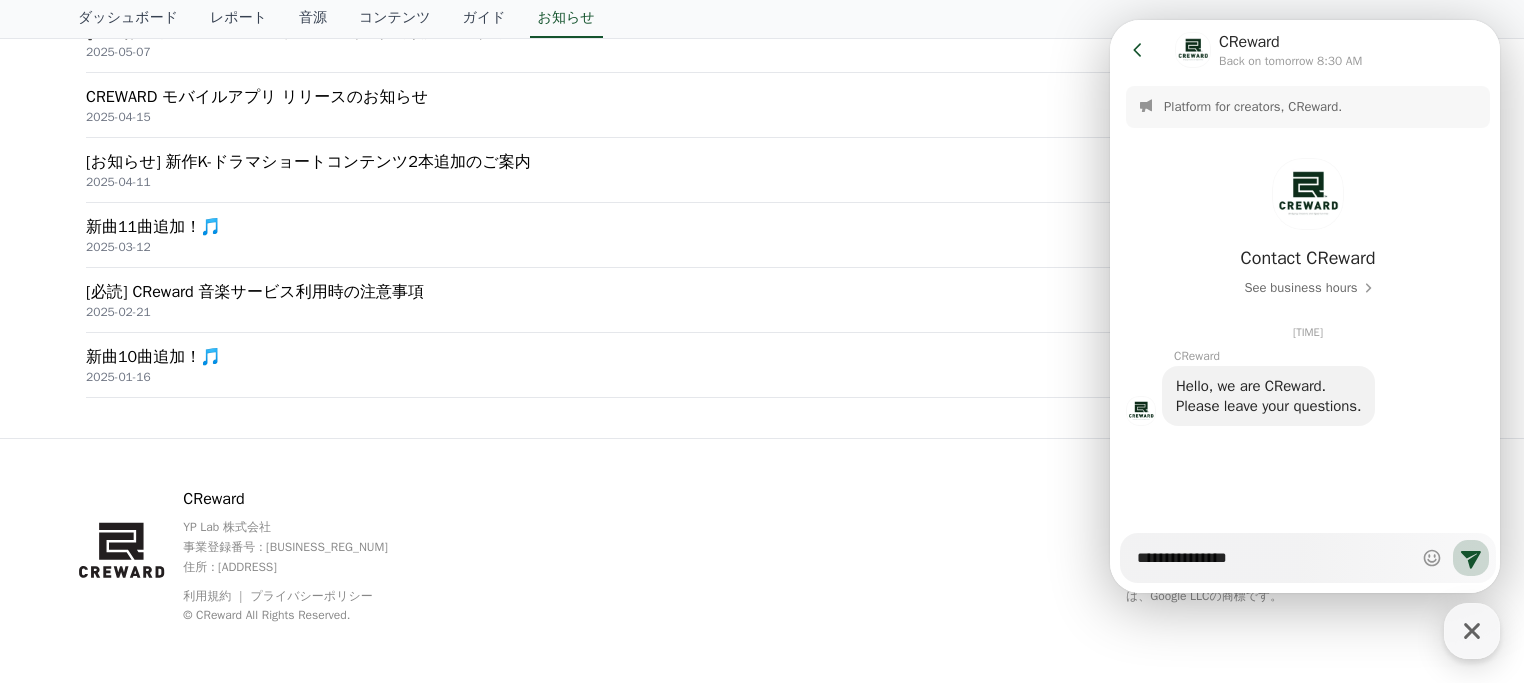 type on "*" 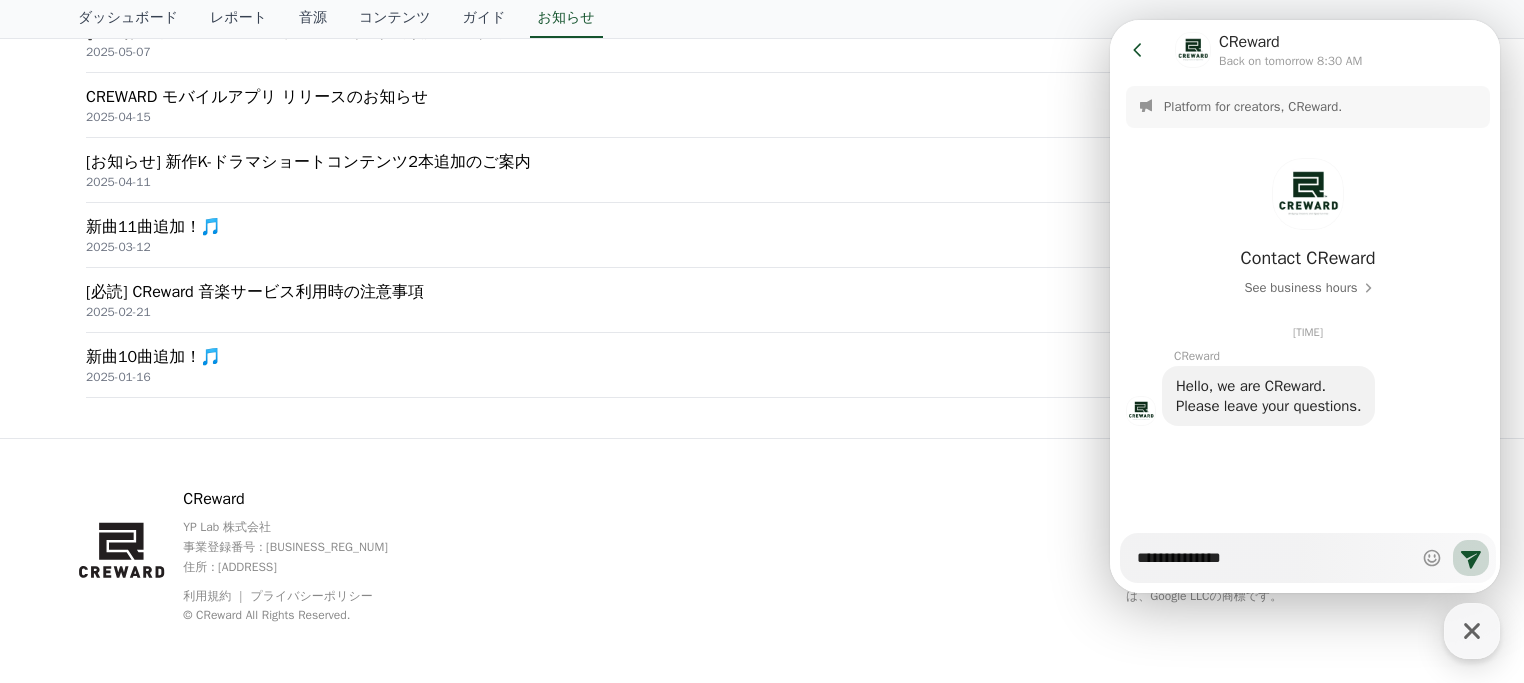 type on "*" 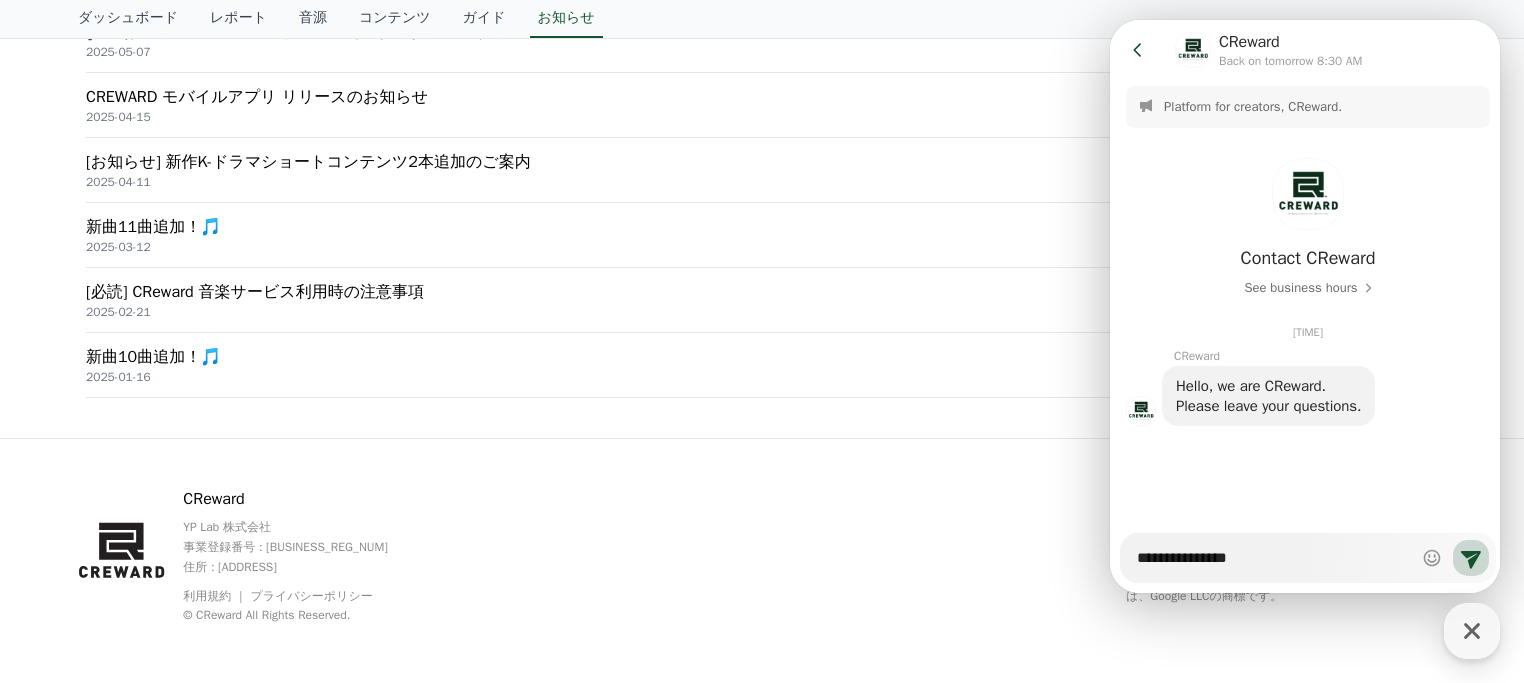 type on "*" 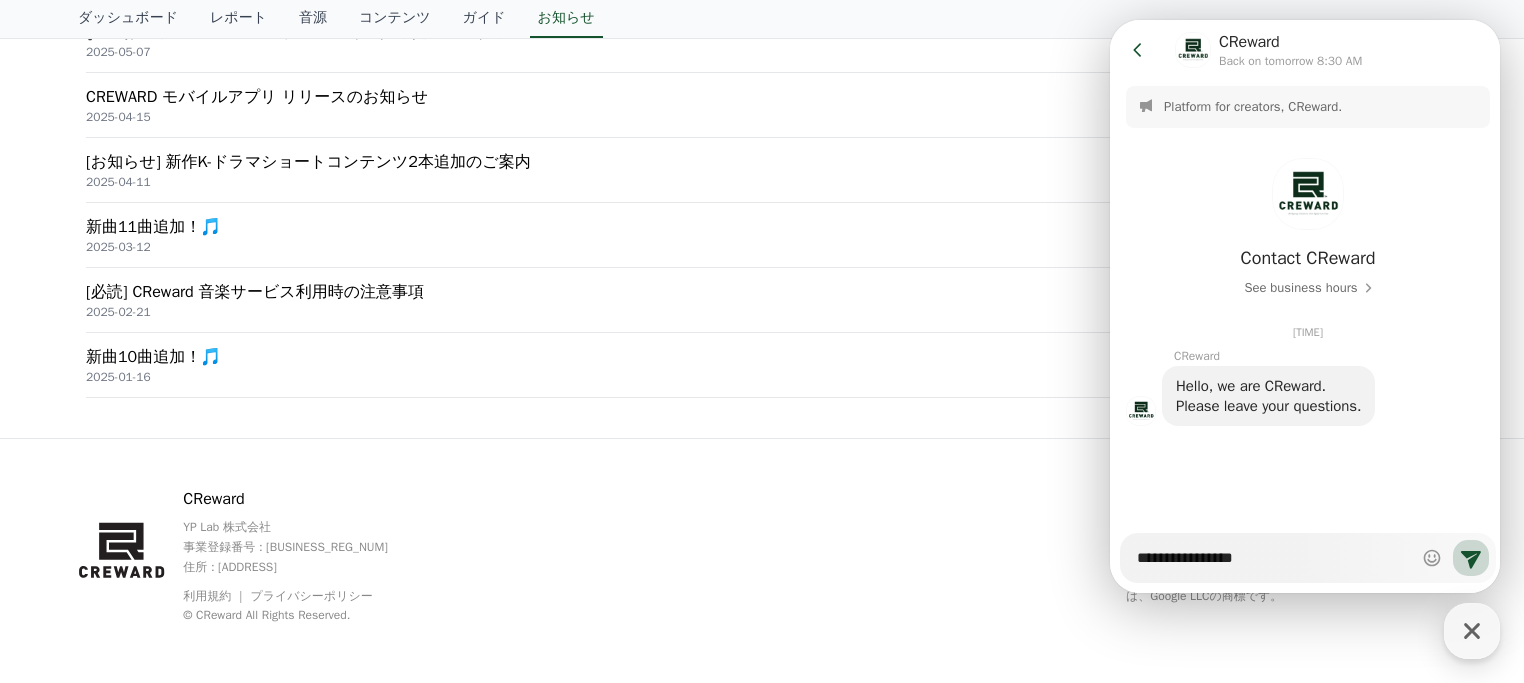 type on "*" 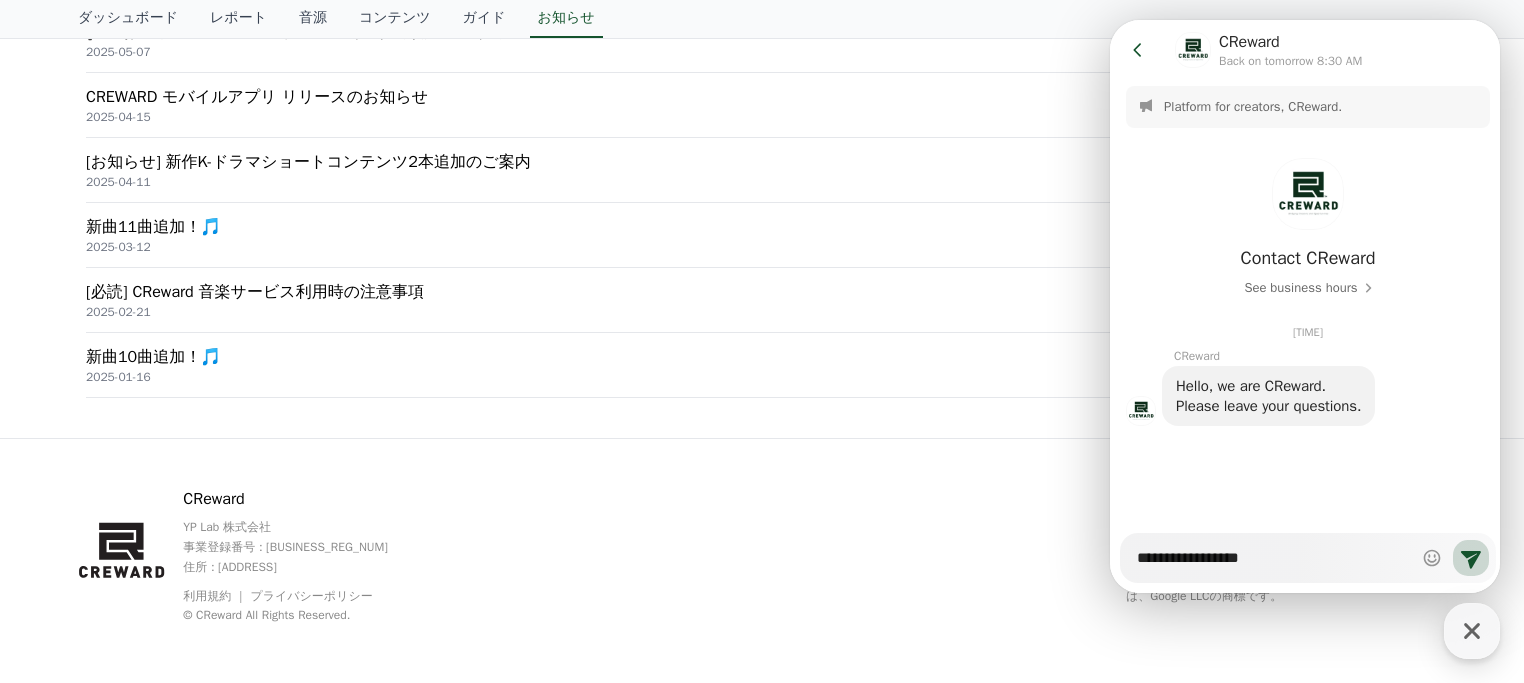 type on "**********" 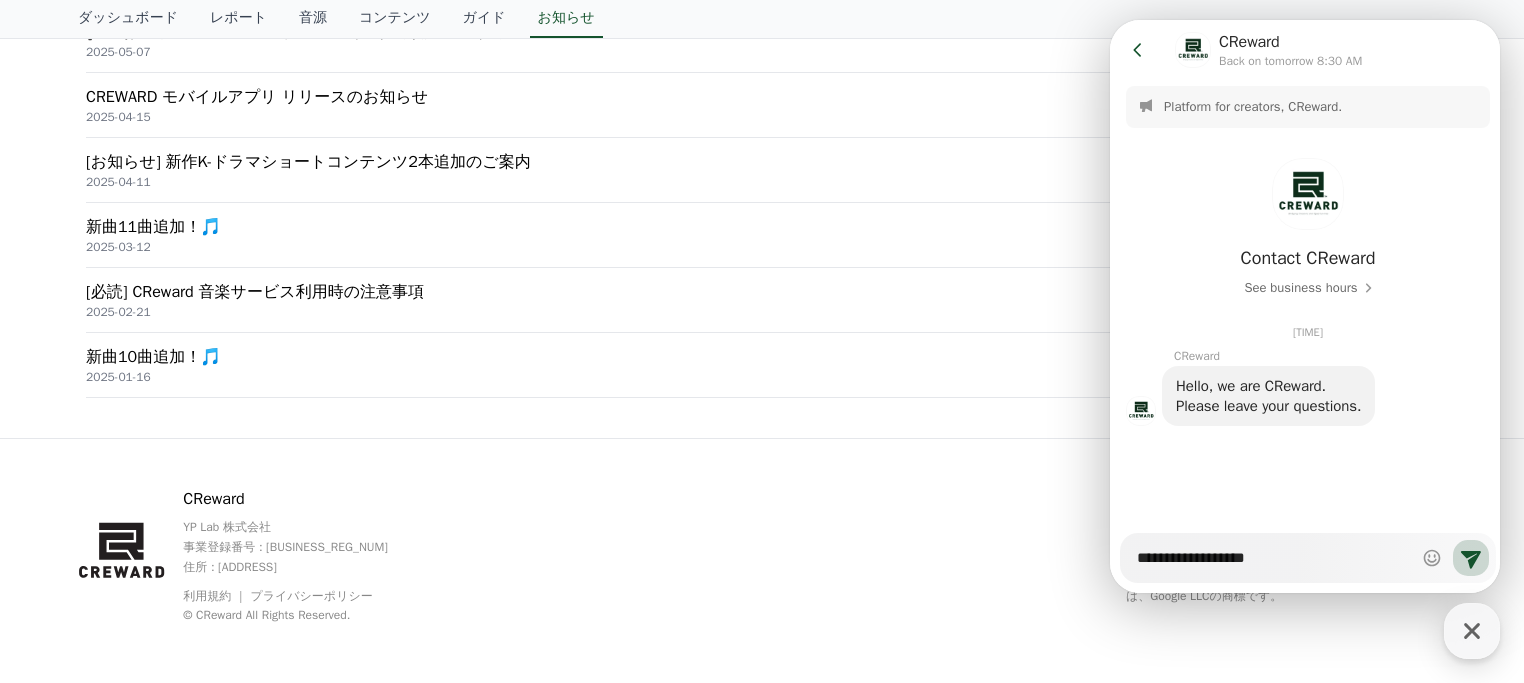 type on "*" 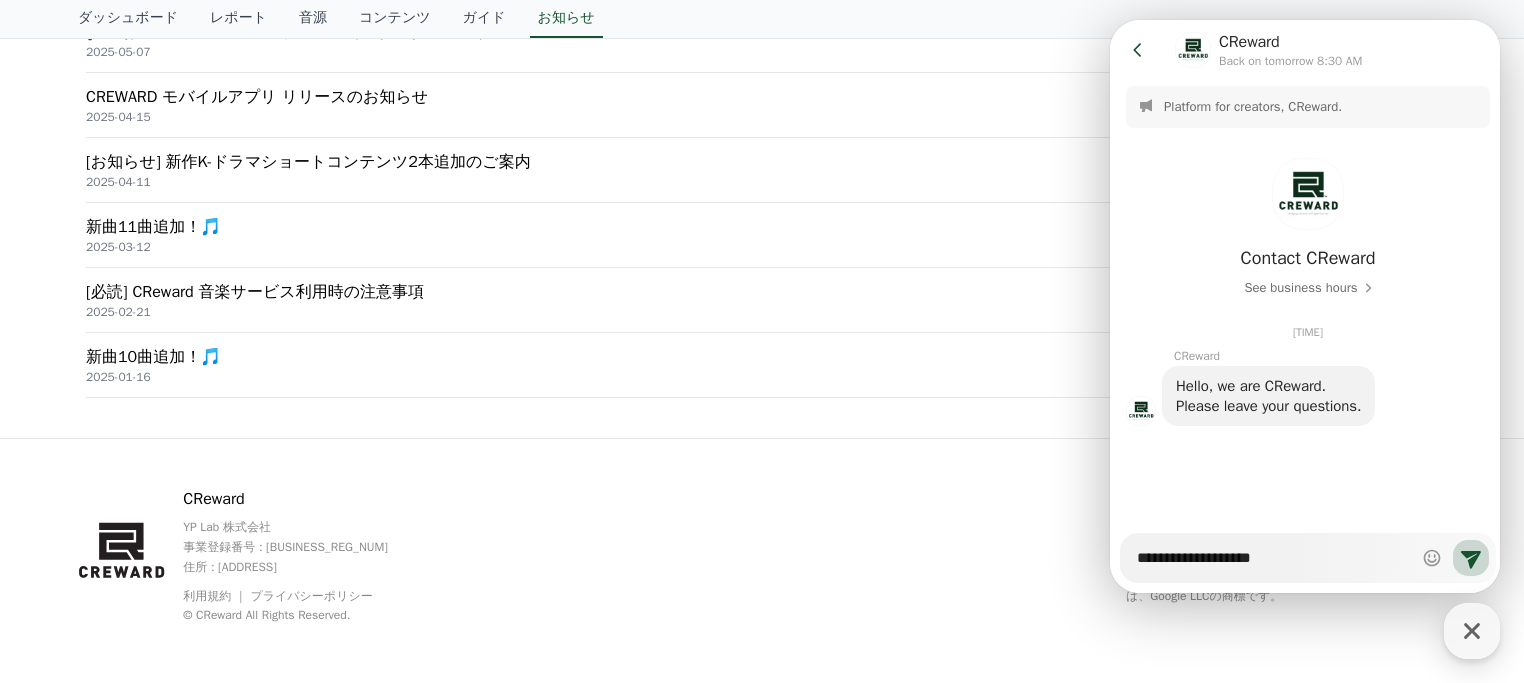 type on "*" 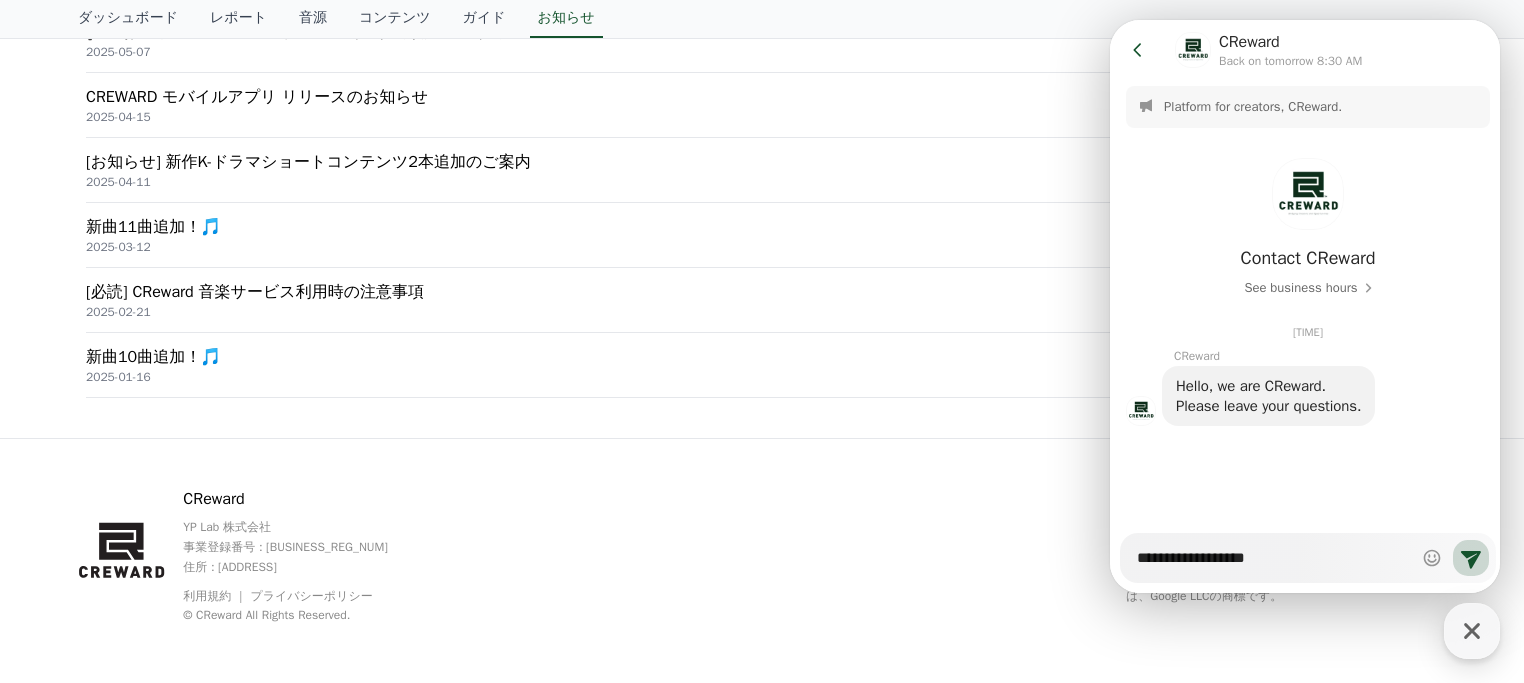 type on "*" 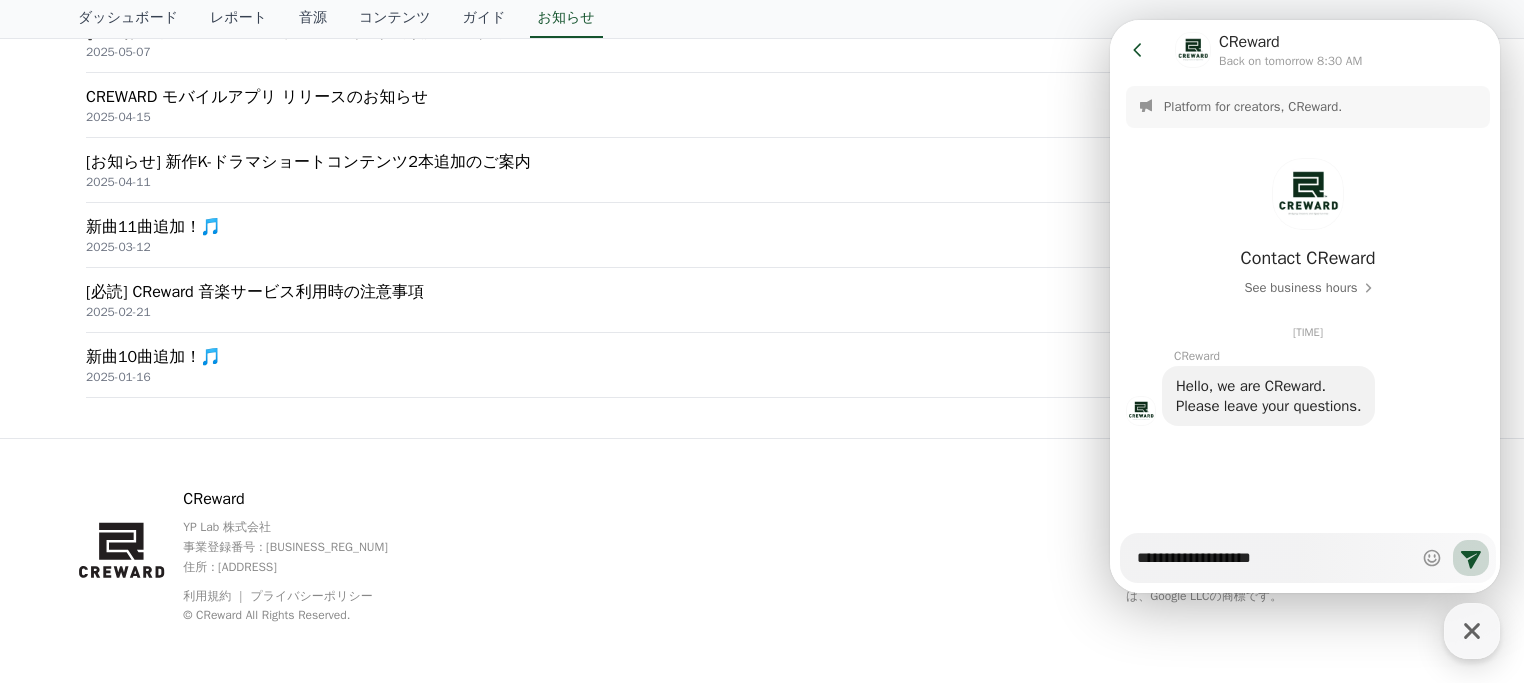type on "*" 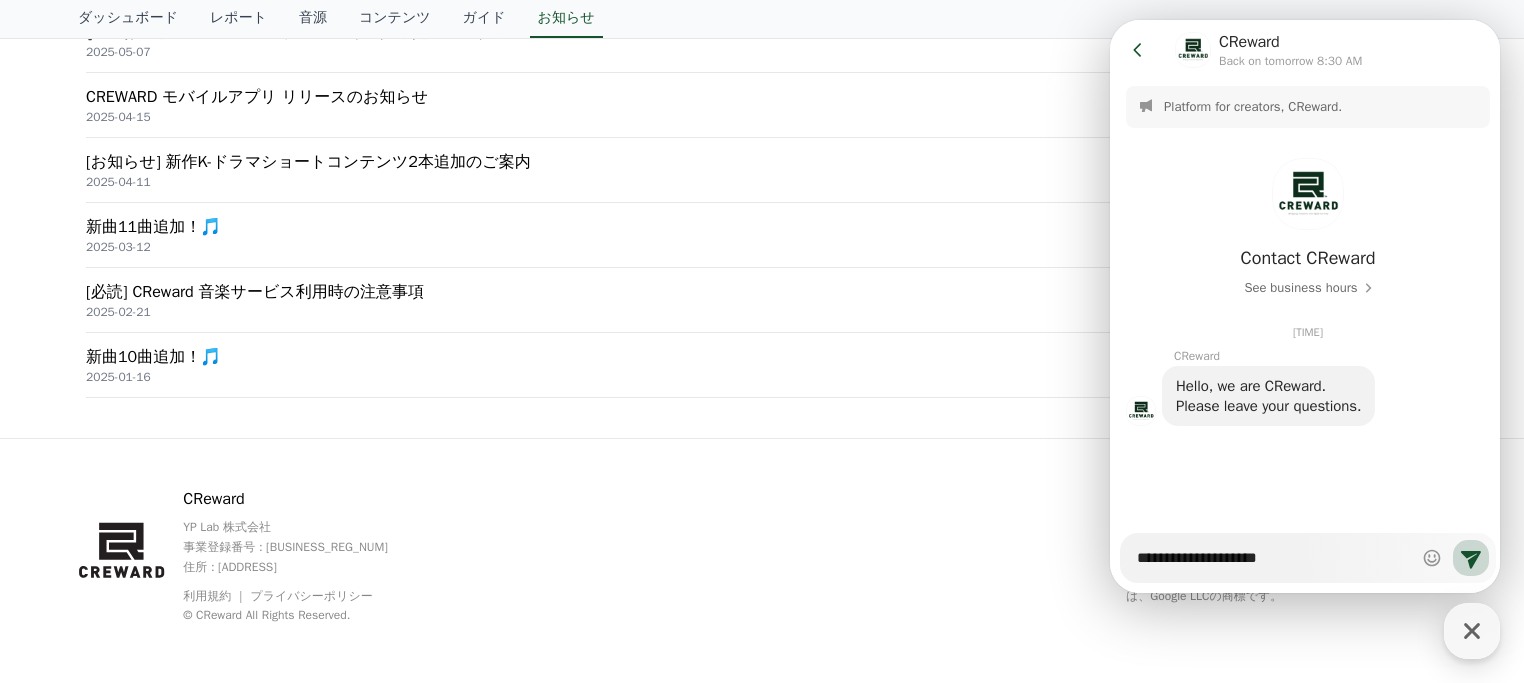 type on "*" 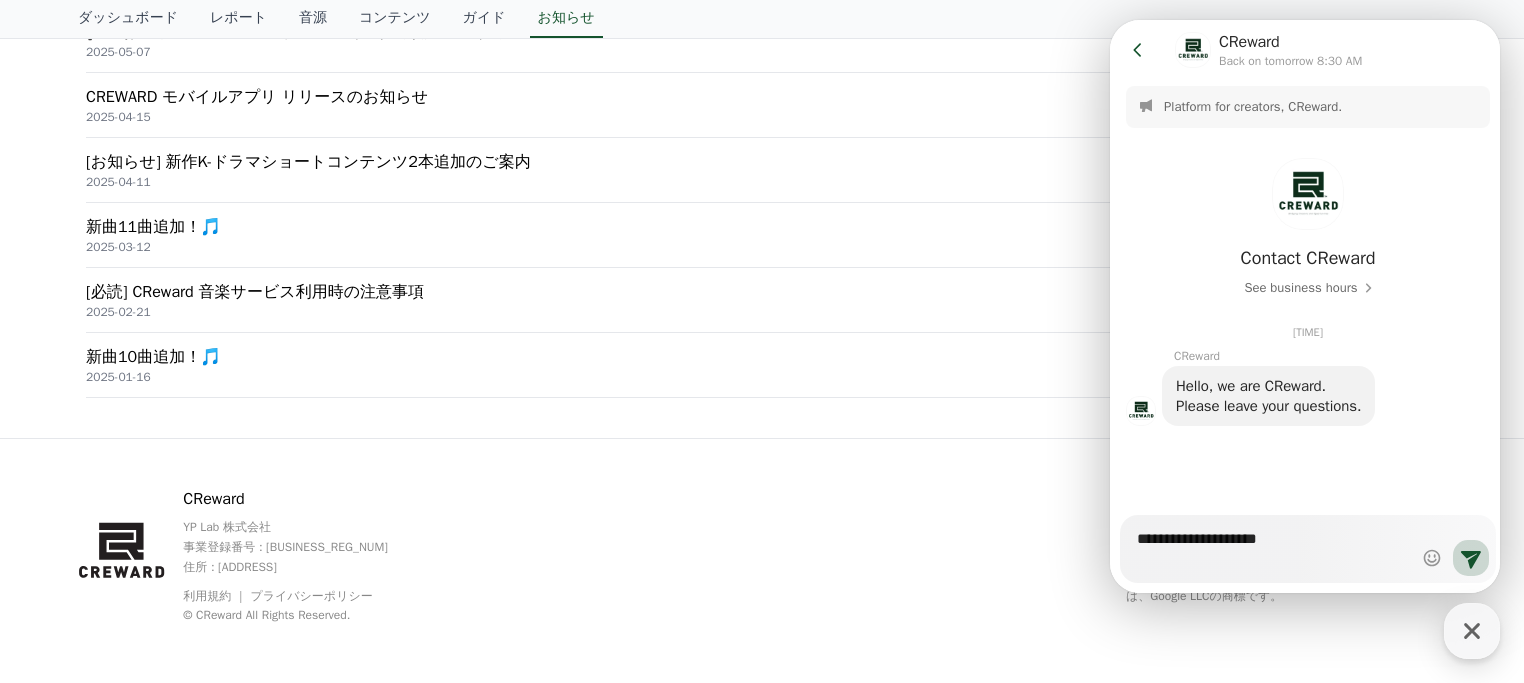 type on "*" 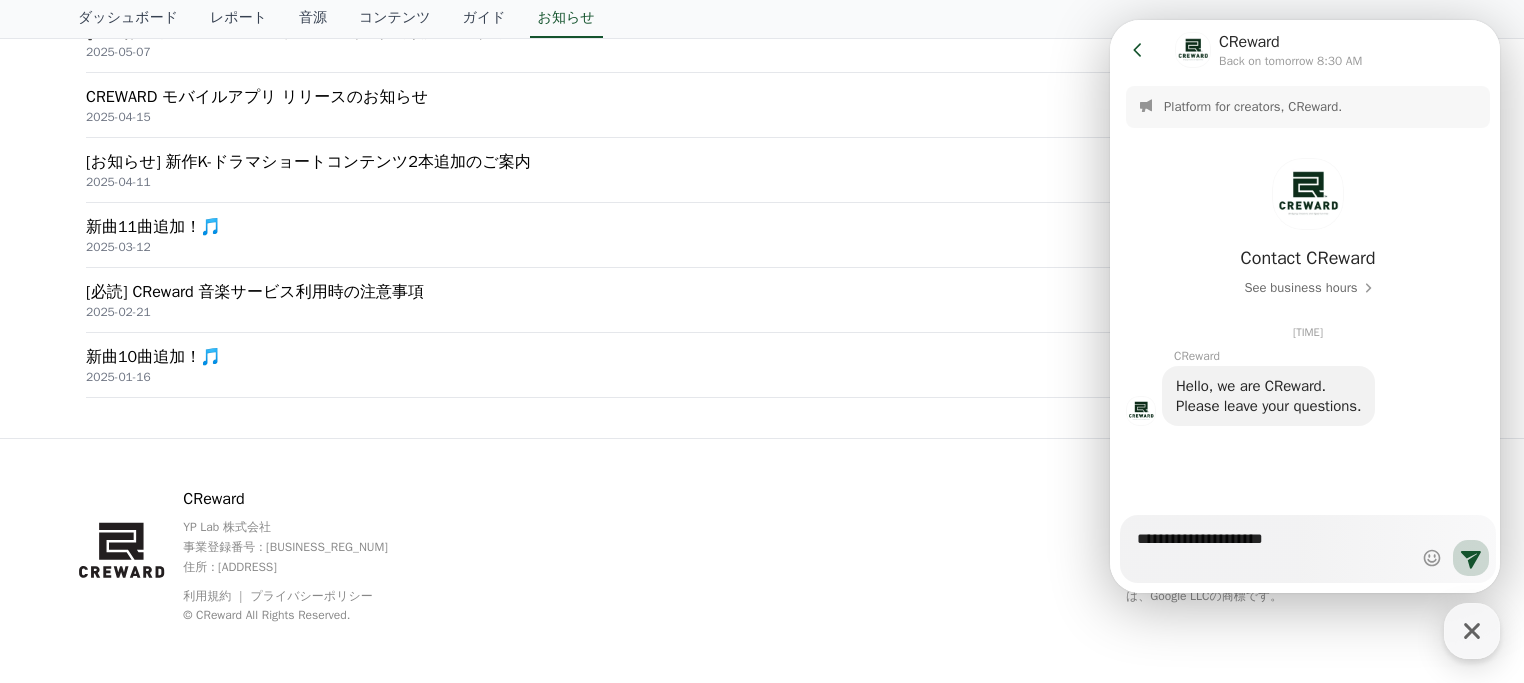 type on "*" 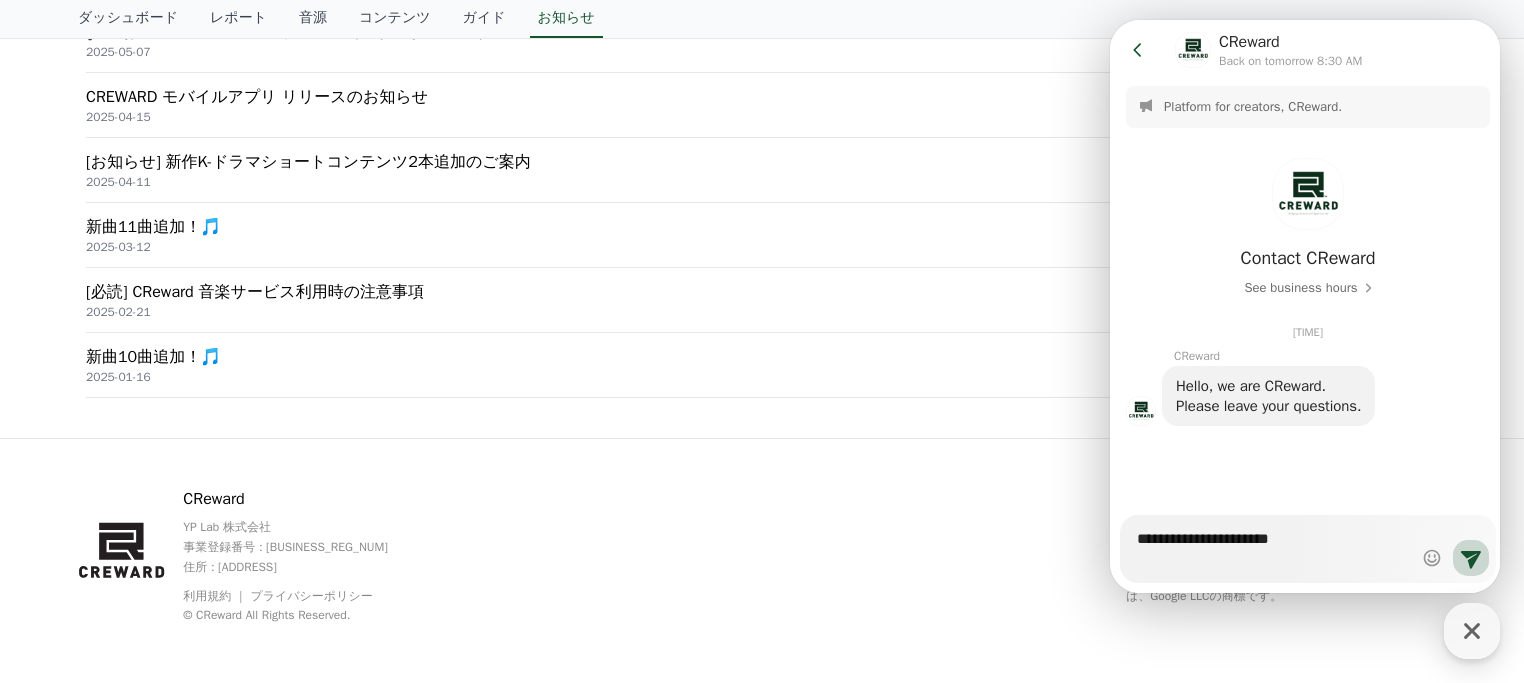 type on "*" 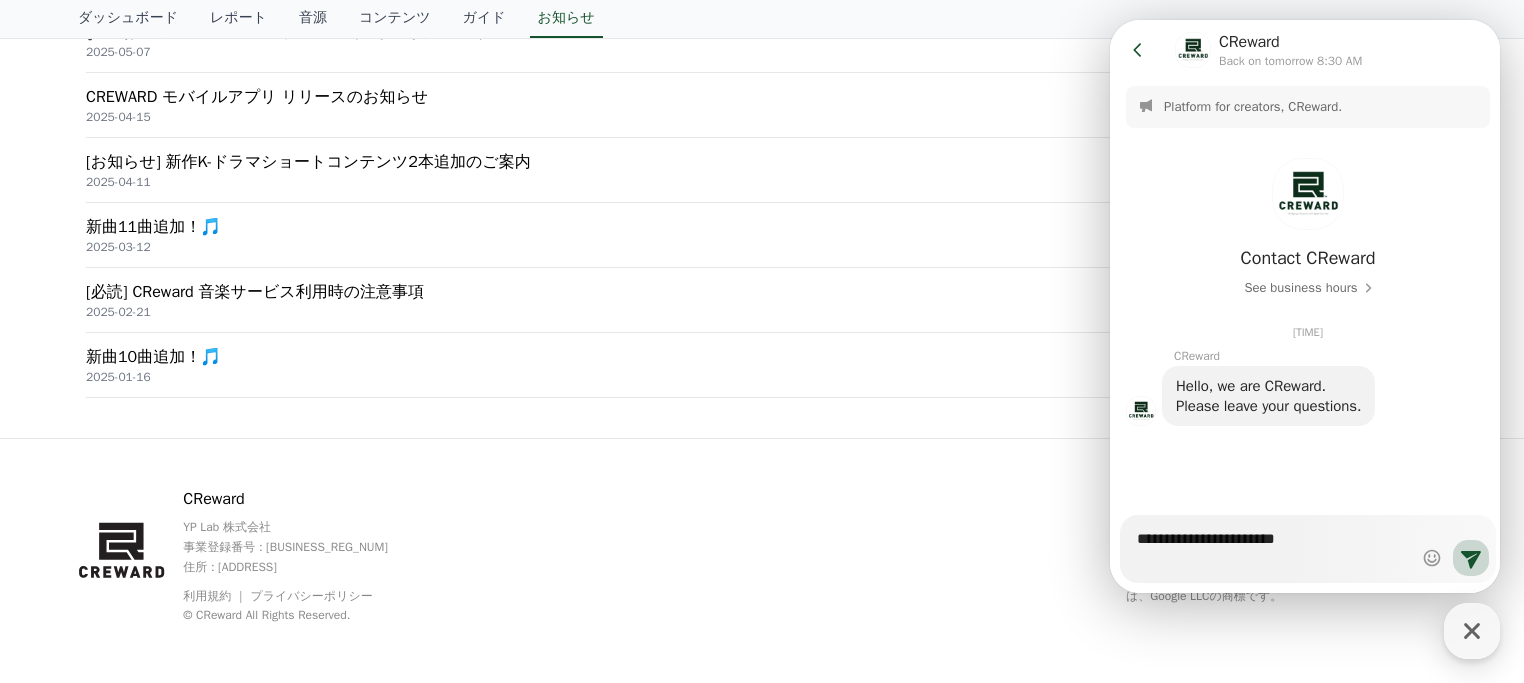 type on "*" 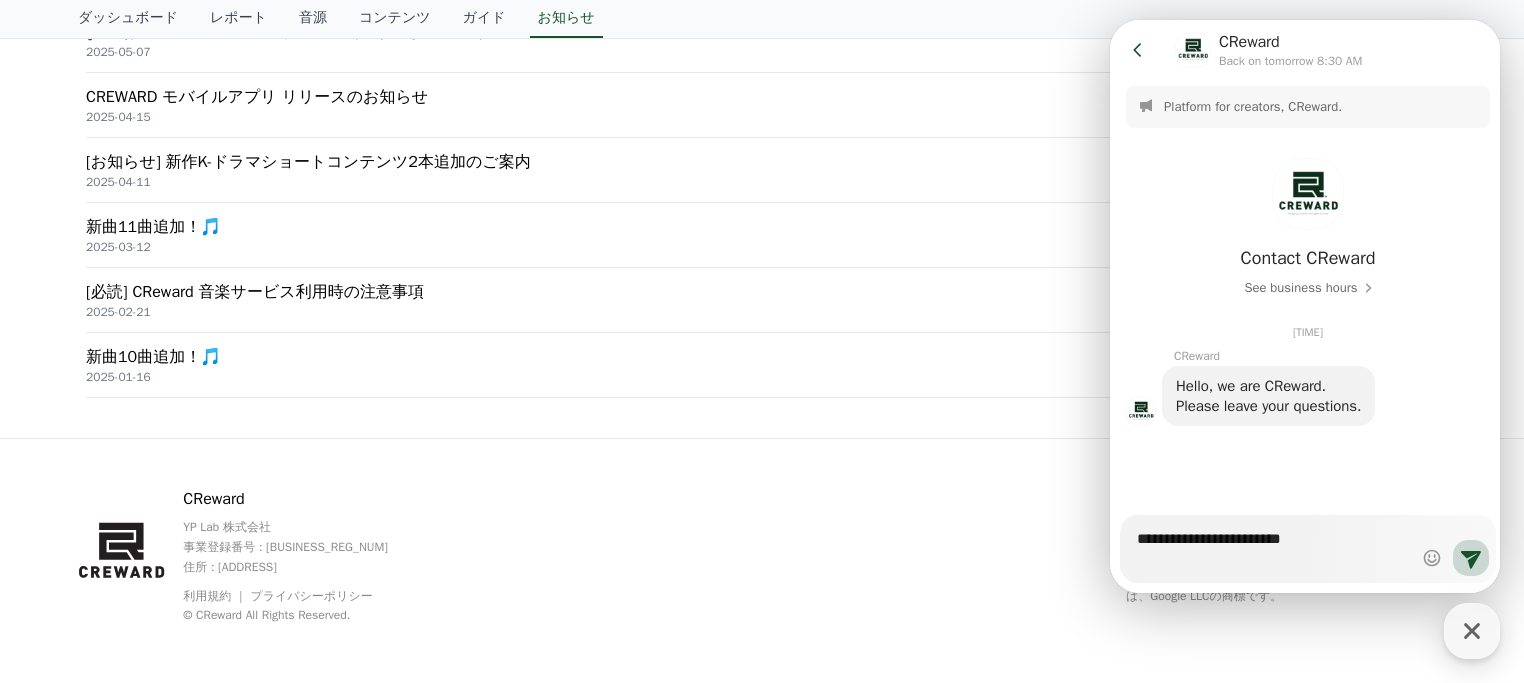 type on "*" 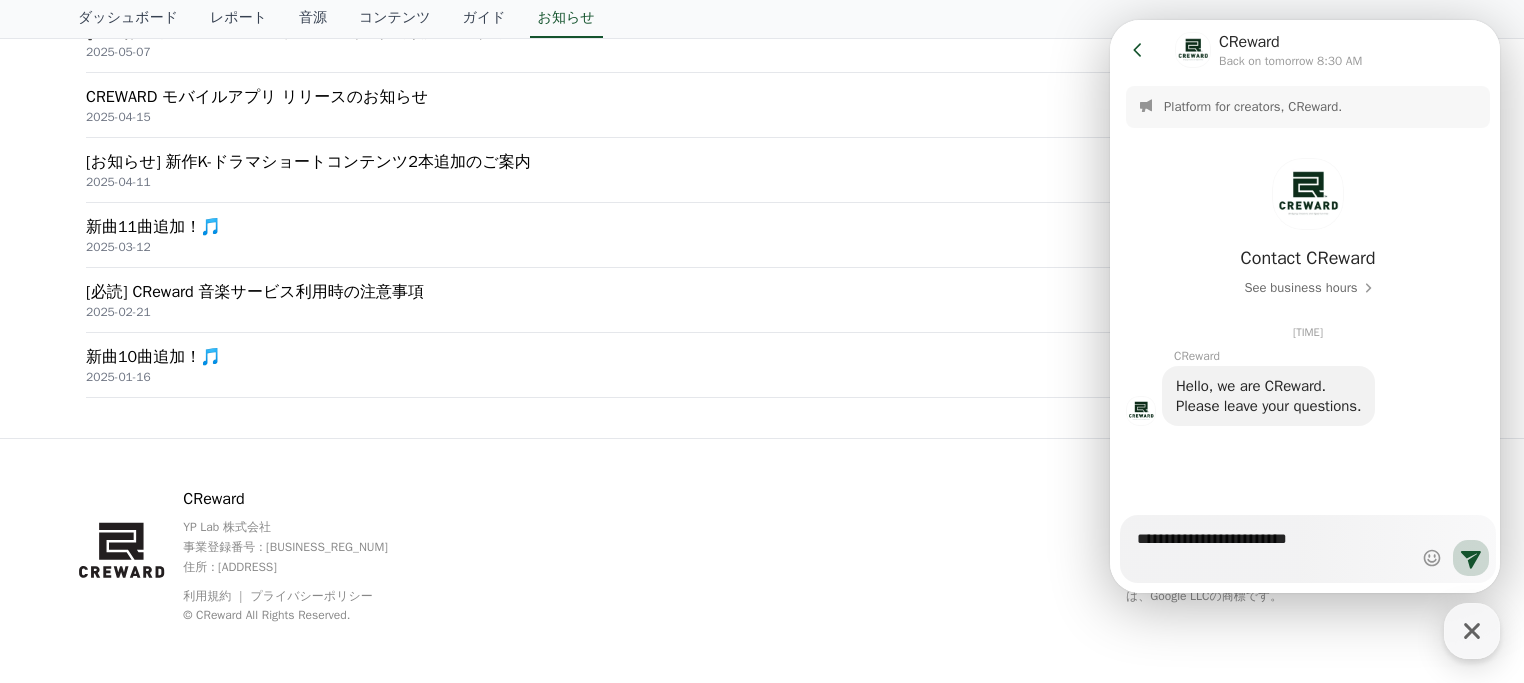 type on "*" 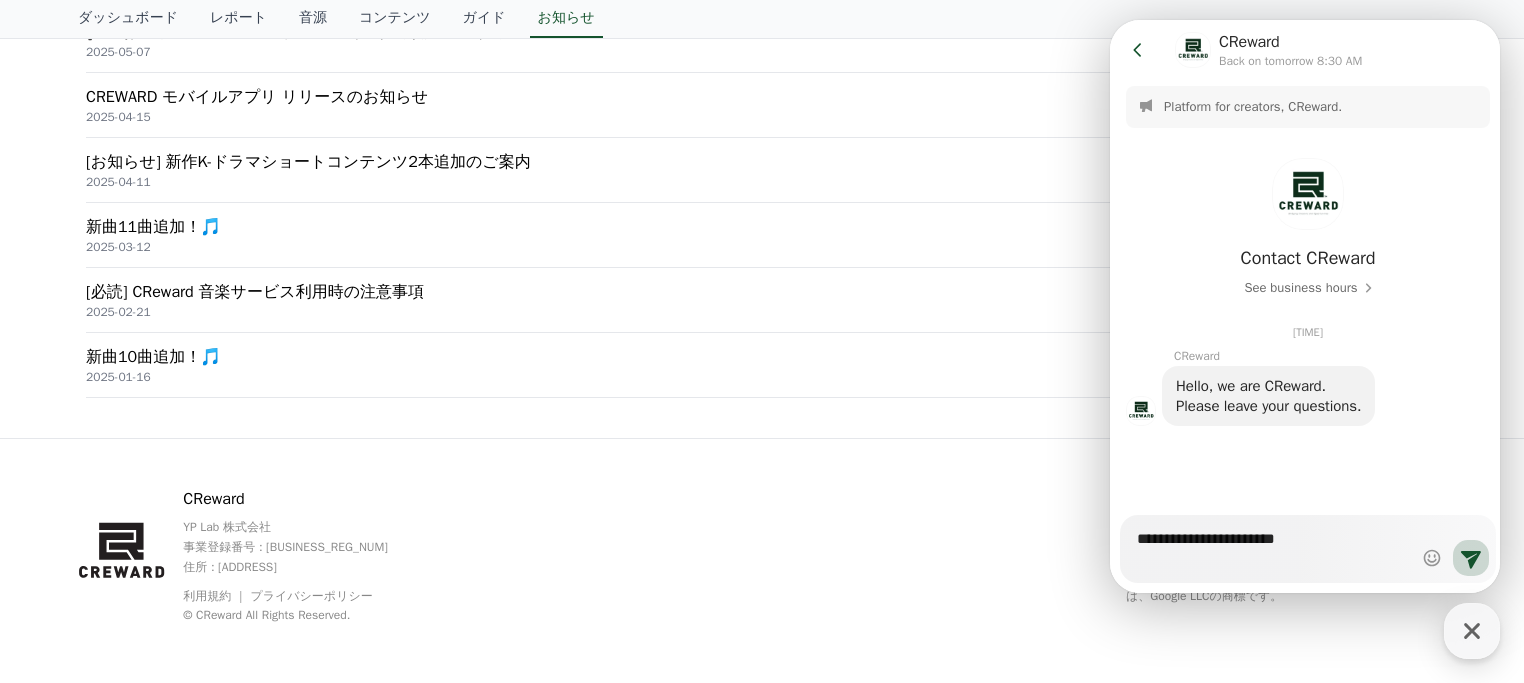type on "*" 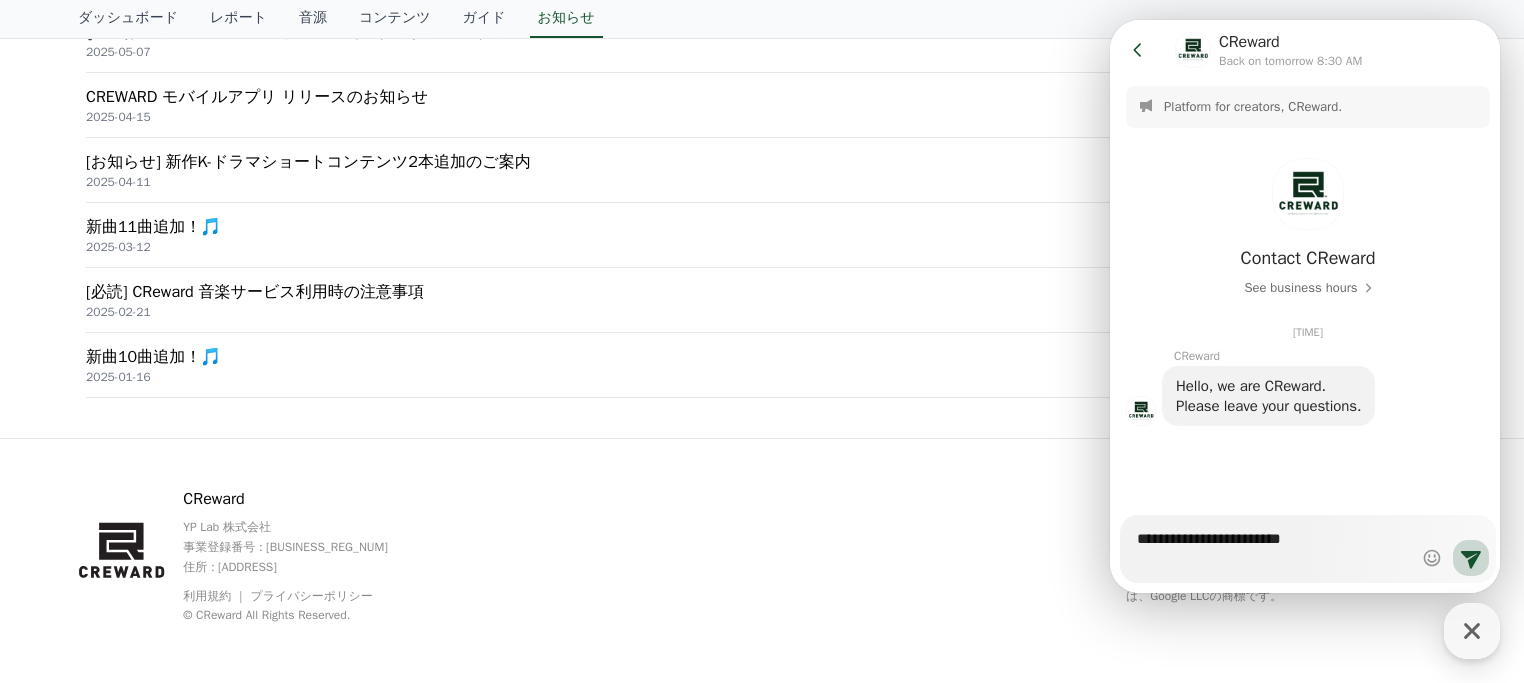 type on "*" 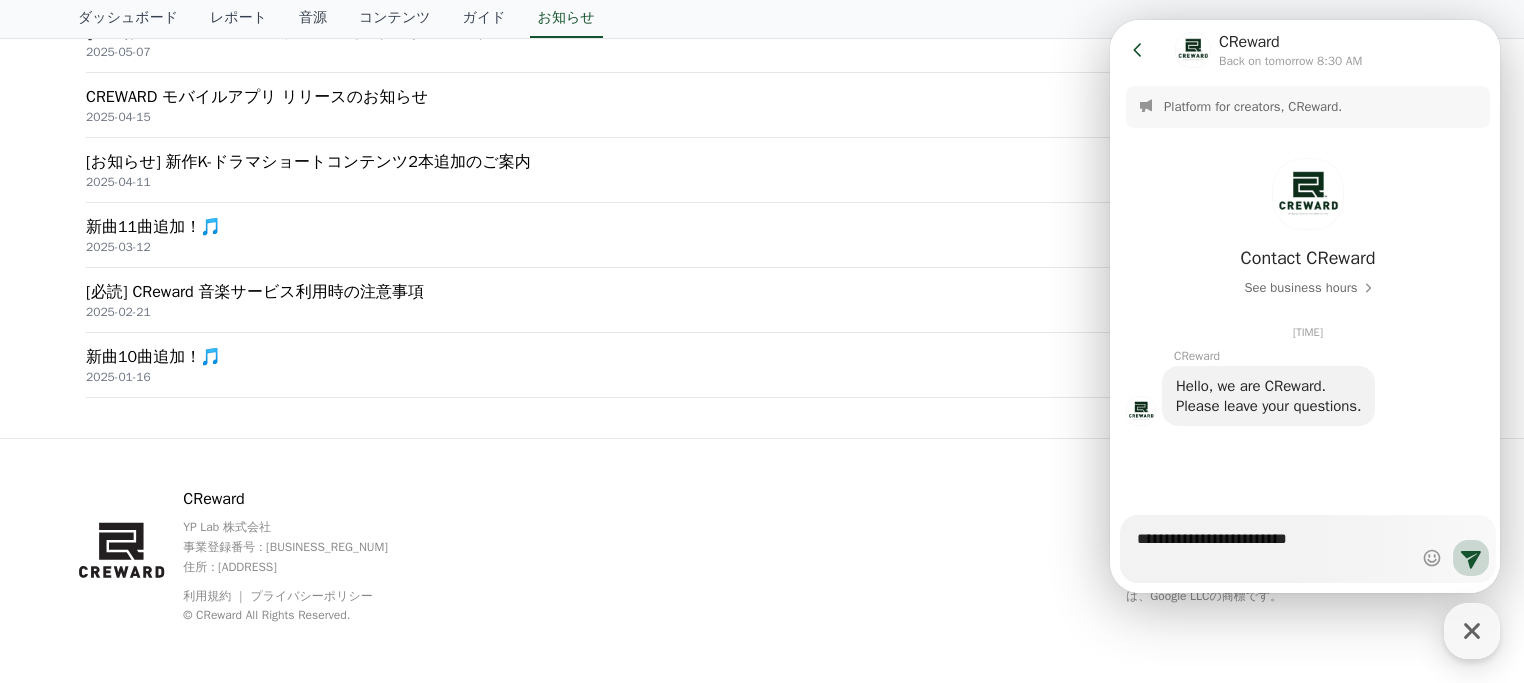 type on "*" 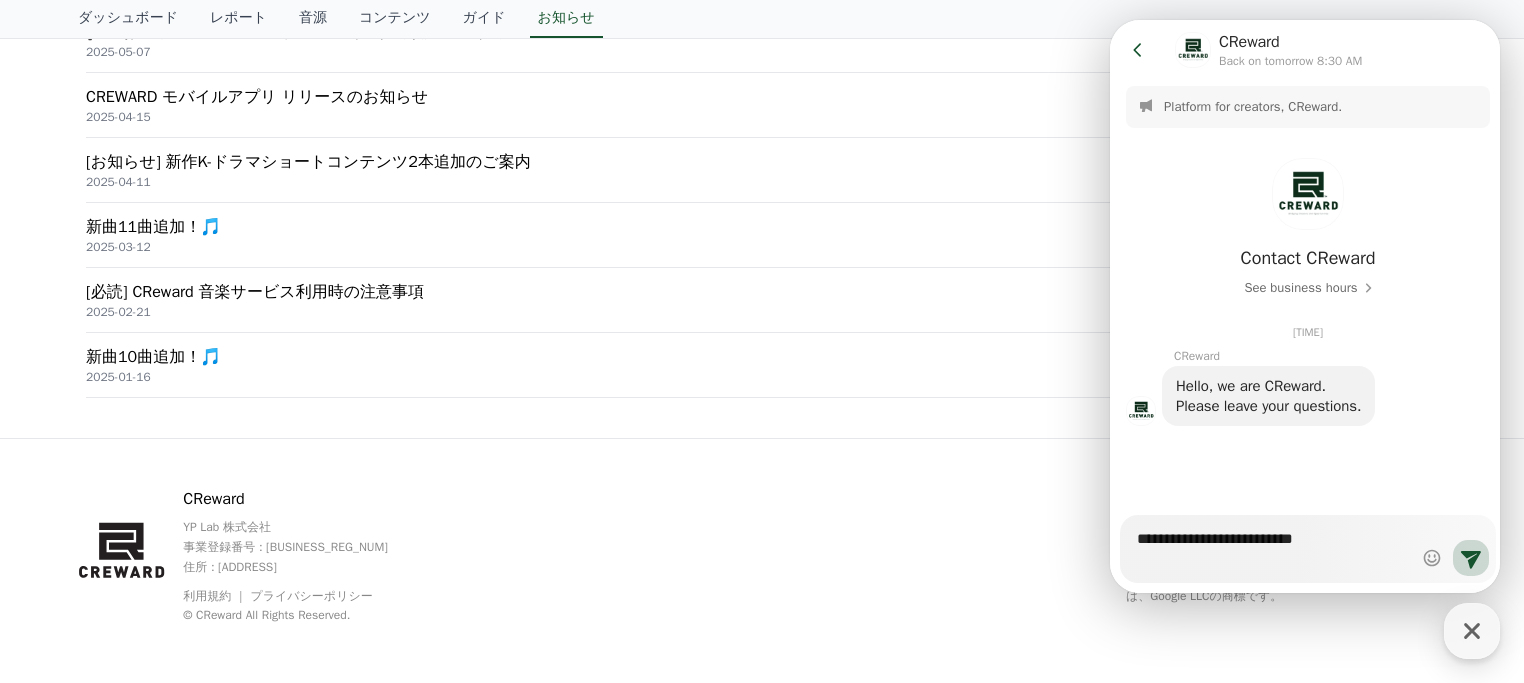 type on "*" 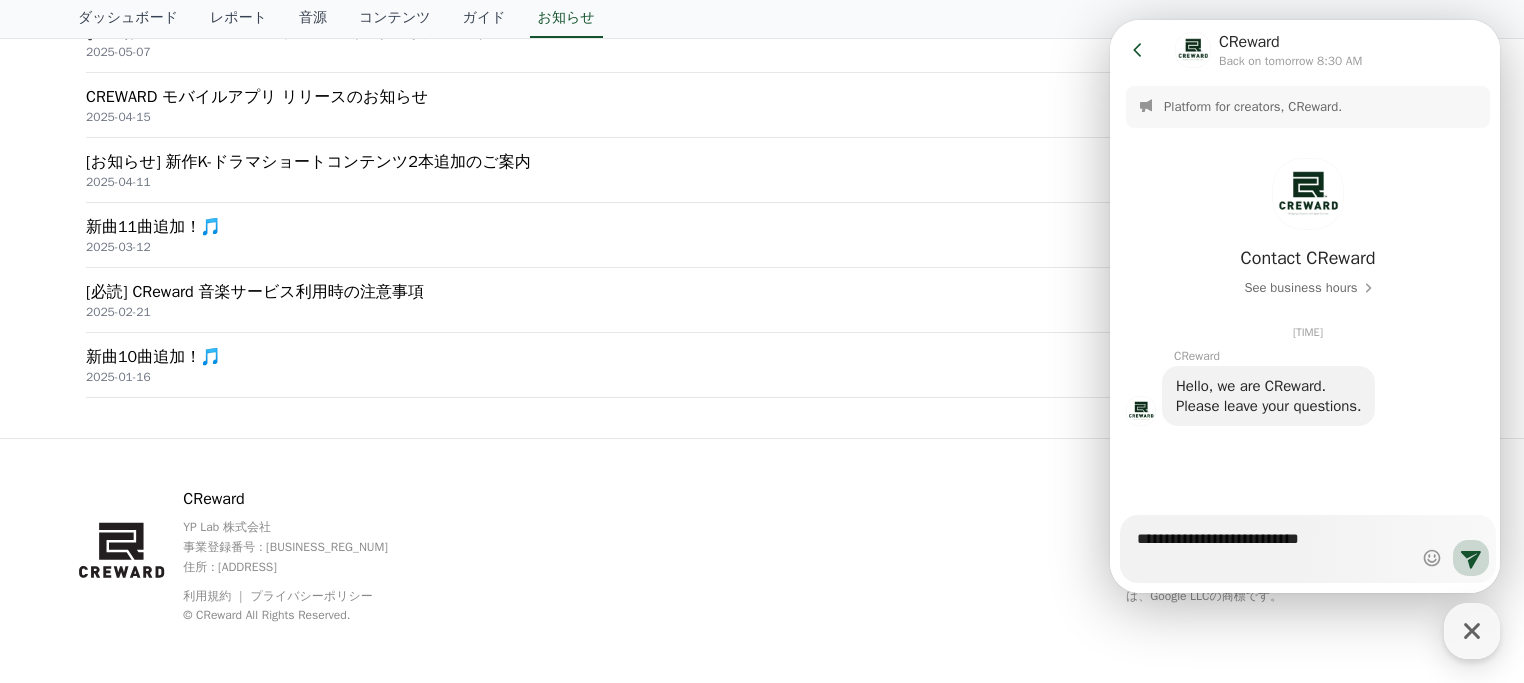 type on "*" 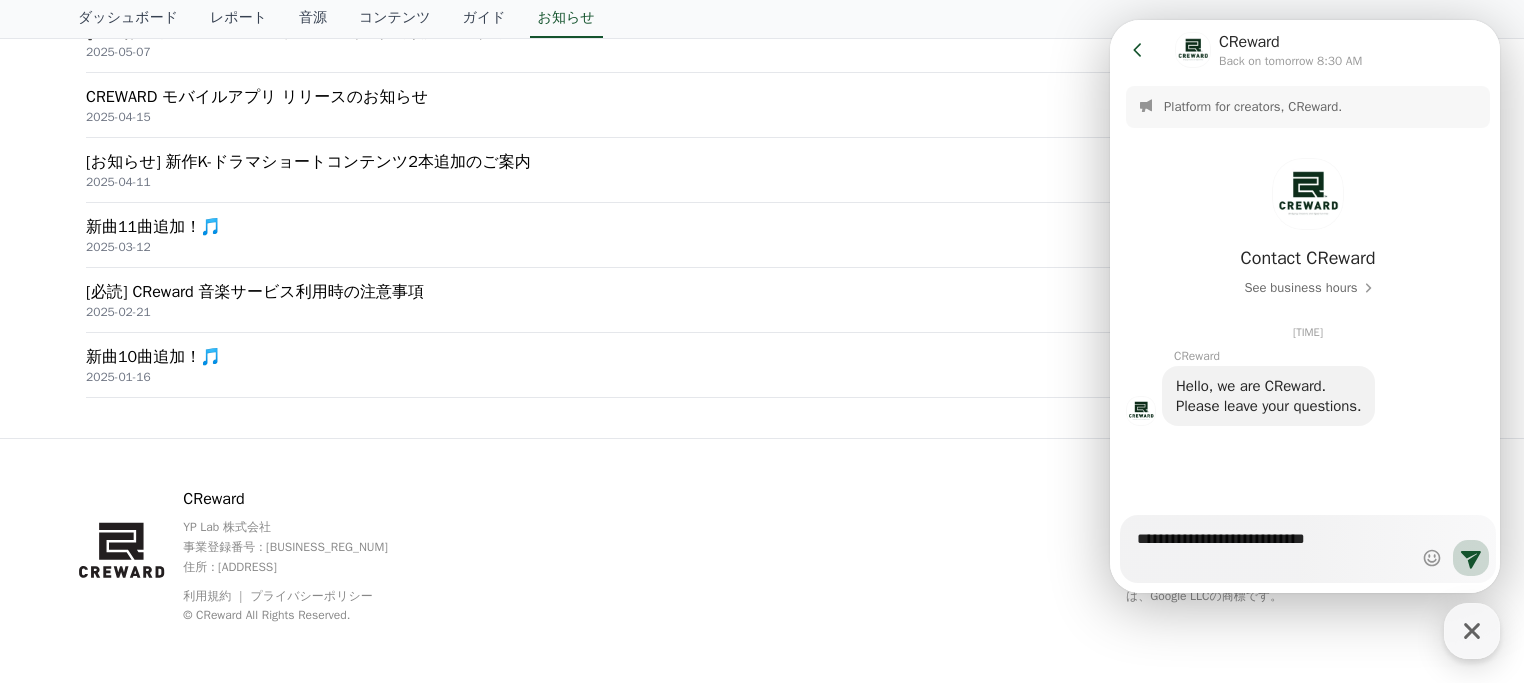 type on "*" 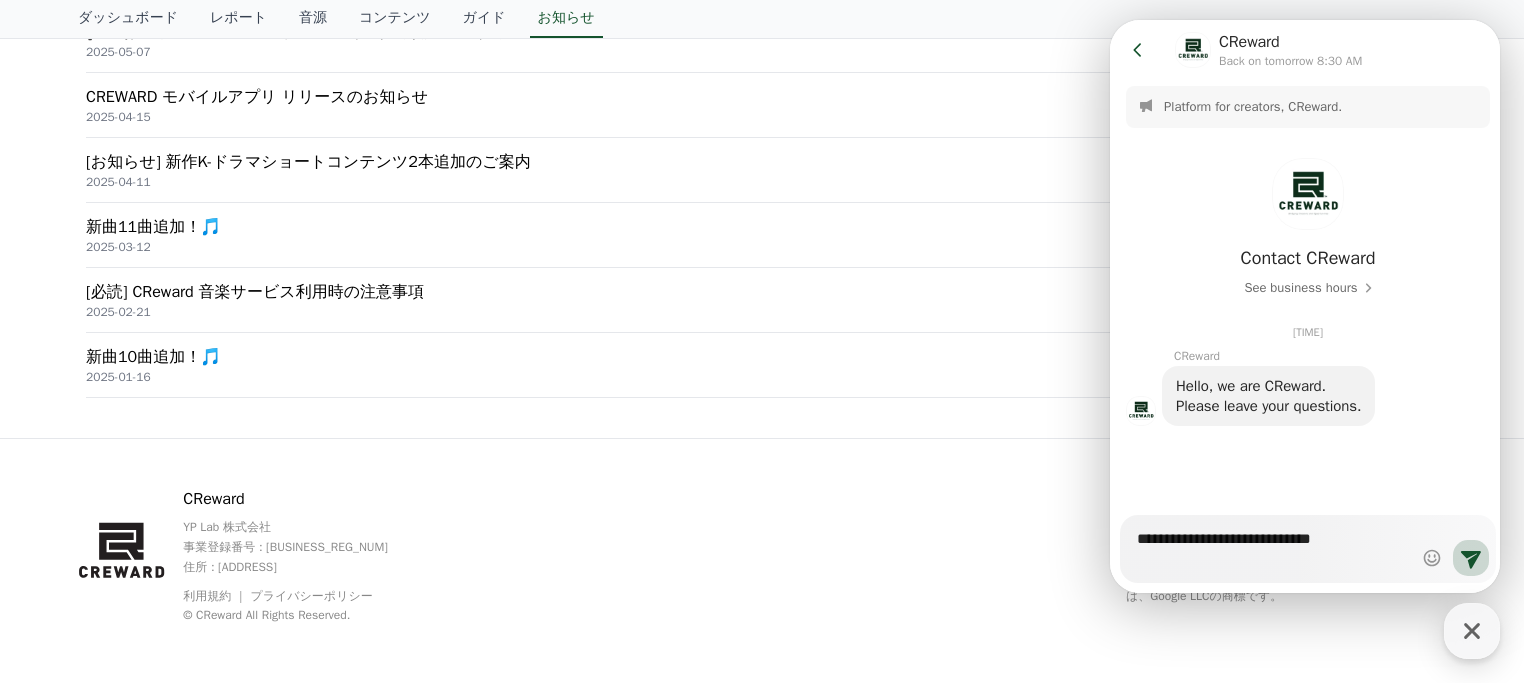 type on "*" 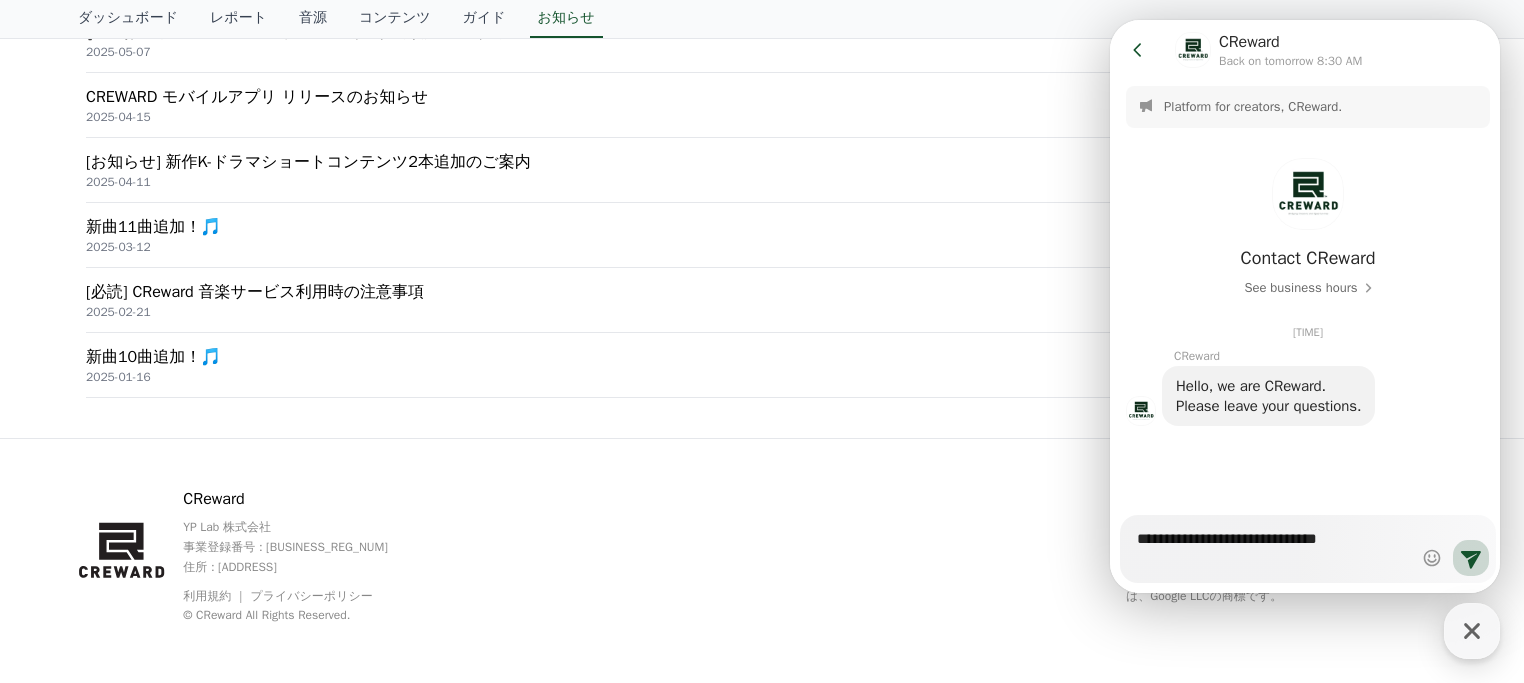 type on "*" 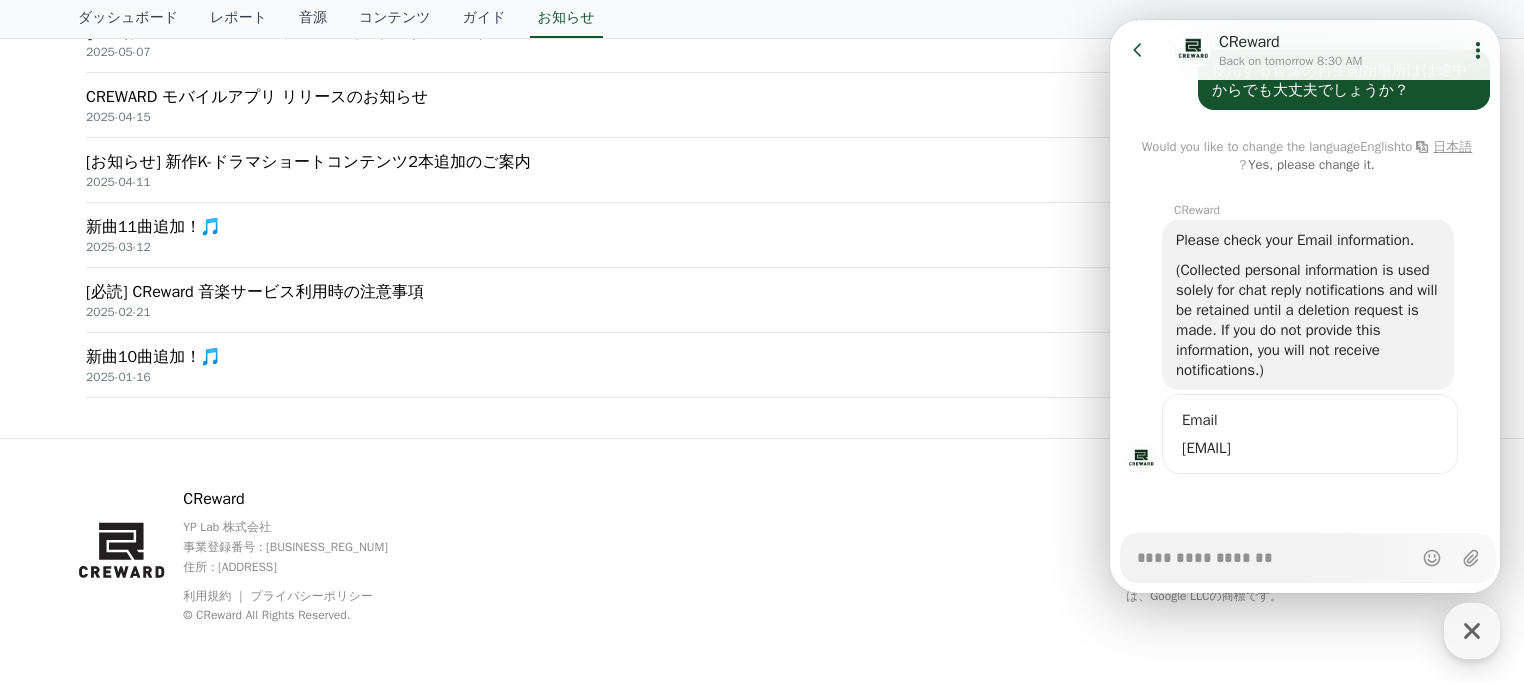 scroll, scrollTop: 398, scrollLeft: 0, axis: vertical 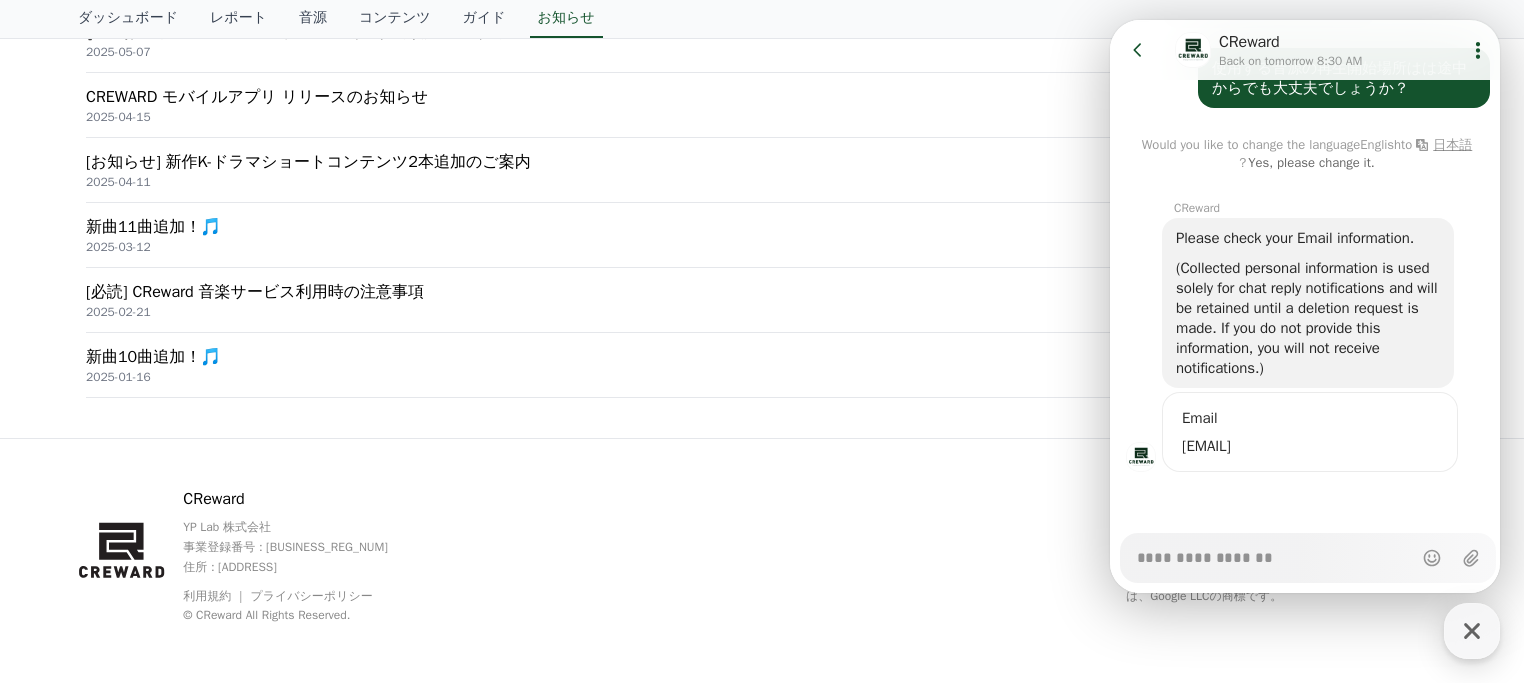 click on "**********" at bounding box center (762, 563) 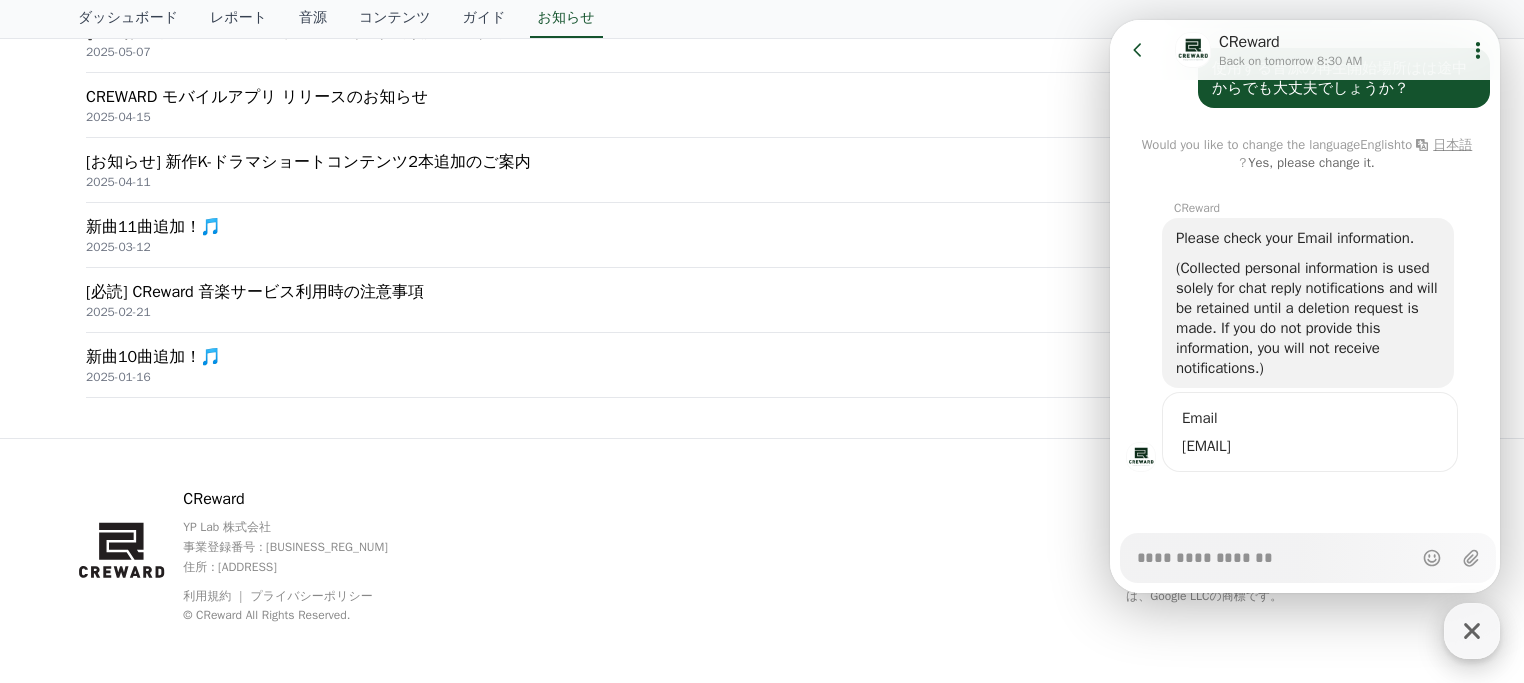 click 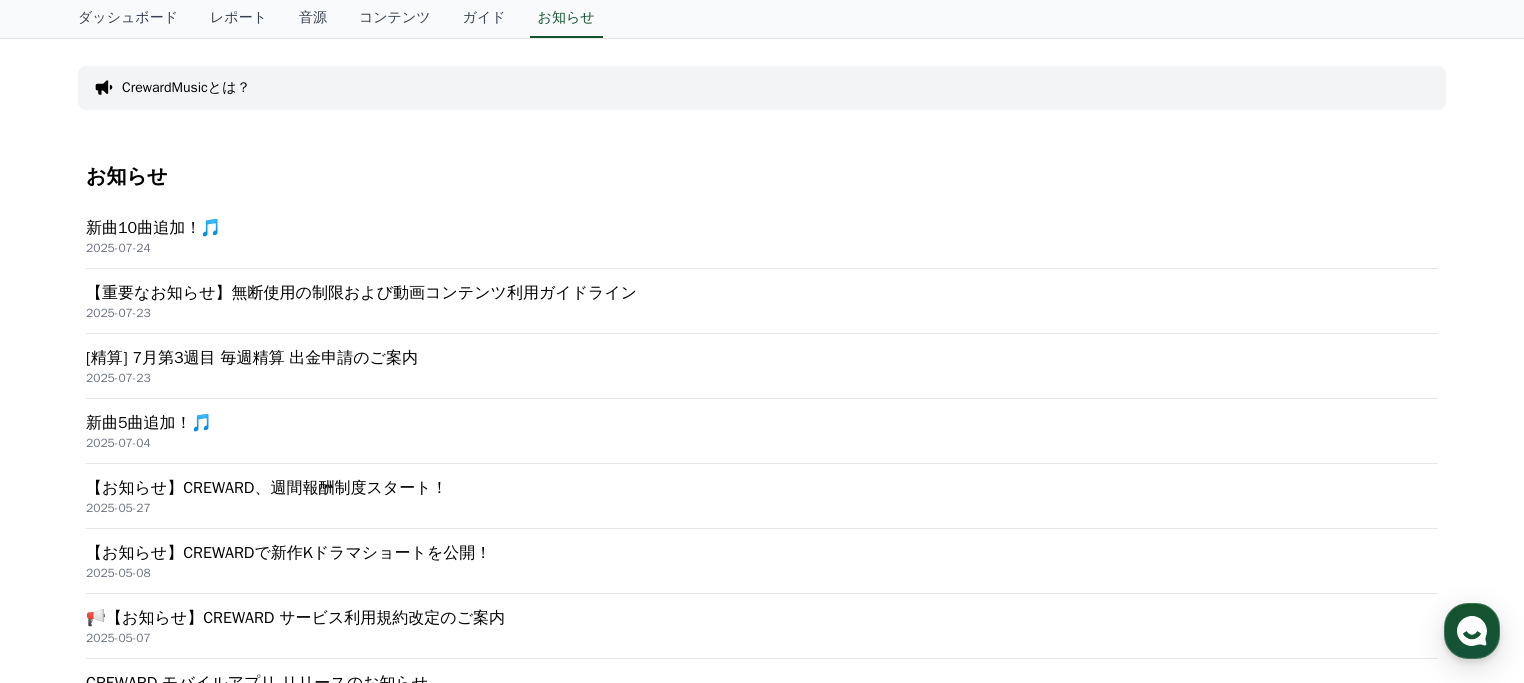 scroll, scrollTop: 0, scrollLeft: 0, axis: both 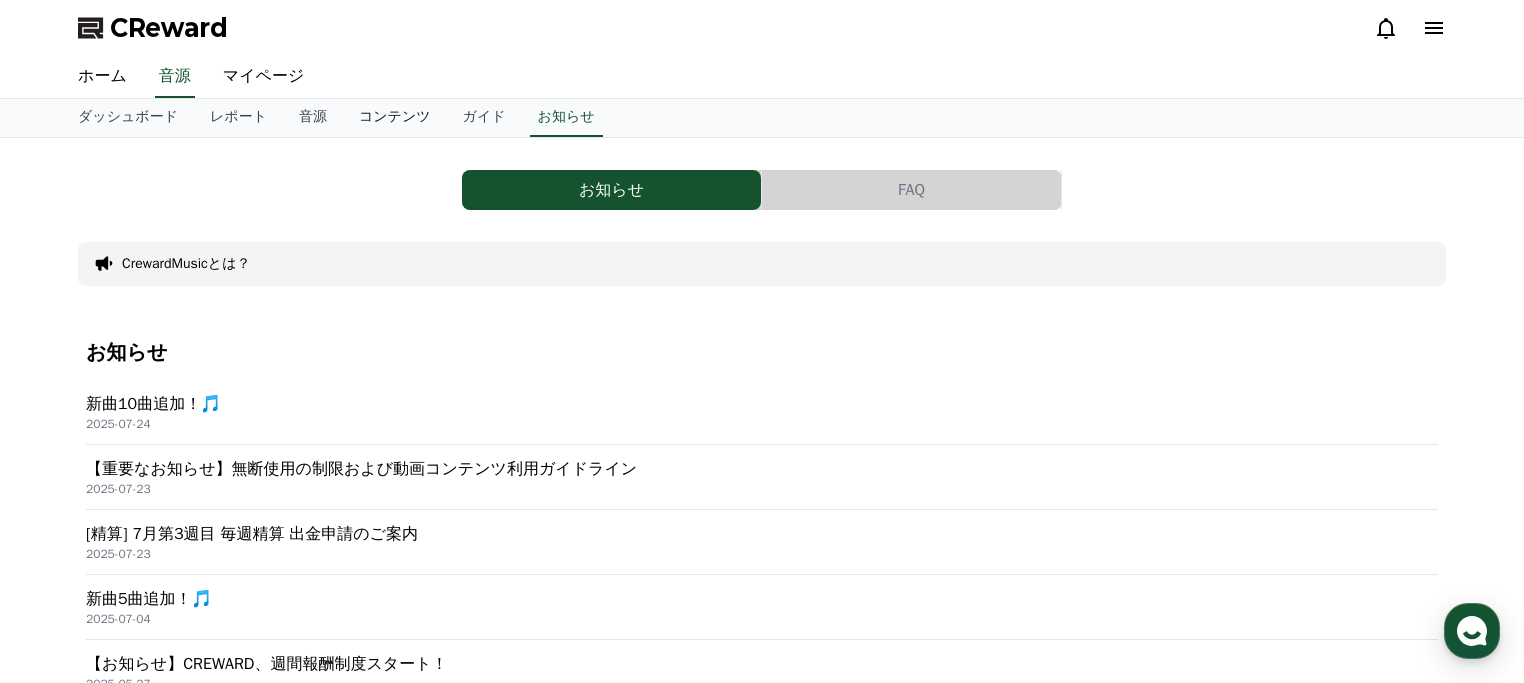 click on "コンテンツ" at bounding box center [395, 118] 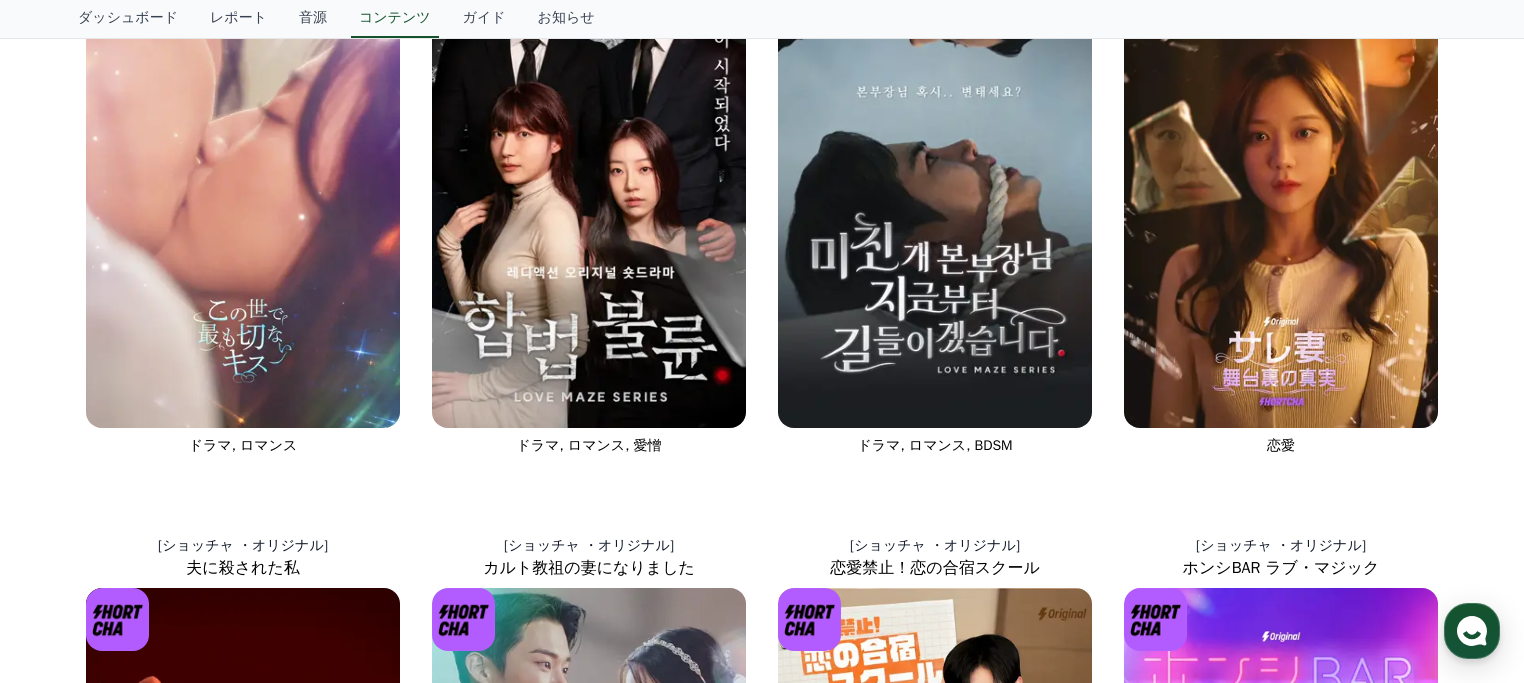 scroll, scrollTop: 0, scrollLeft: 0, axis: both 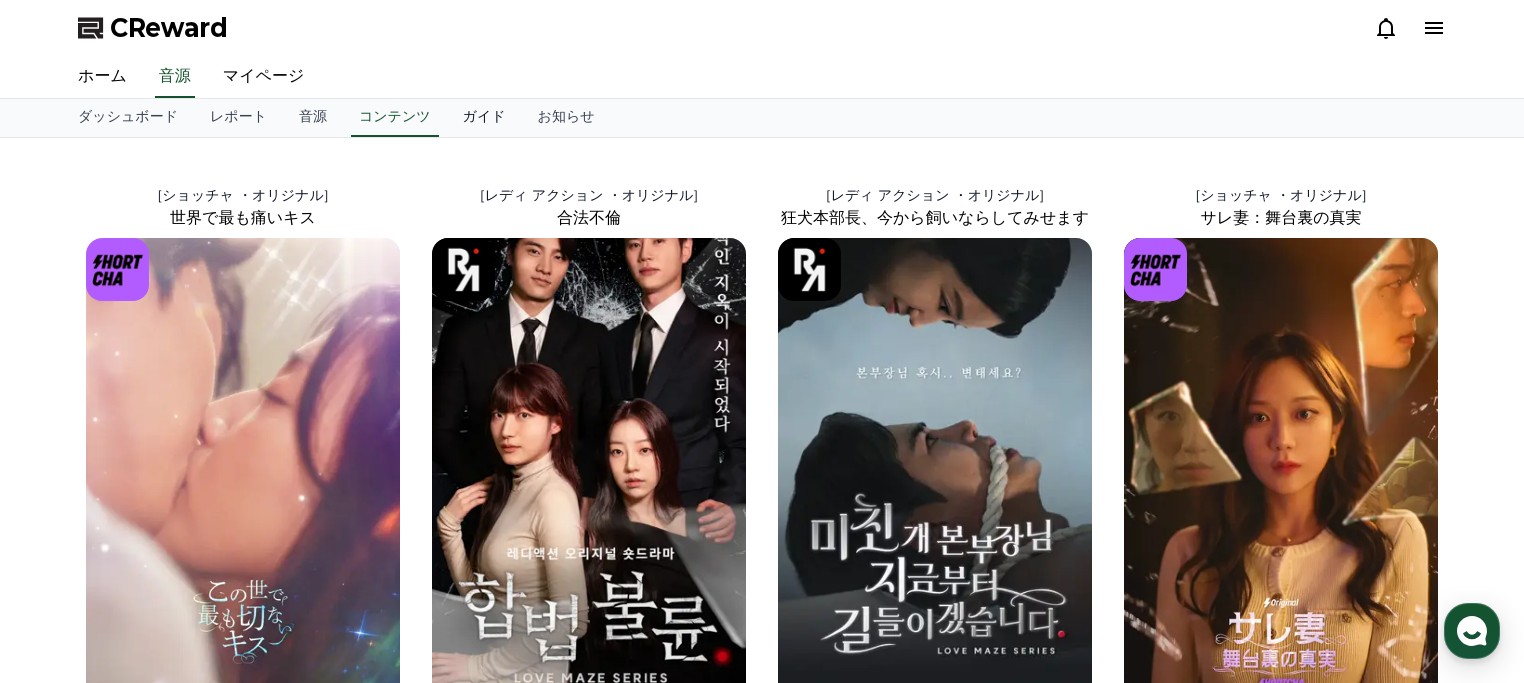 click on "ガイド" at bounding box center (484, 118) 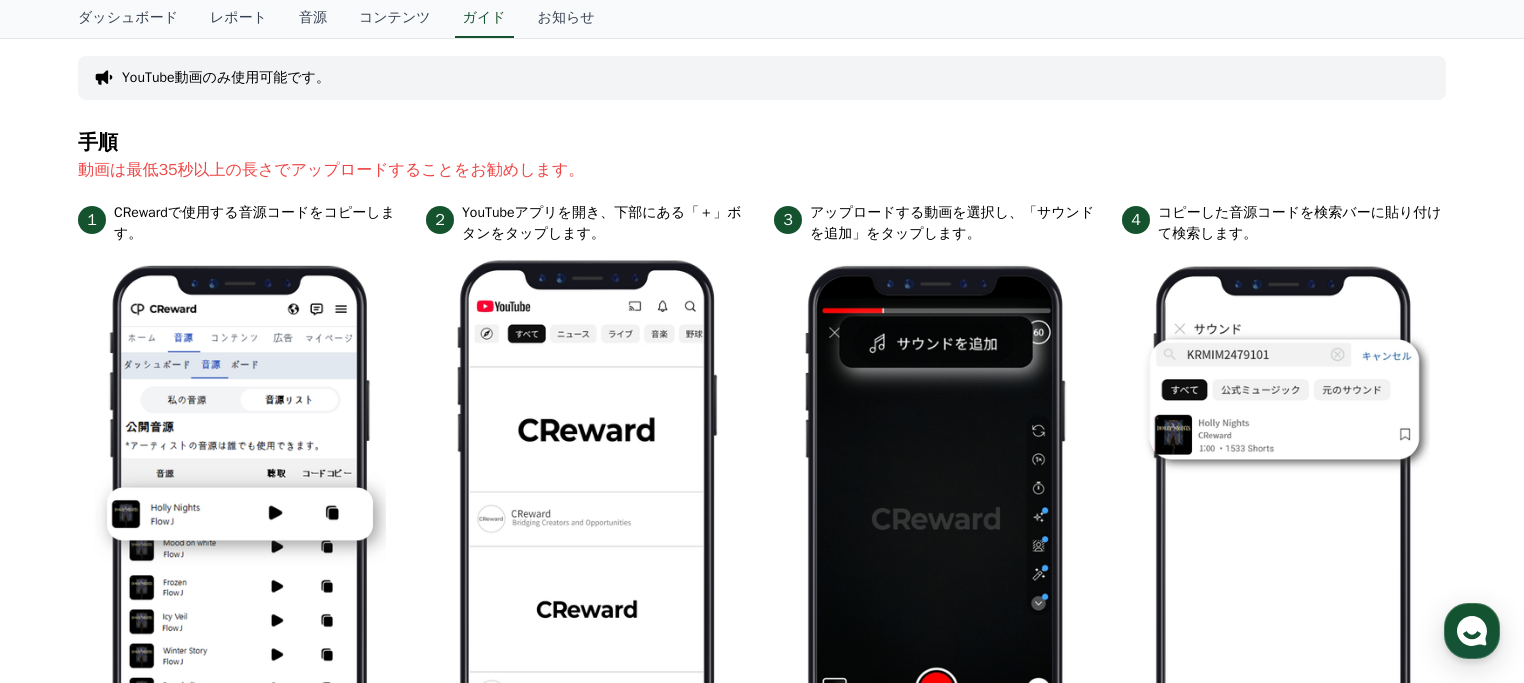 scroll, scrollTop: 0, scrollLeft: 0, axis: both 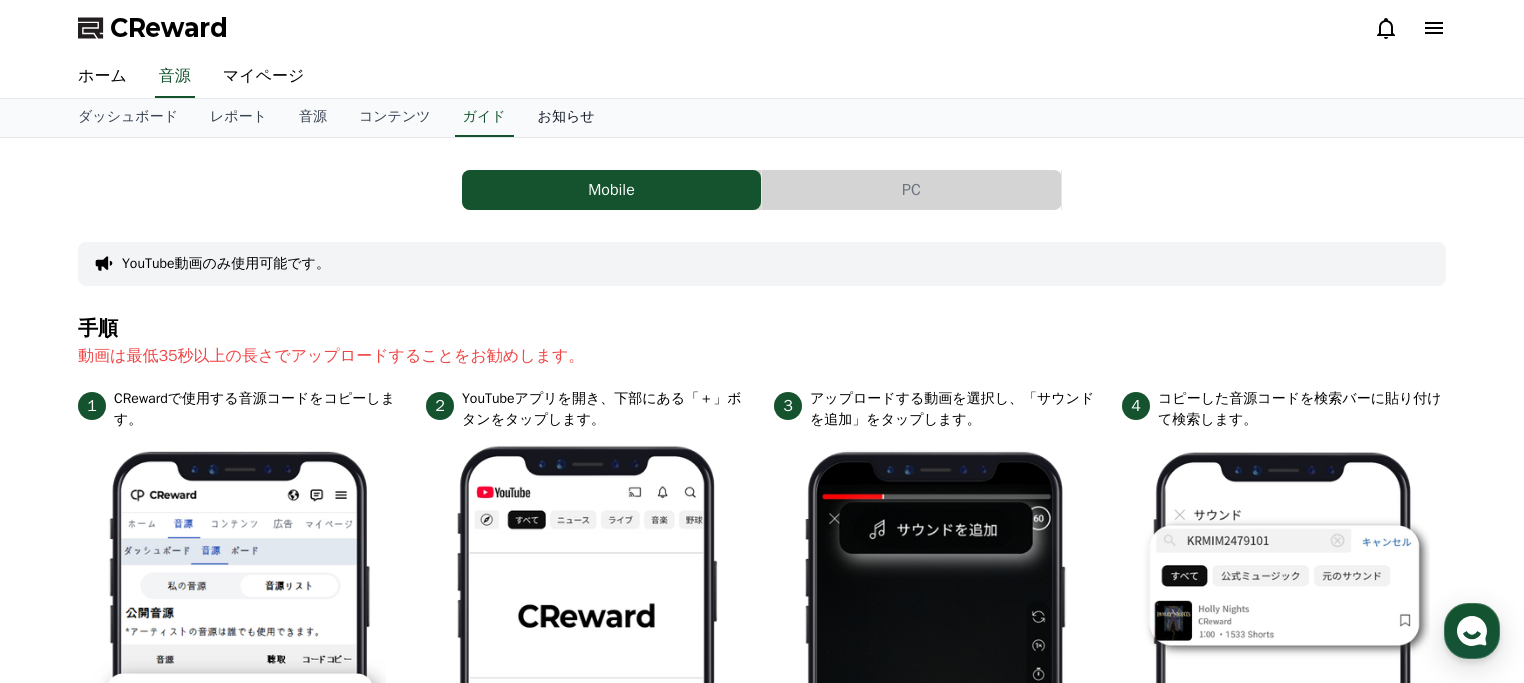 click on "お知らせ" at bounding box center [566, 118] 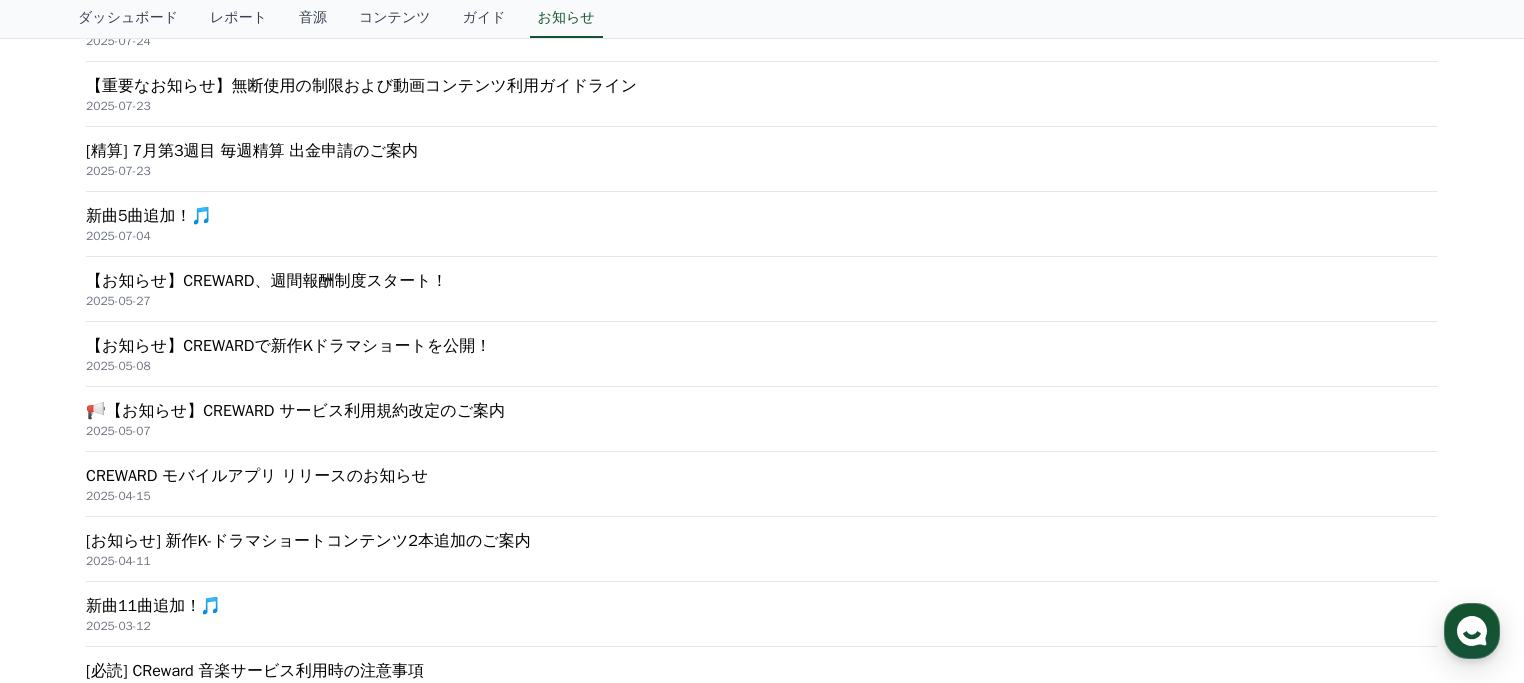 scroll, scrollTop: 0, scrollLeft: 0, axis: both 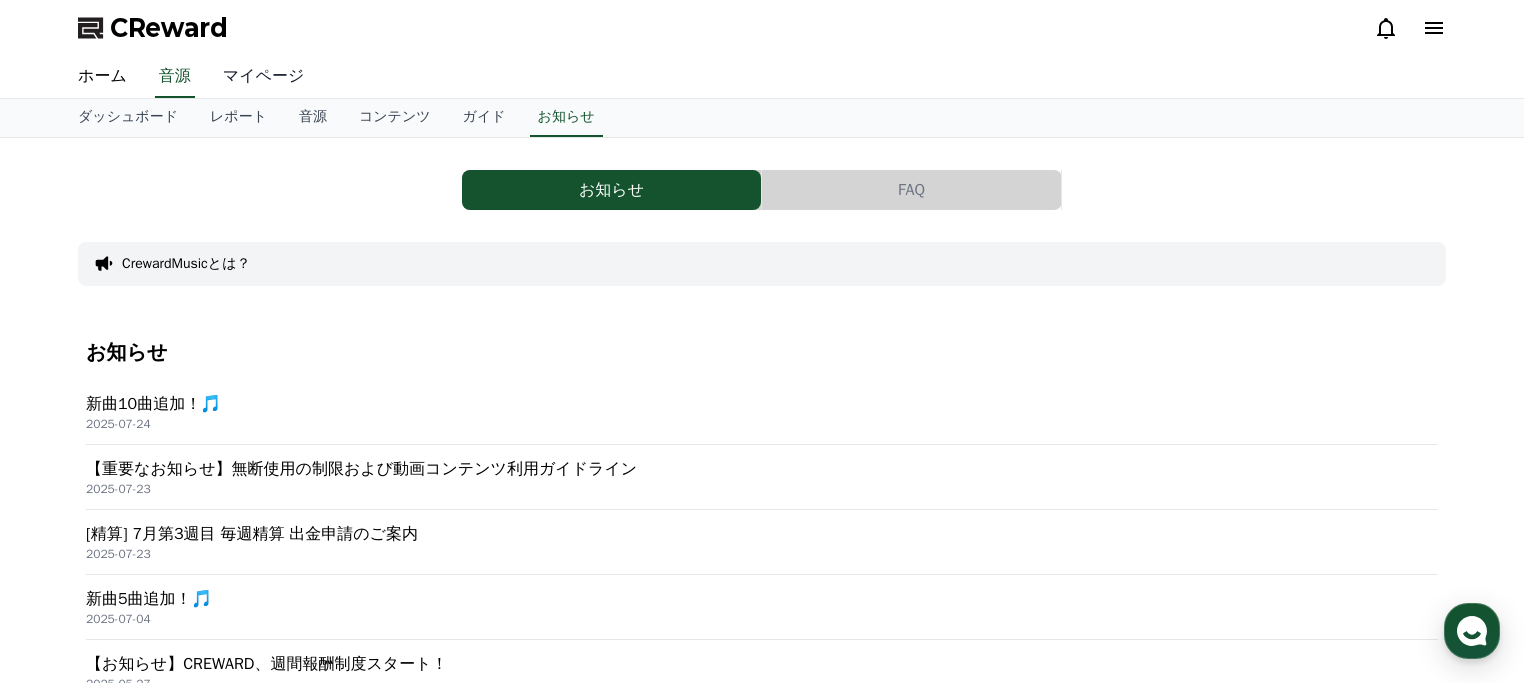 click on "マイページ" at bounding box center (264, 77) 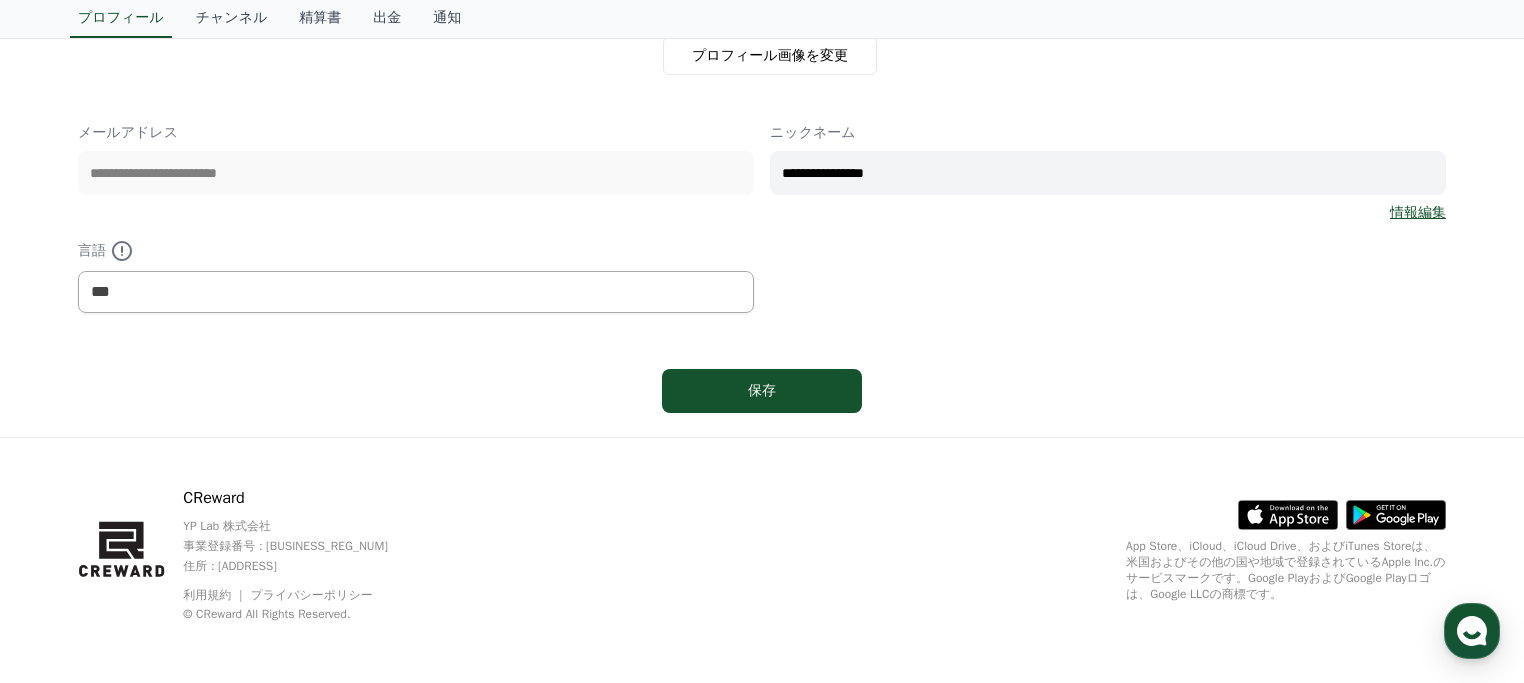 scroll, scrollTop: 0, scrollLeft: 0, axis: both 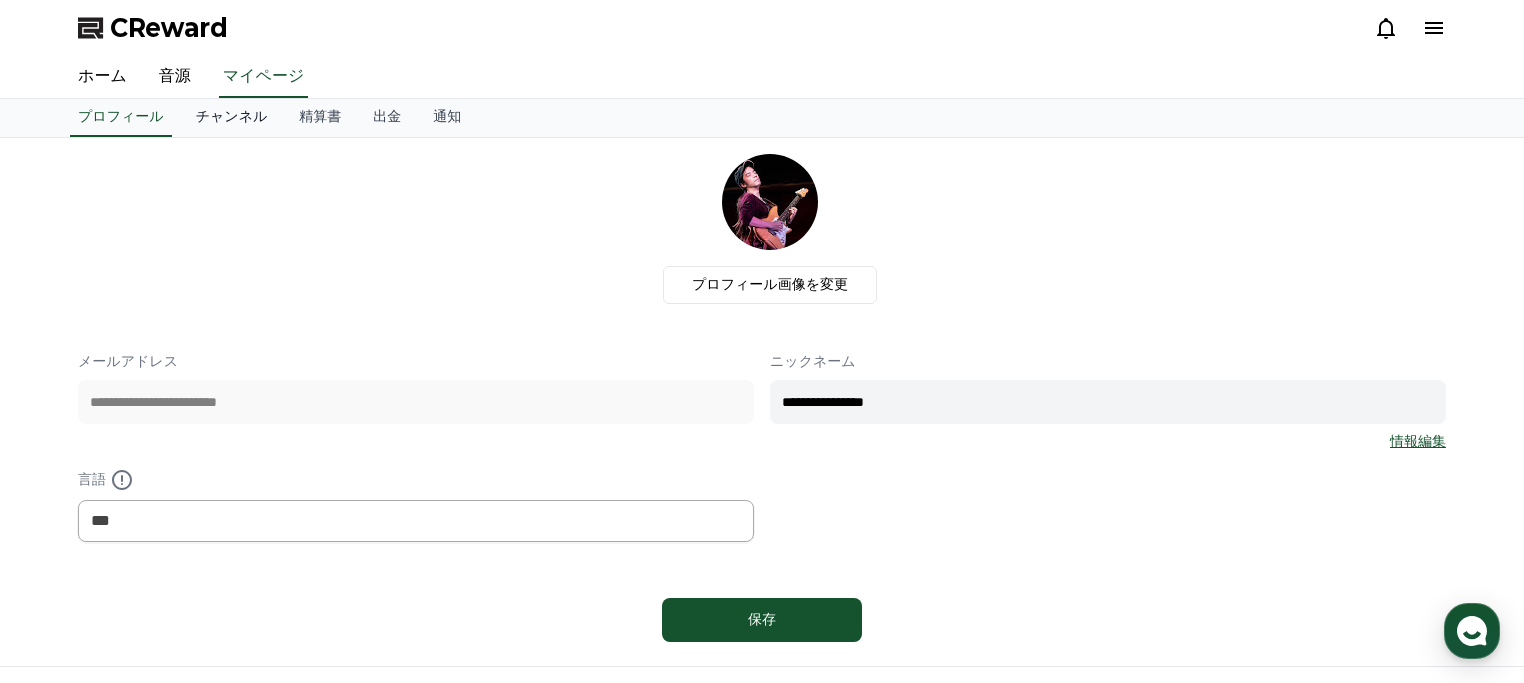 click on "チャンネル" at bounding box center [232, 118] 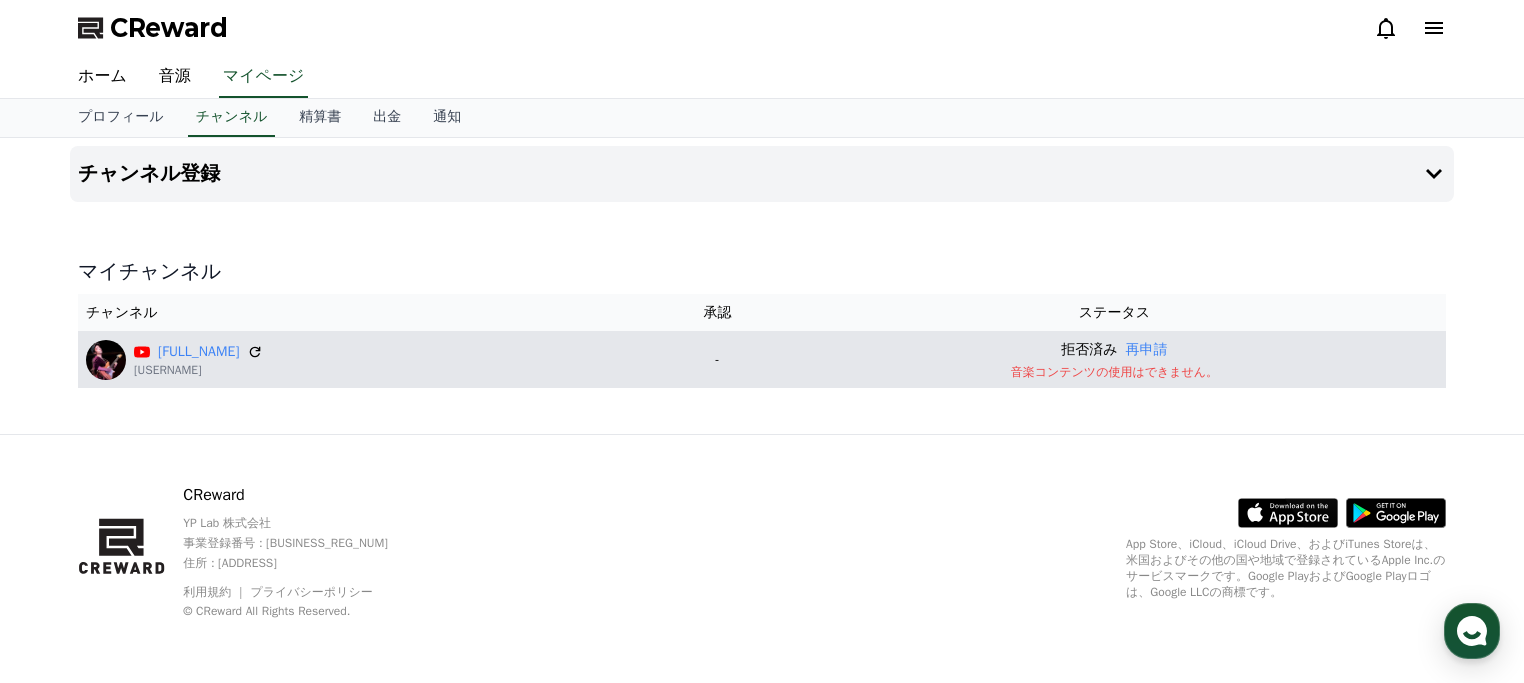click on "音楽コンテンツの使用はできません。" at bounding box center [1114, 372] 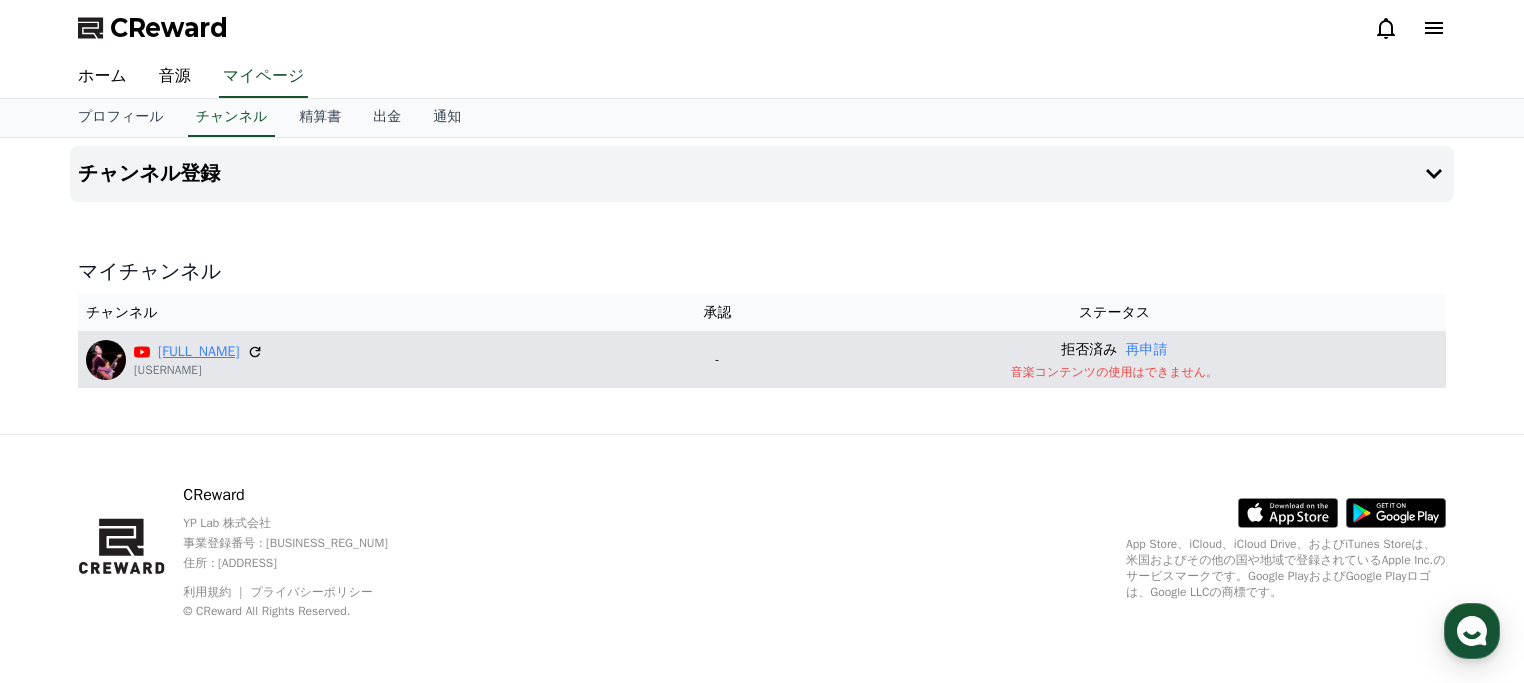 click on "[FULL_NAME]" at bounding box center [198, 351] 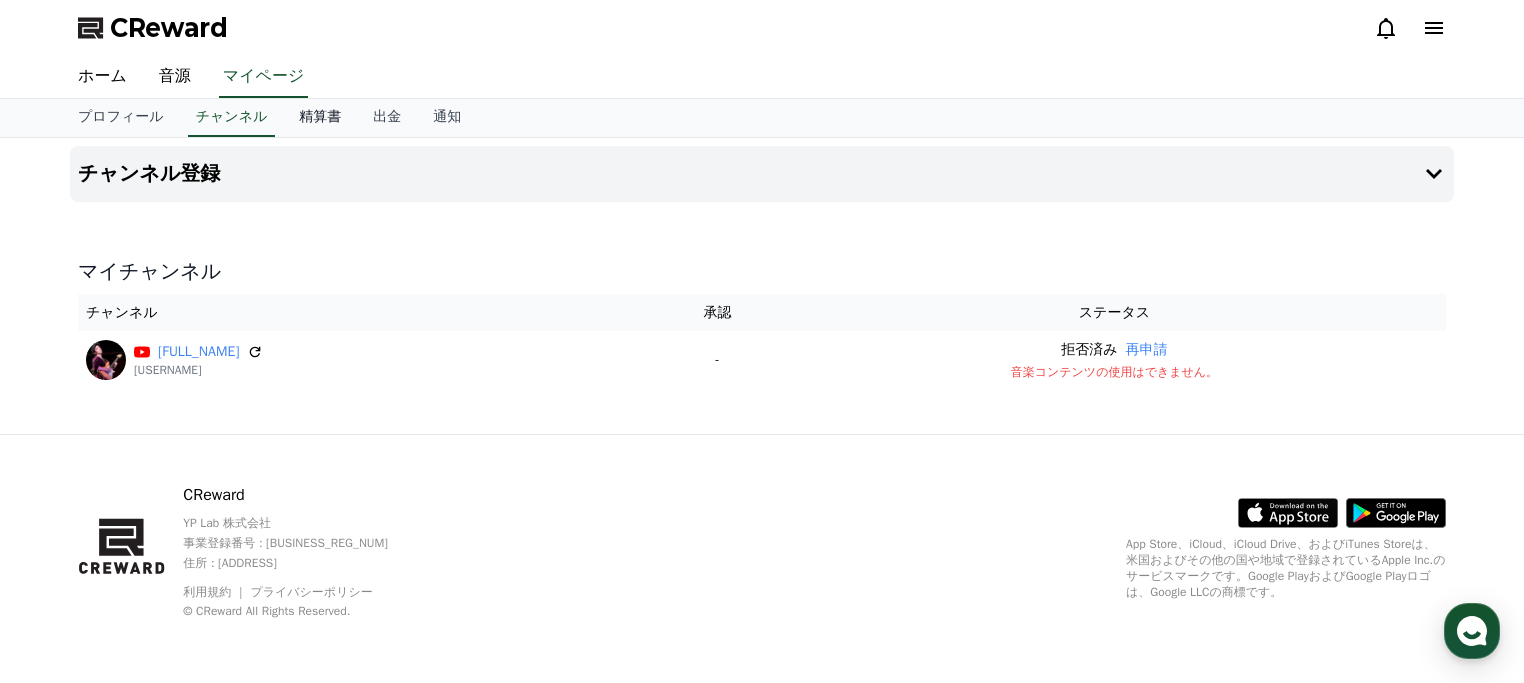 click on "精算書" at bounding box center (320, 118) 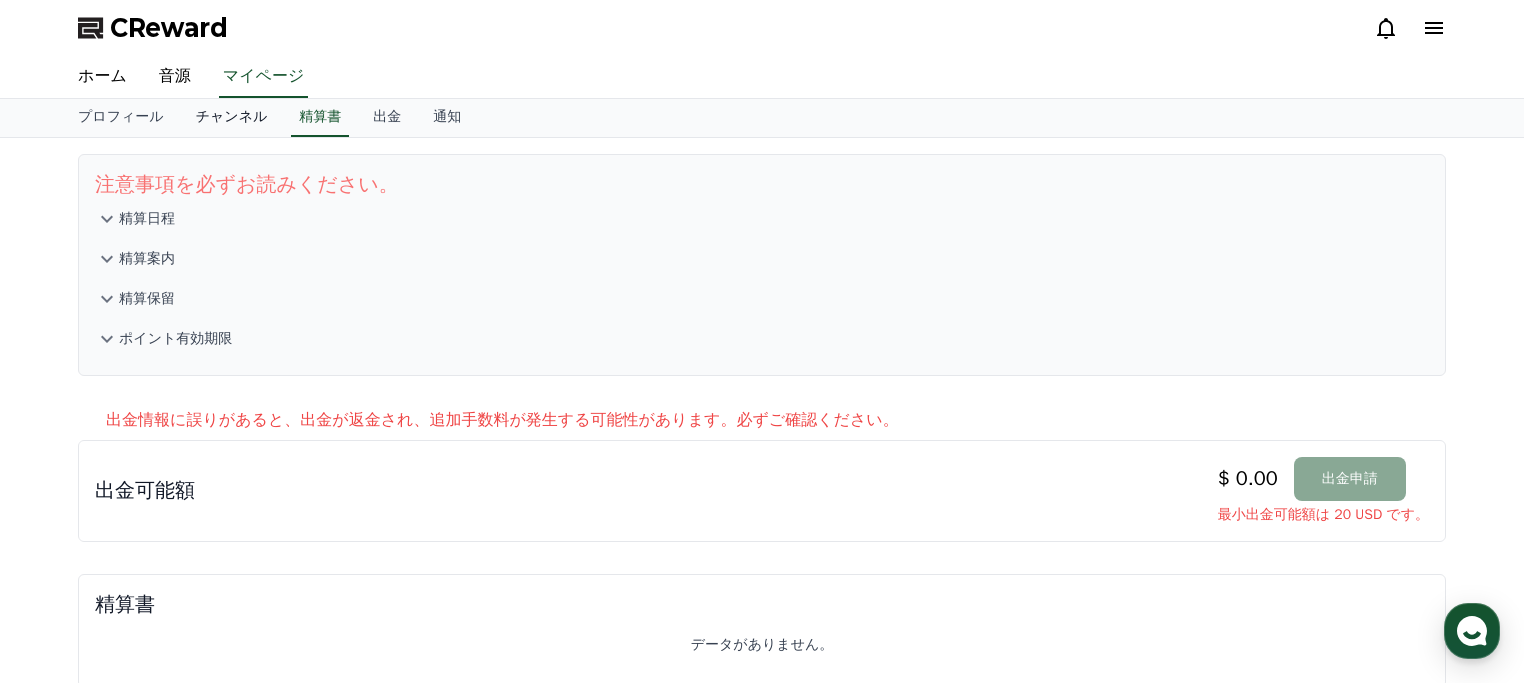click on "チャンネル" at bounding box center [232, 118] 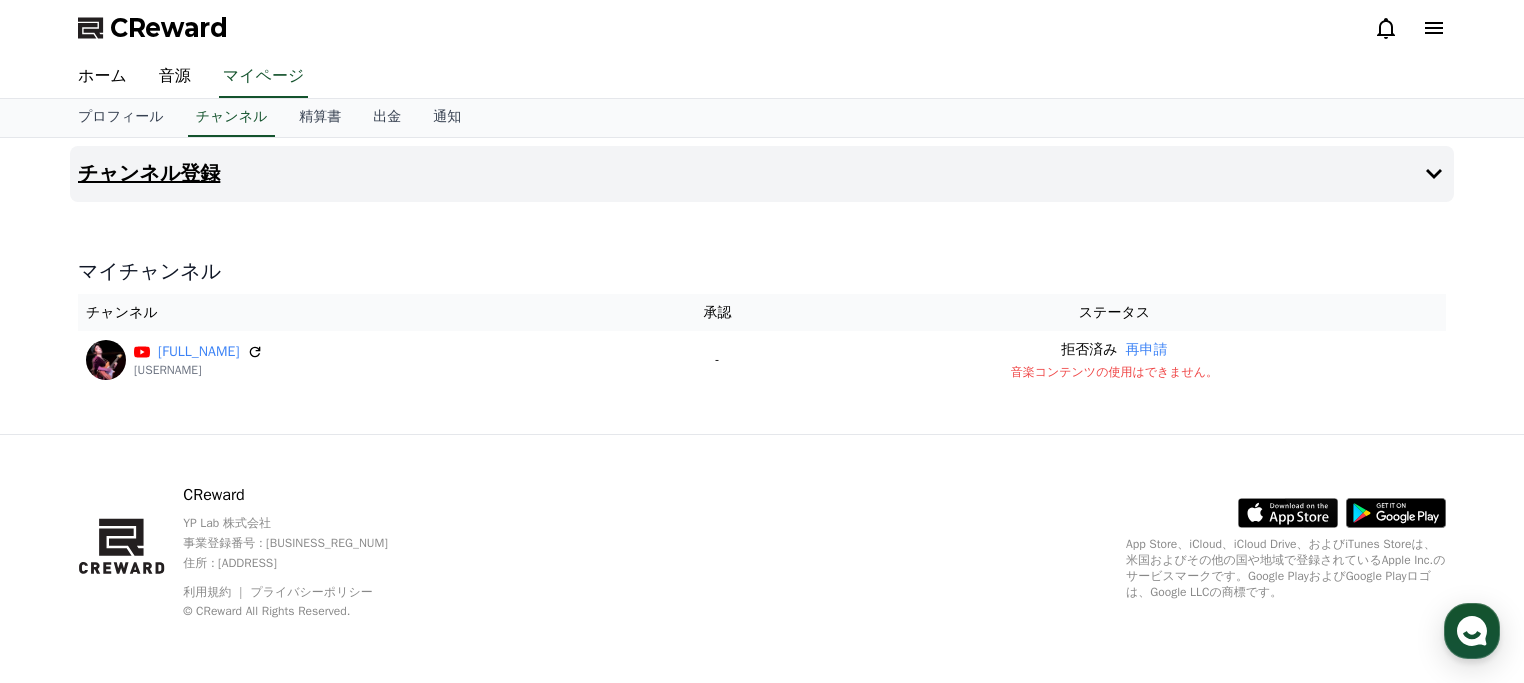 click on "チャンネル登録" at bounding box center [762, 174] 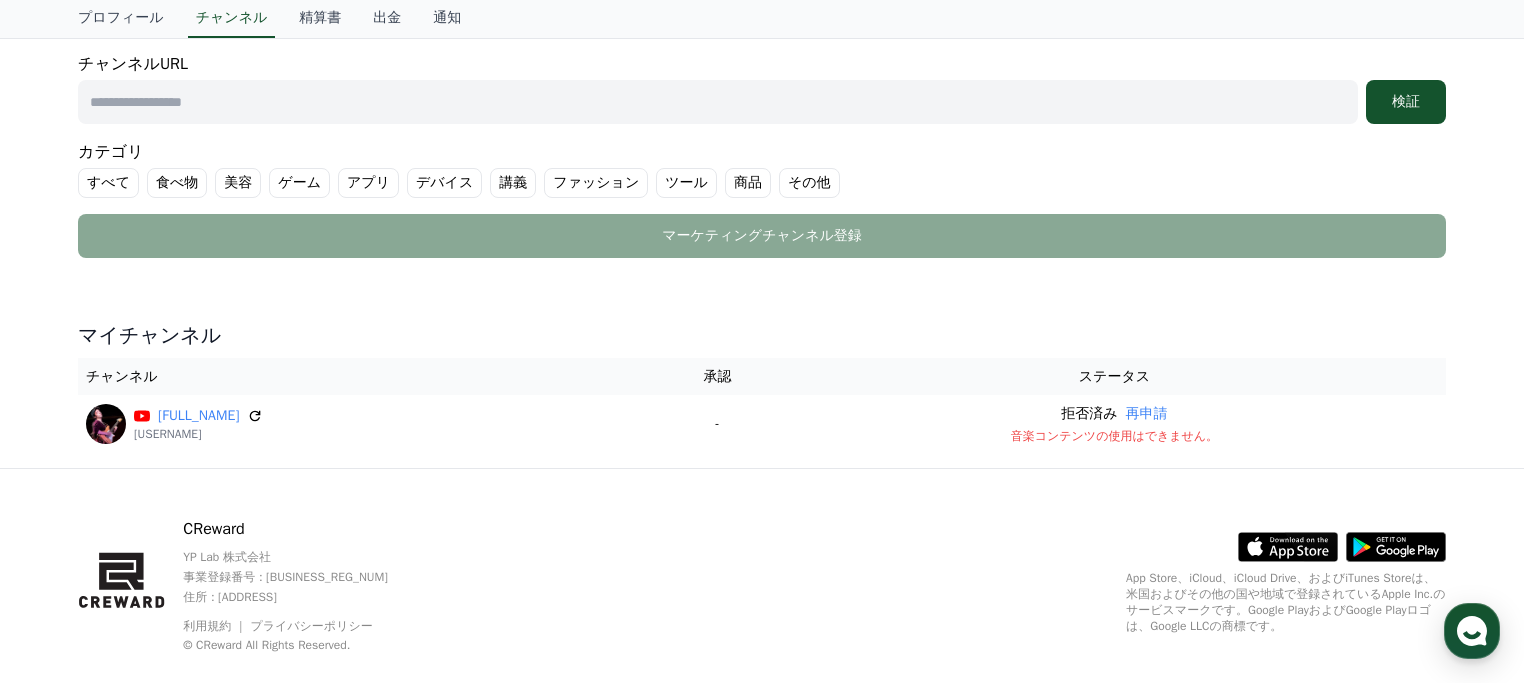 scroll, scrollTop: 462, scrollLeft: 0, axis: vertical 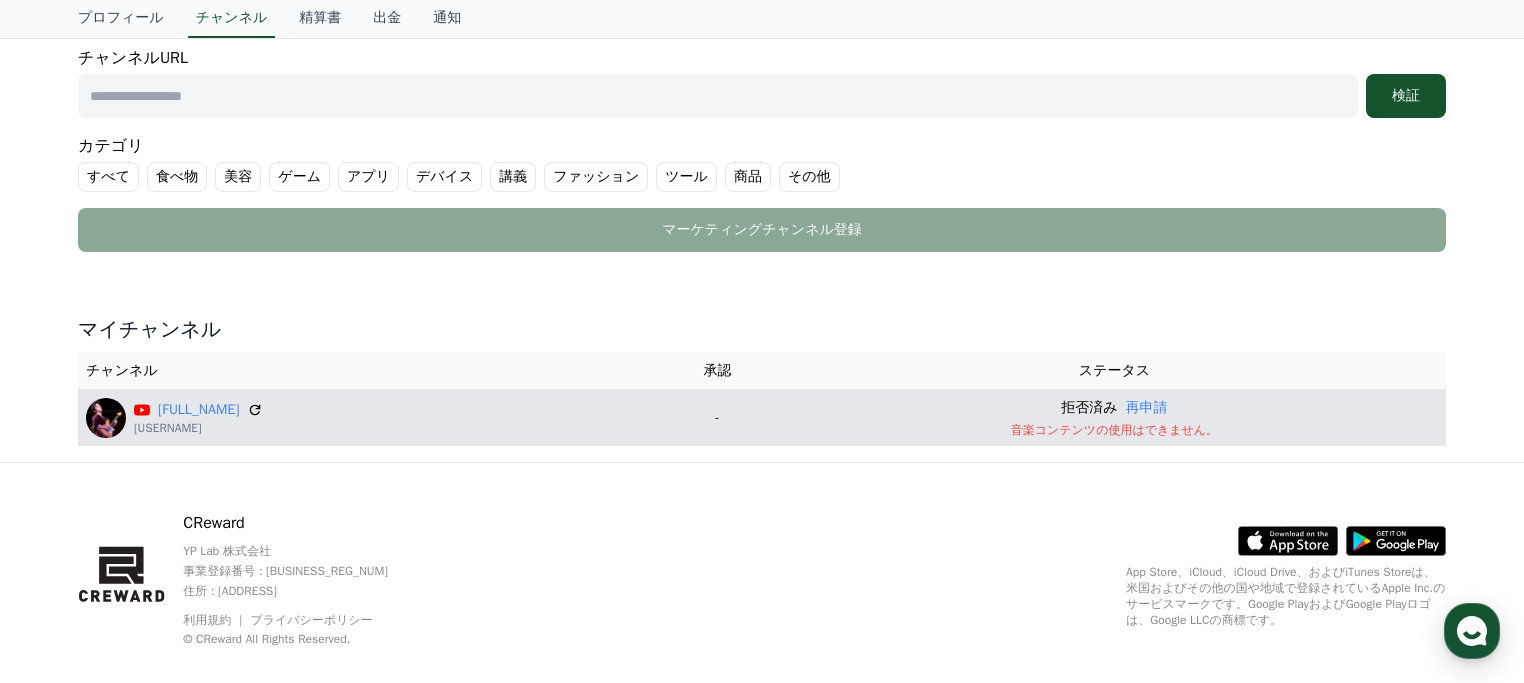 click on "拒否済み" at bounding box center (1089, 407) 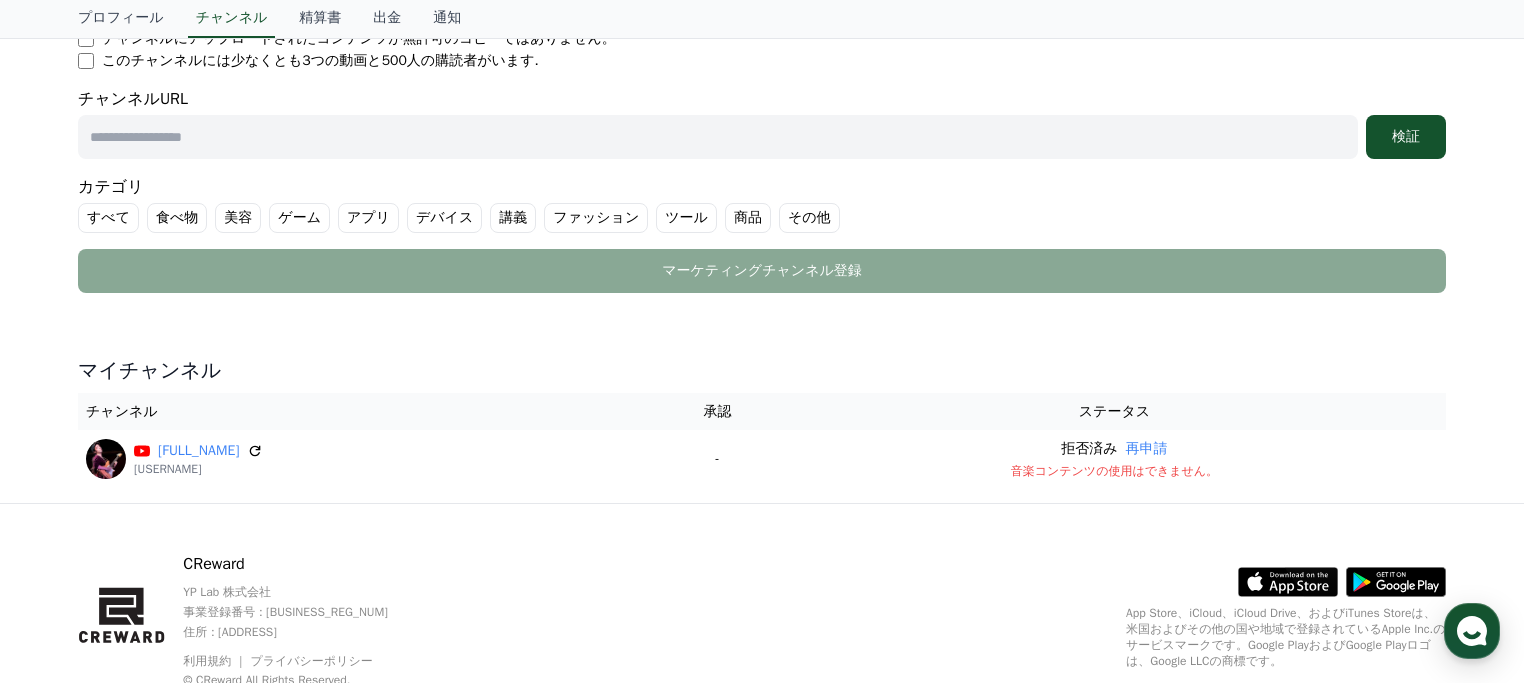 scroll, scrollTop: 126, scrollLeft: 0, axis: vertical 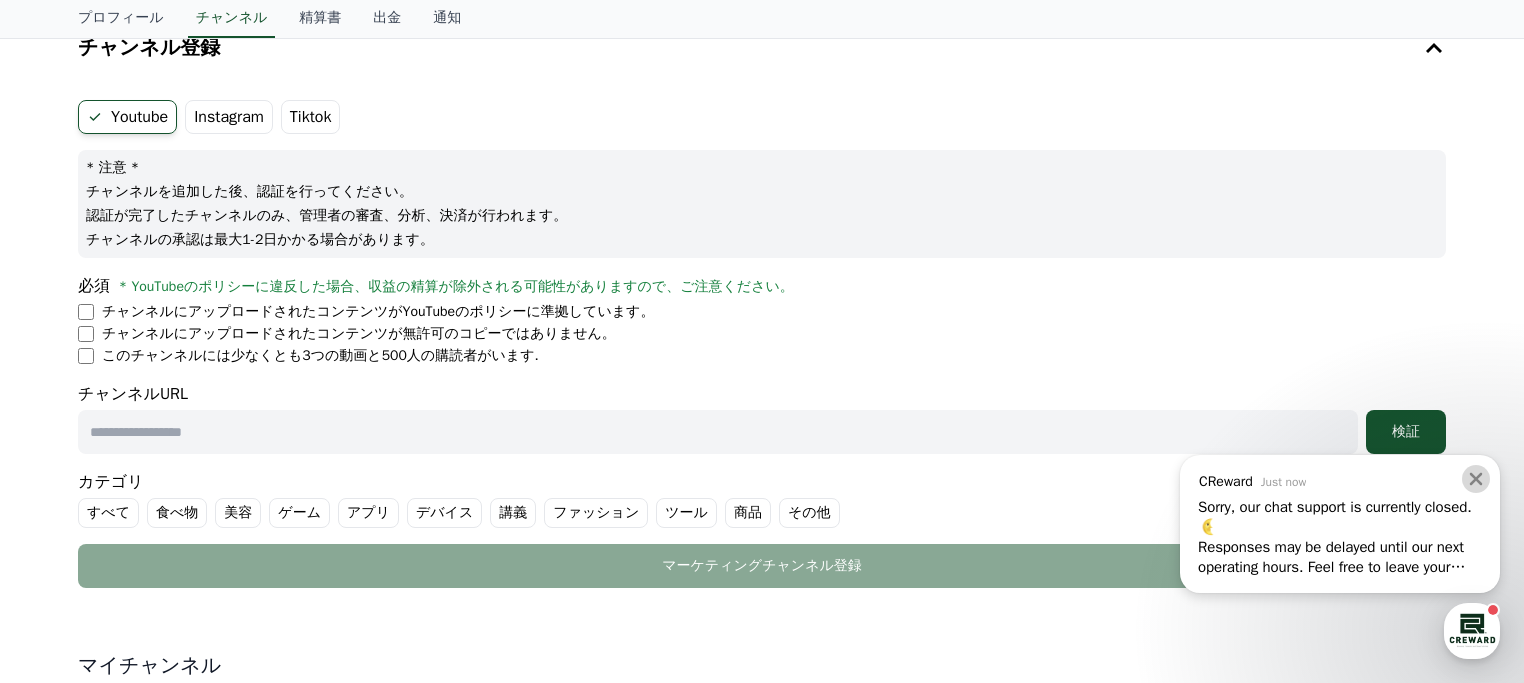 click 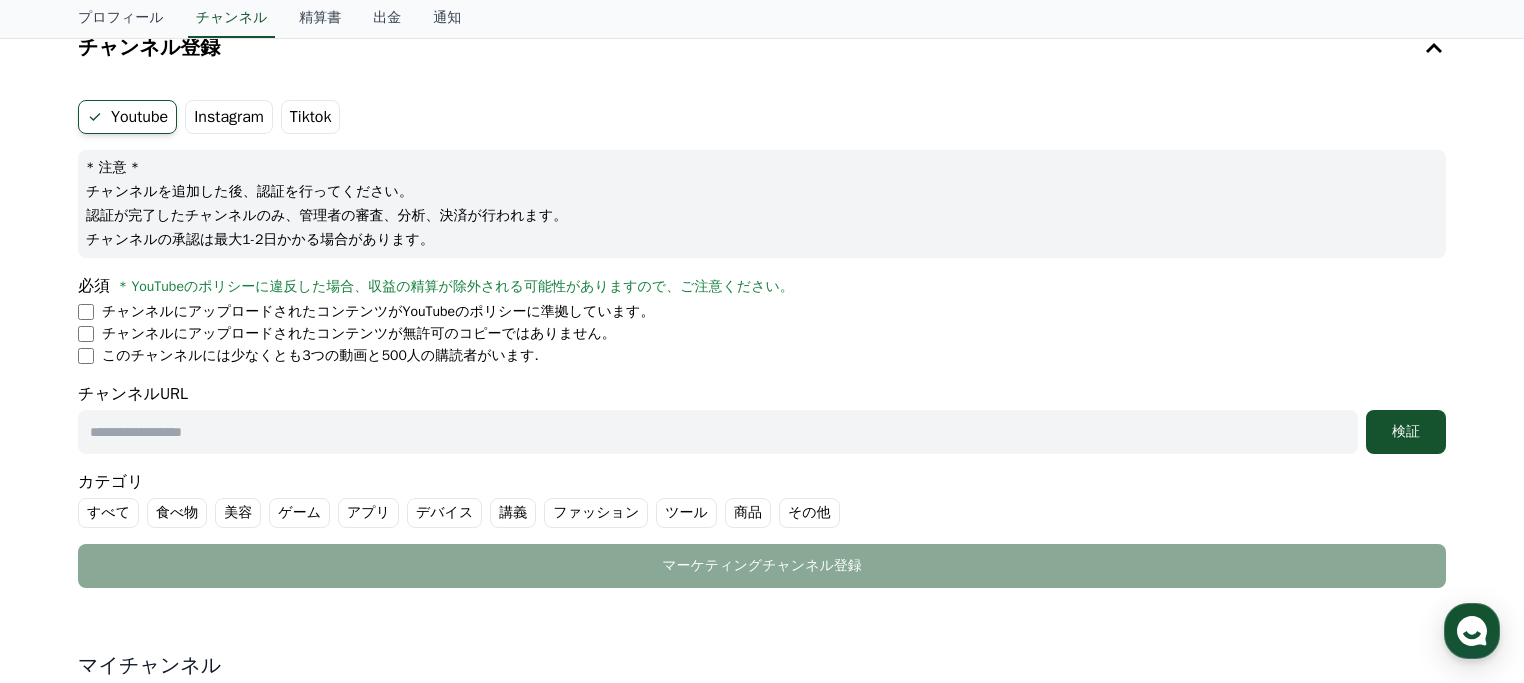 click on "その他" at bounding box center (809, 513) 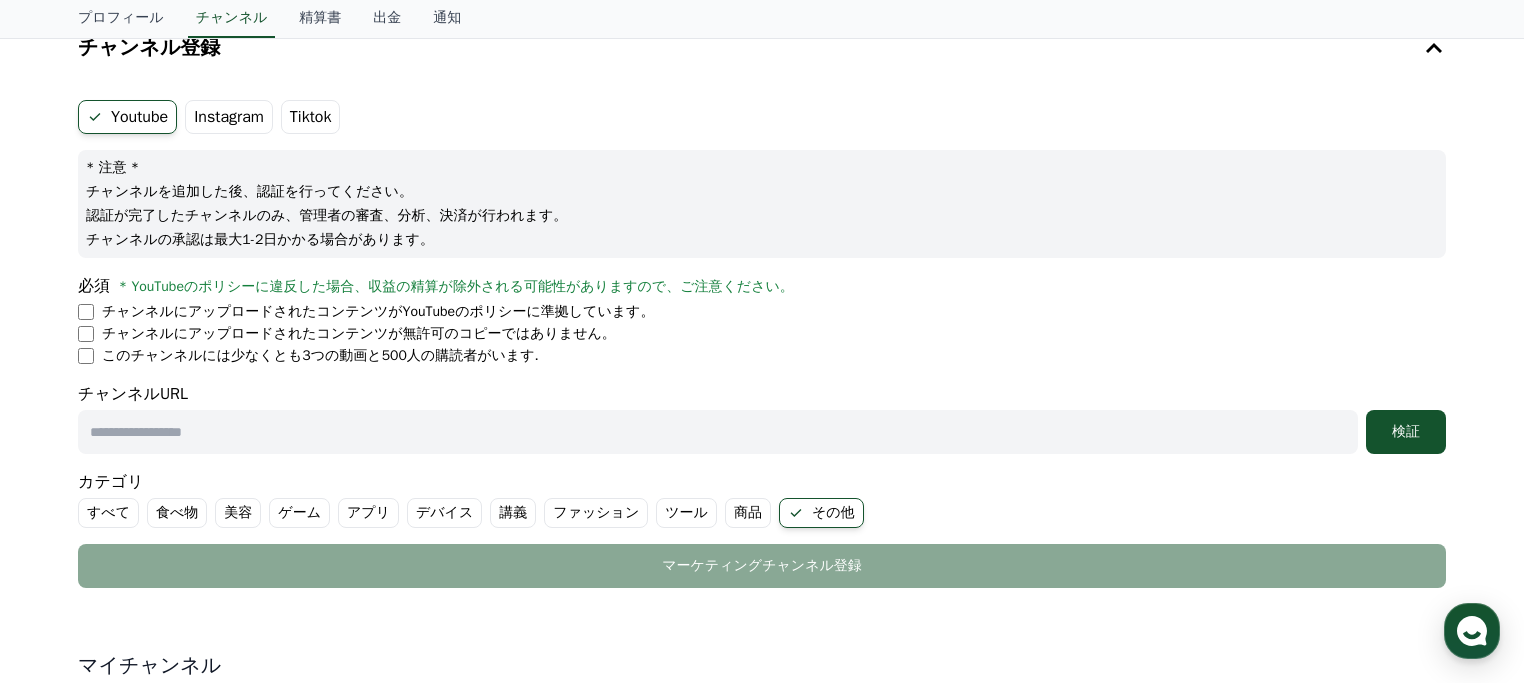 click on "その他" at bounding box center [821, 513] 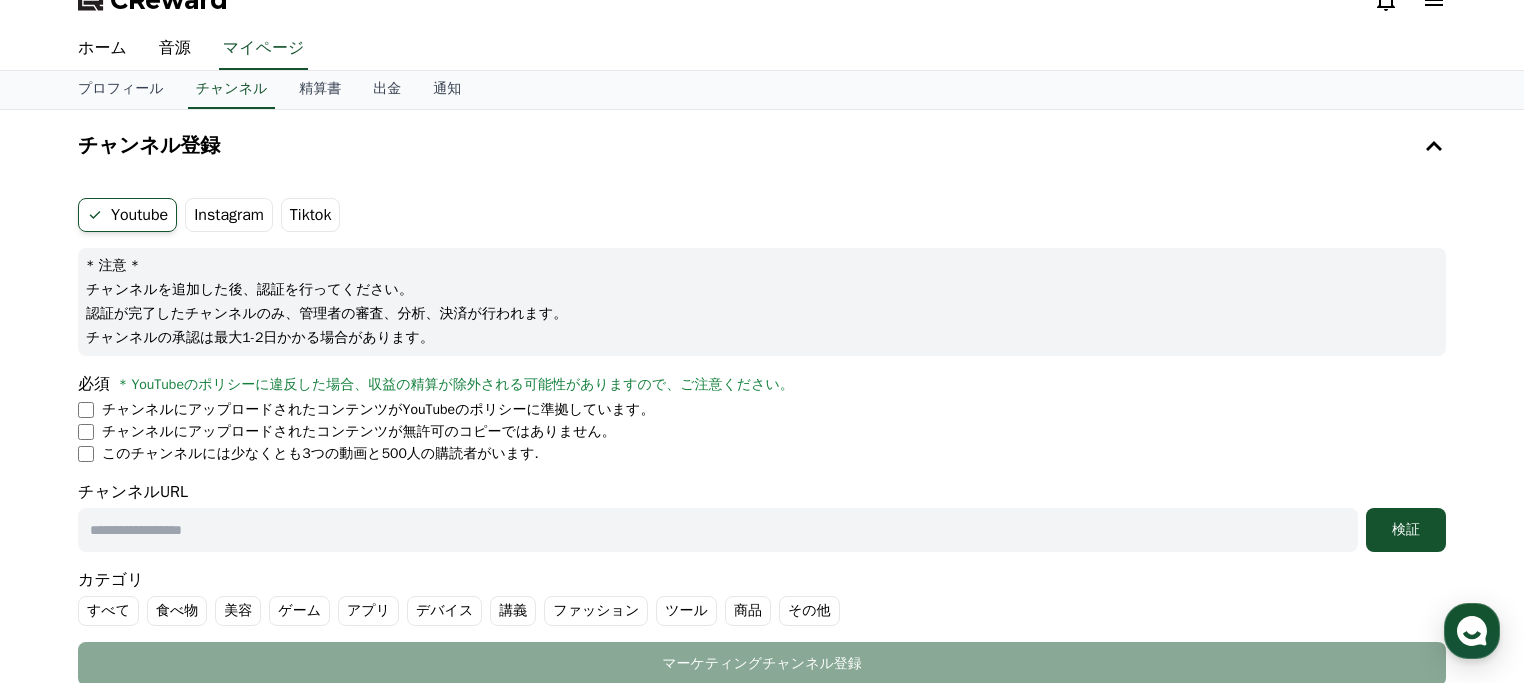 scroll, scrollTop: 0, scrollLeft: 0, axis: both 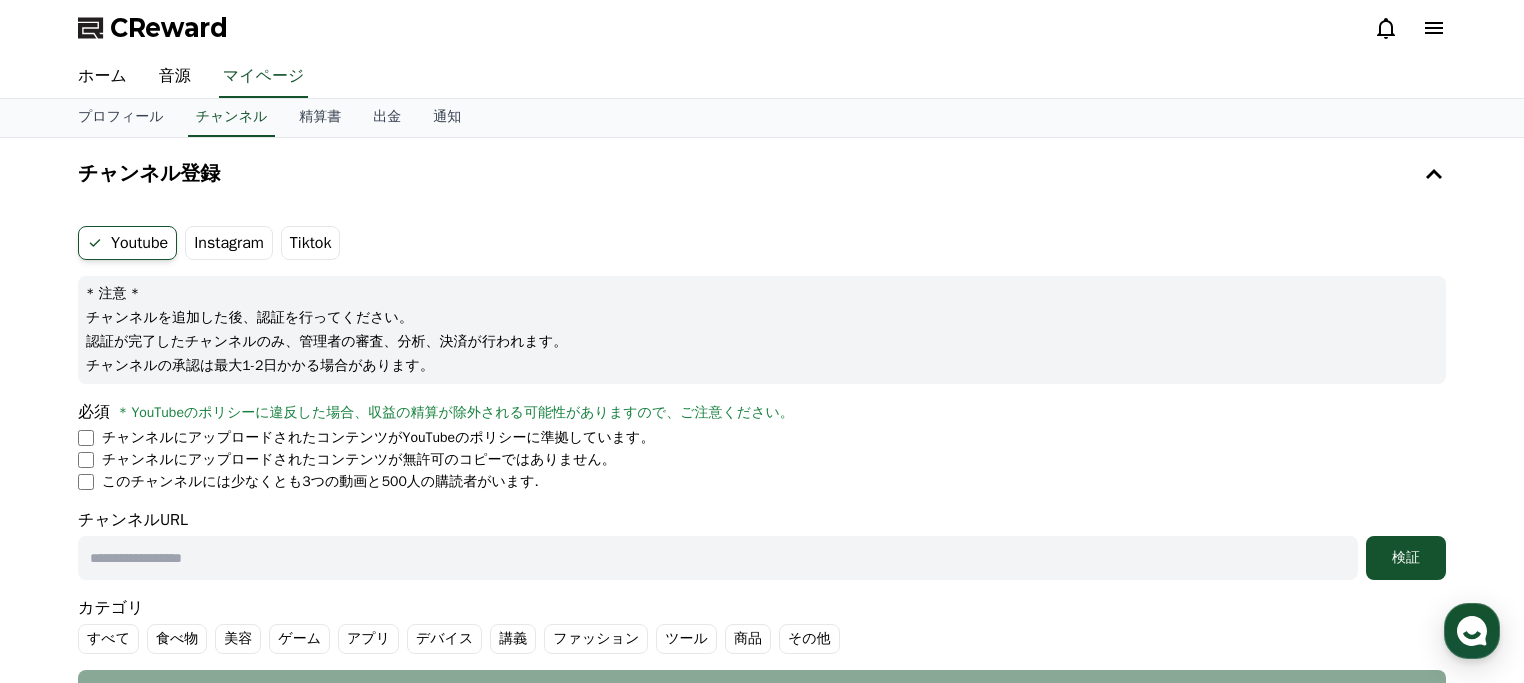 click on "Instagram" at bounding box center (229, 243) 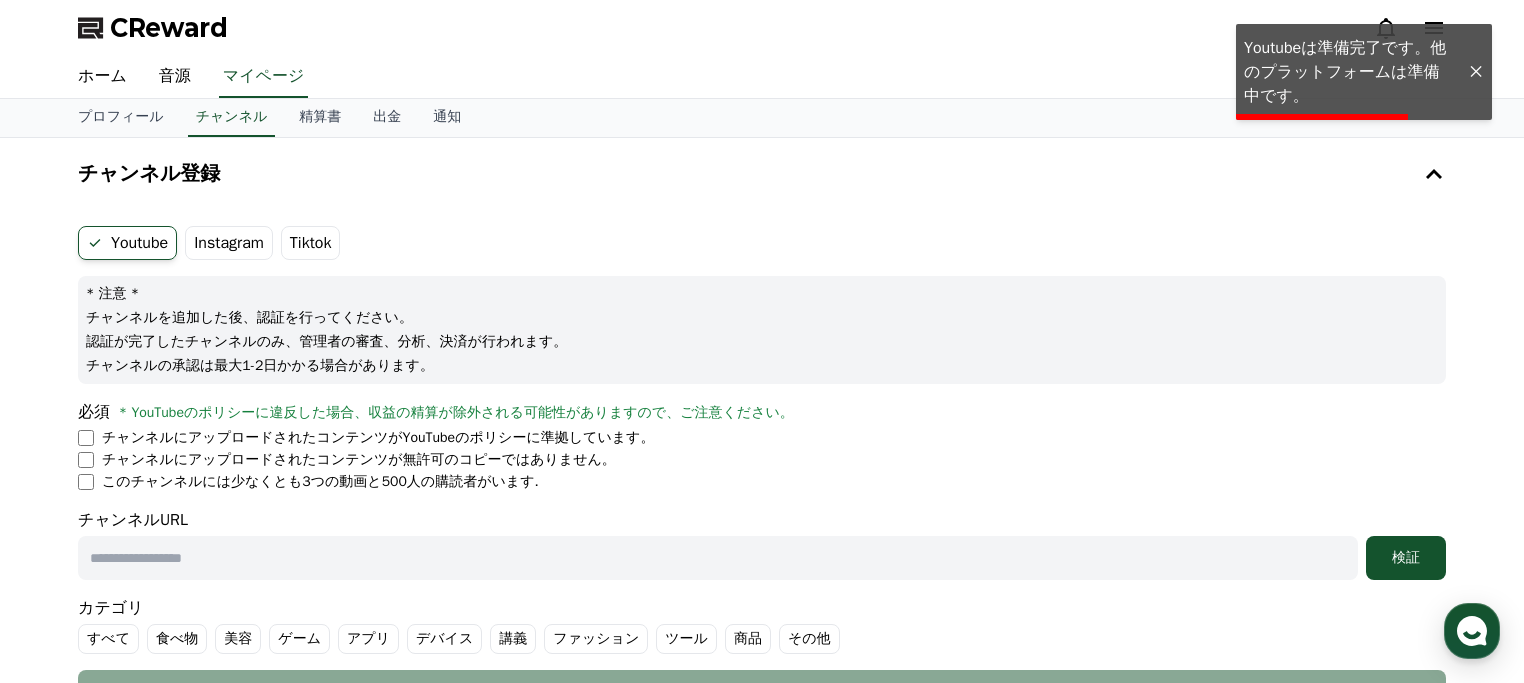 click on "Tiktok" at bounding box center [311, 243] 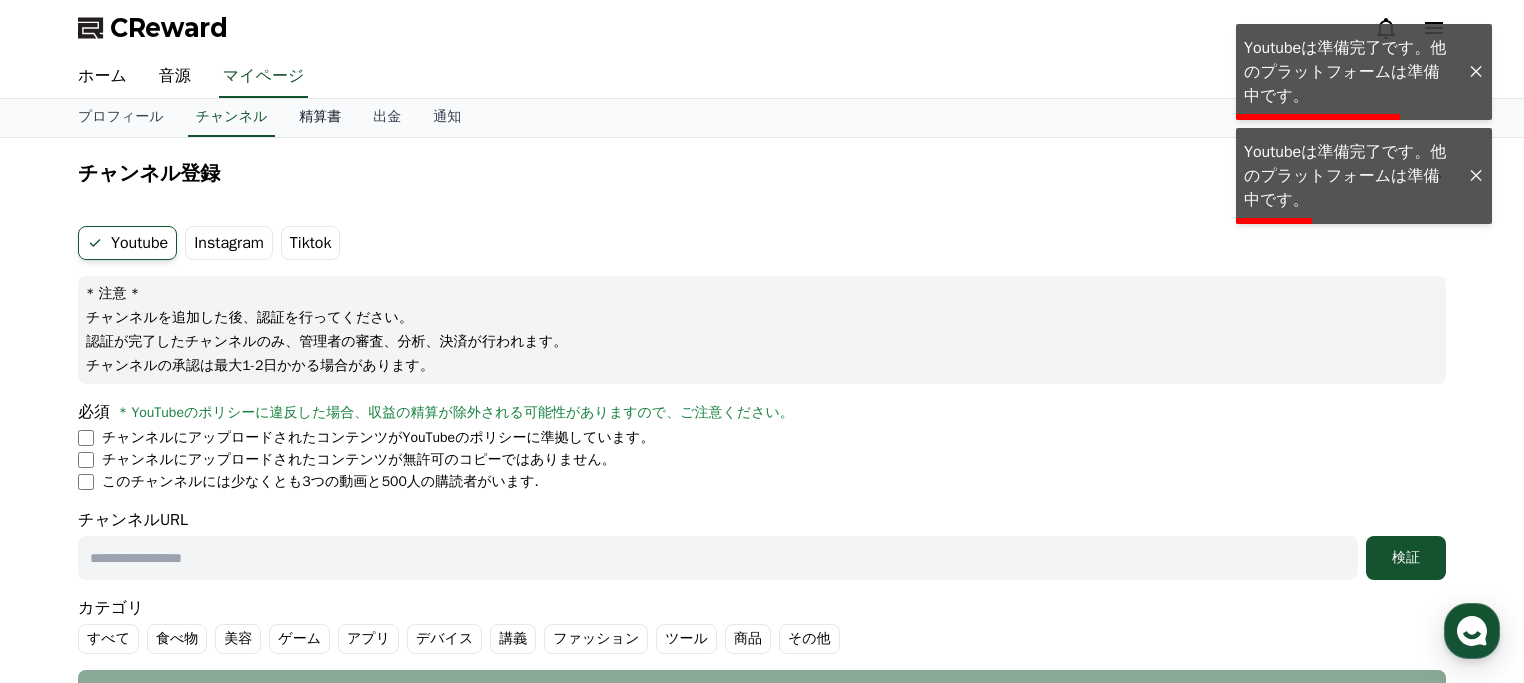 click on "精算書" at bounding box center (320, 118) 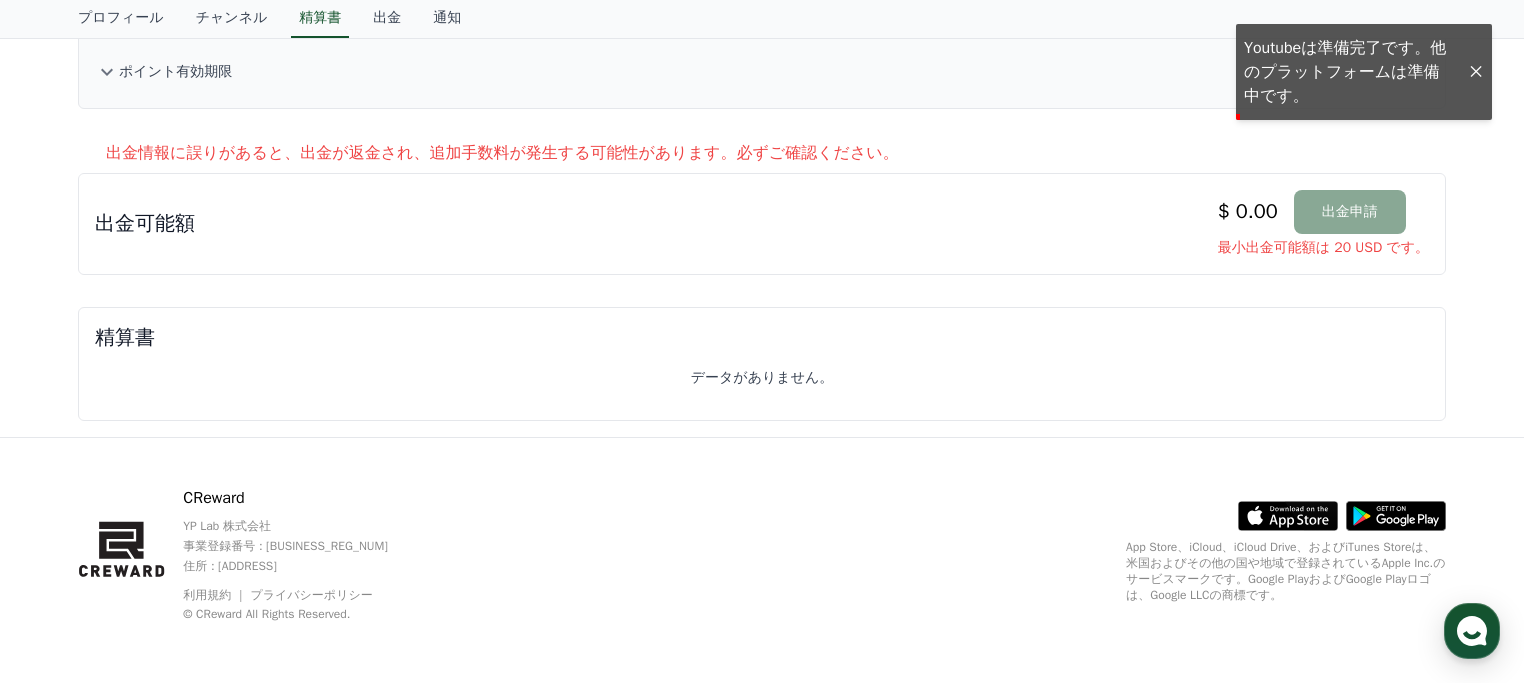 scroll, scrollTop: 0, scrollLeft: 0, axis: both 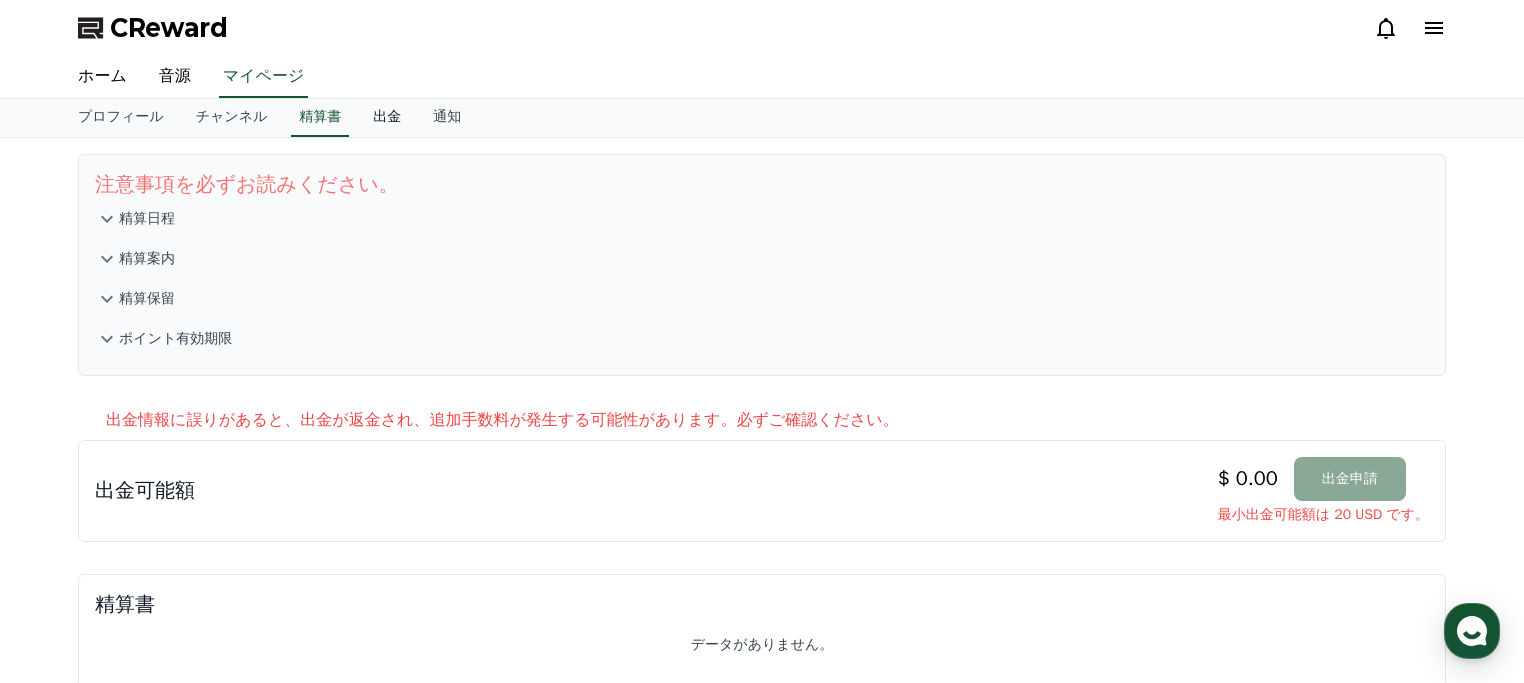 click on "出金" at bounding box center [387, 118] 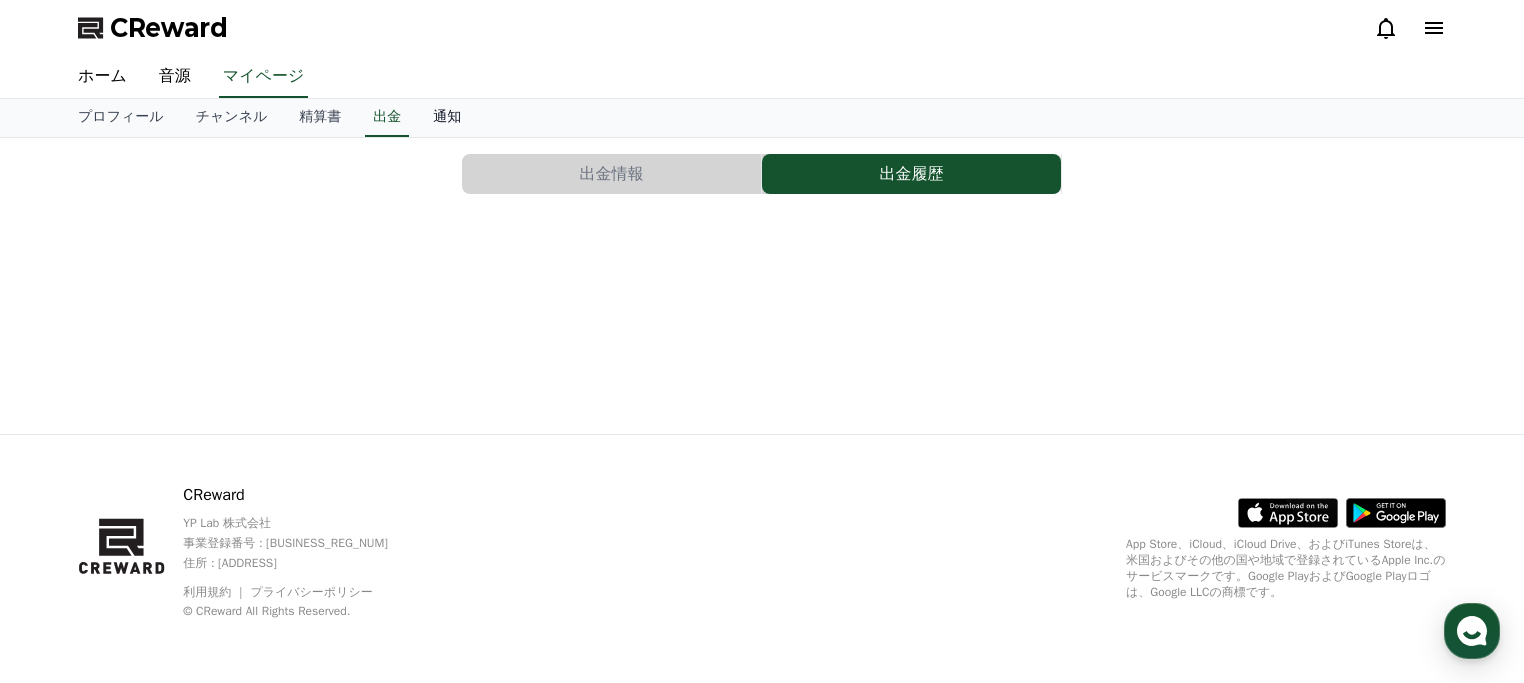 click on "通知" at bounding box center (447, 118) 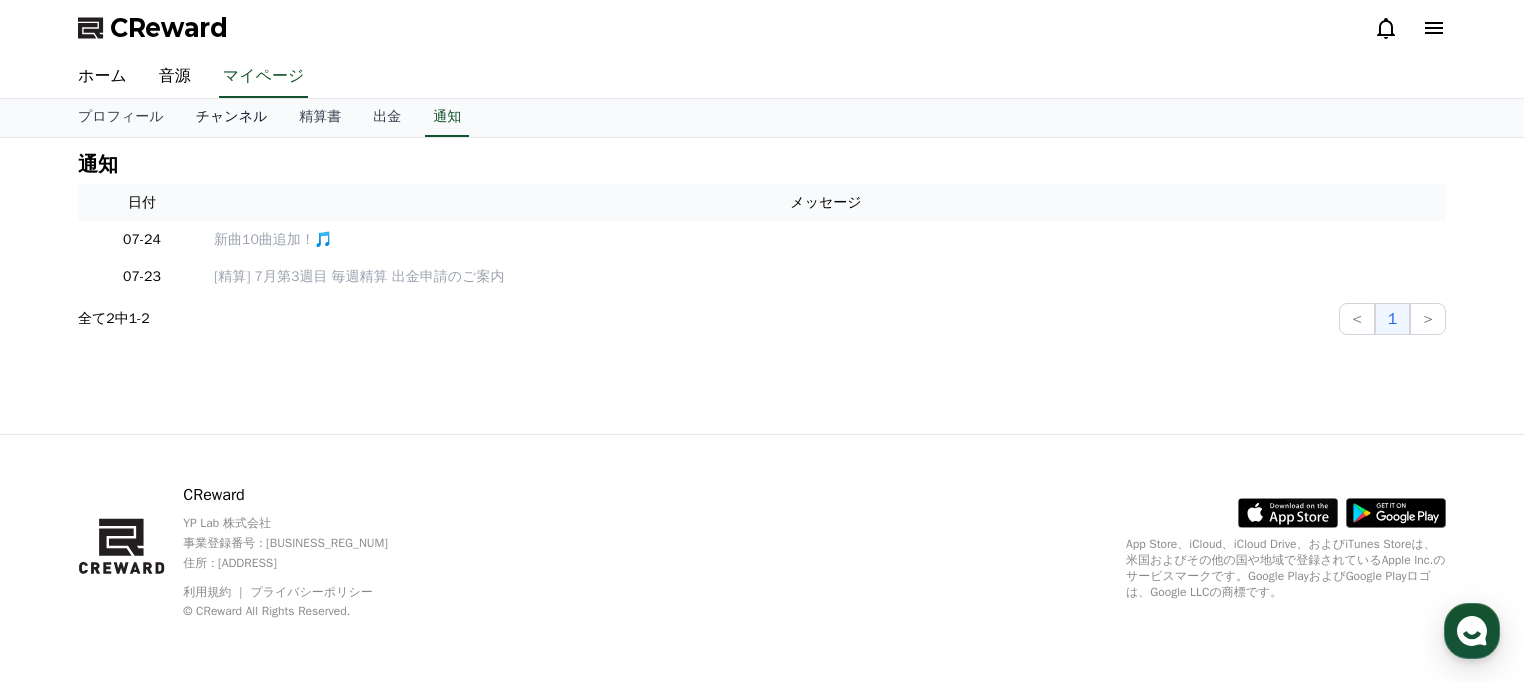 click on "チャンネル" at bounding box center (232, 118) 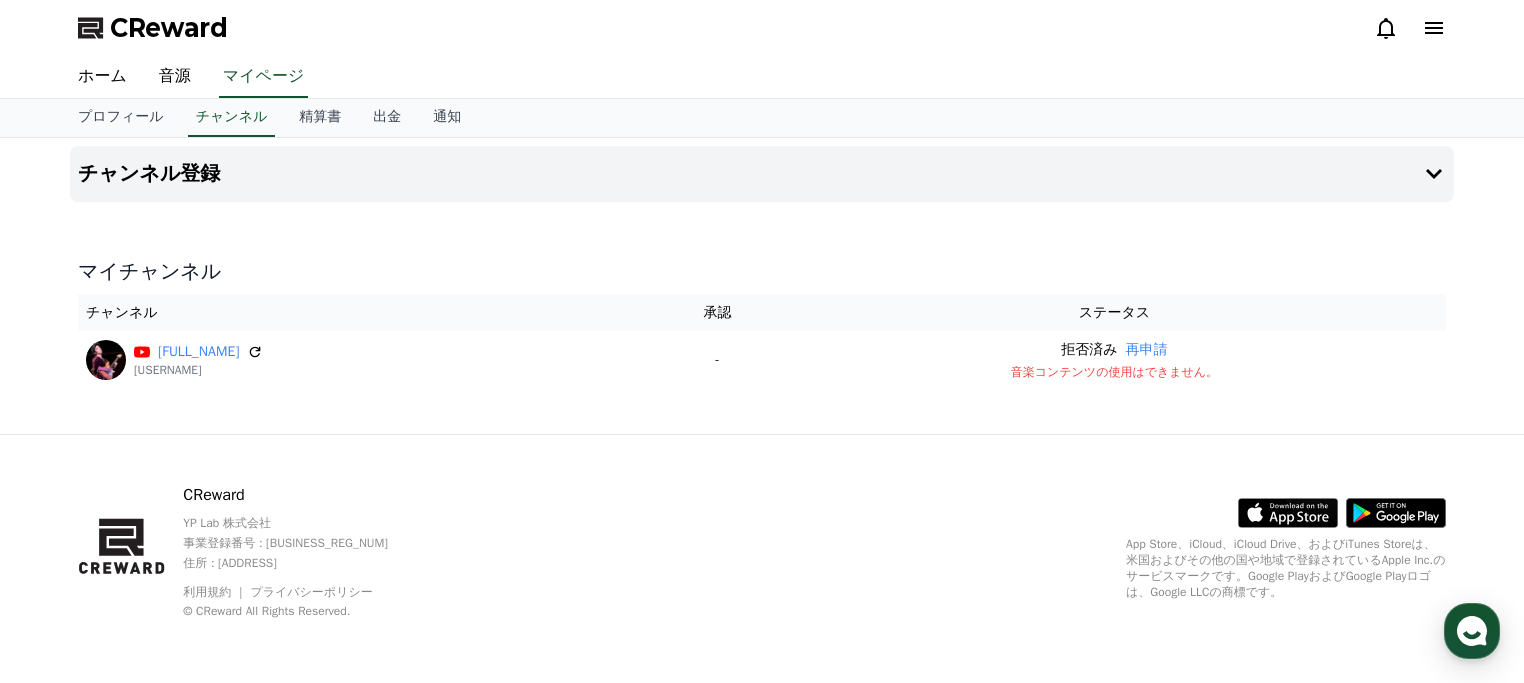 drag, startPoint x: 232, startPoint y: 34, endPoint x: 115, endPoint y: 29, distance: 117.10679 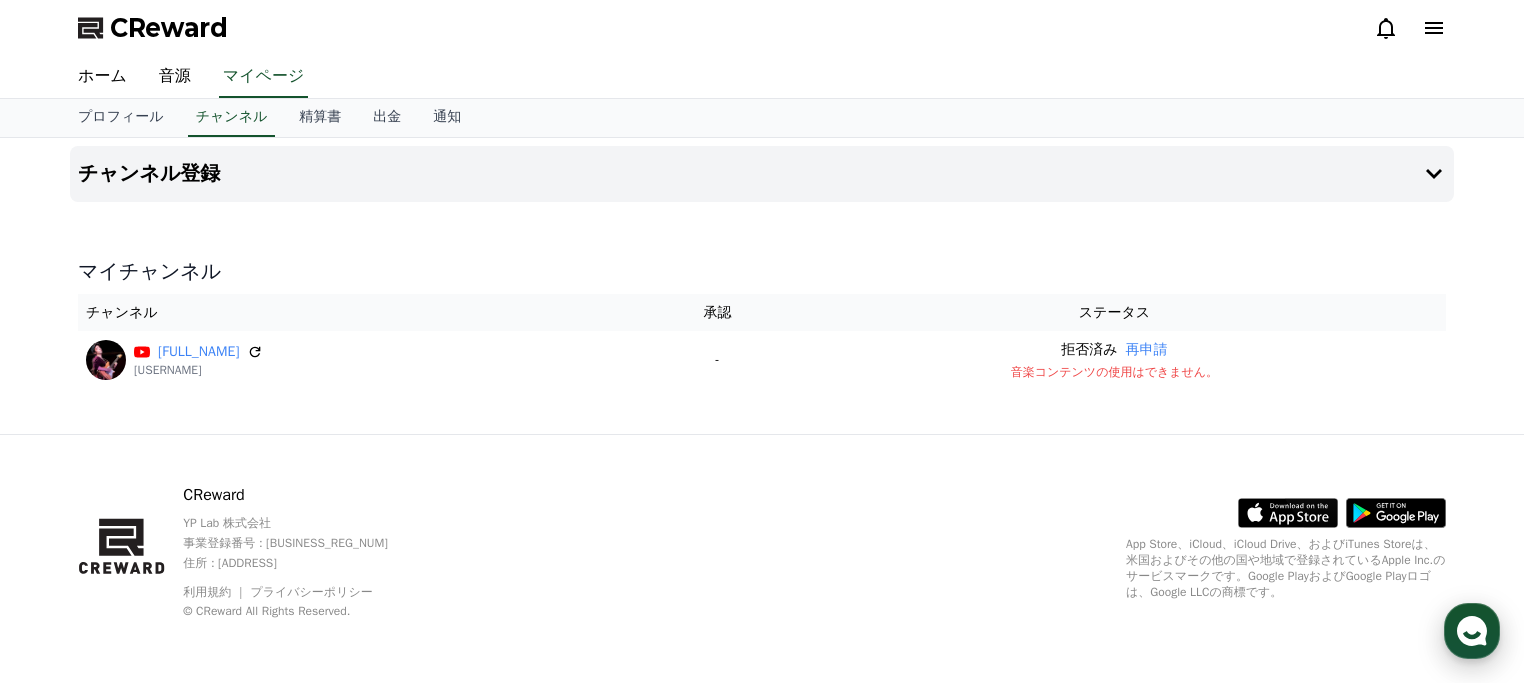 click at bounding box center [1472, 631] 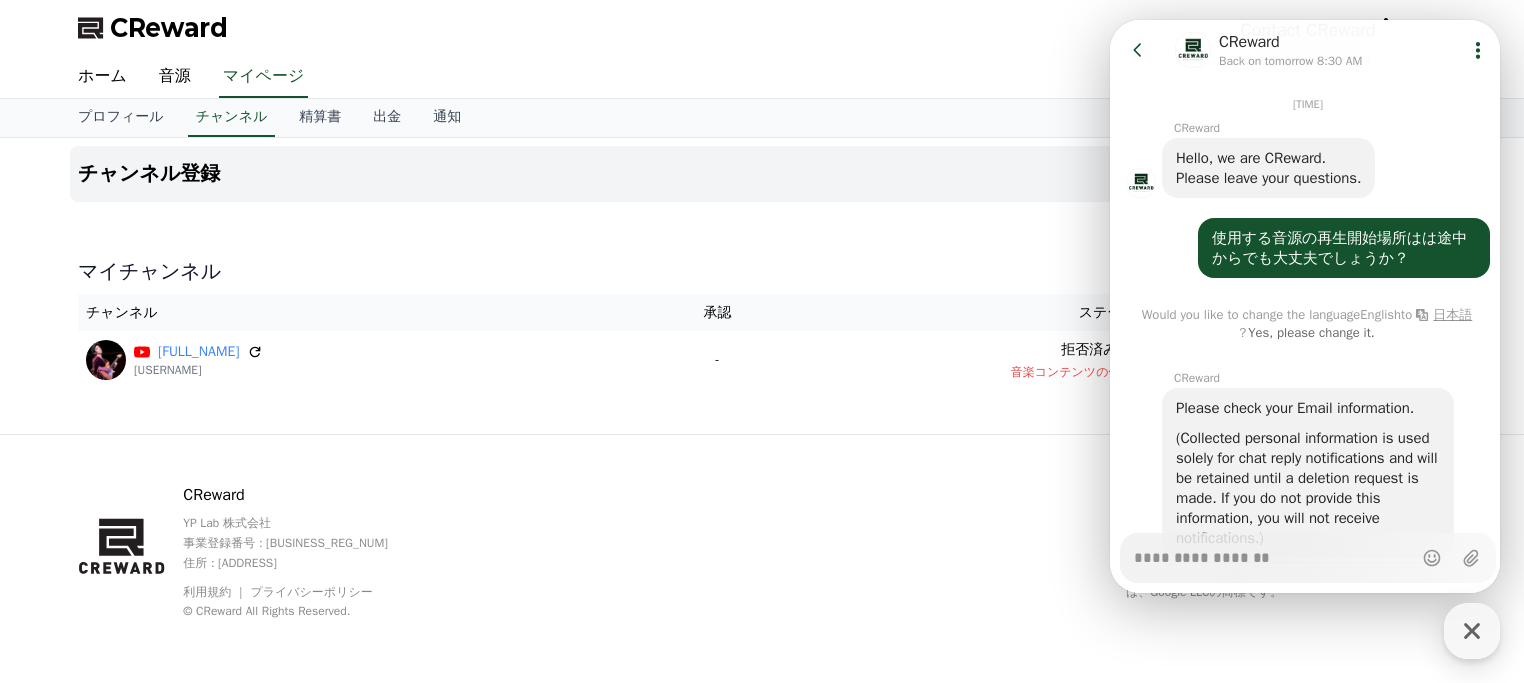 scroll, scrollTop: 574, scrollLeft: 0, axis: vertical 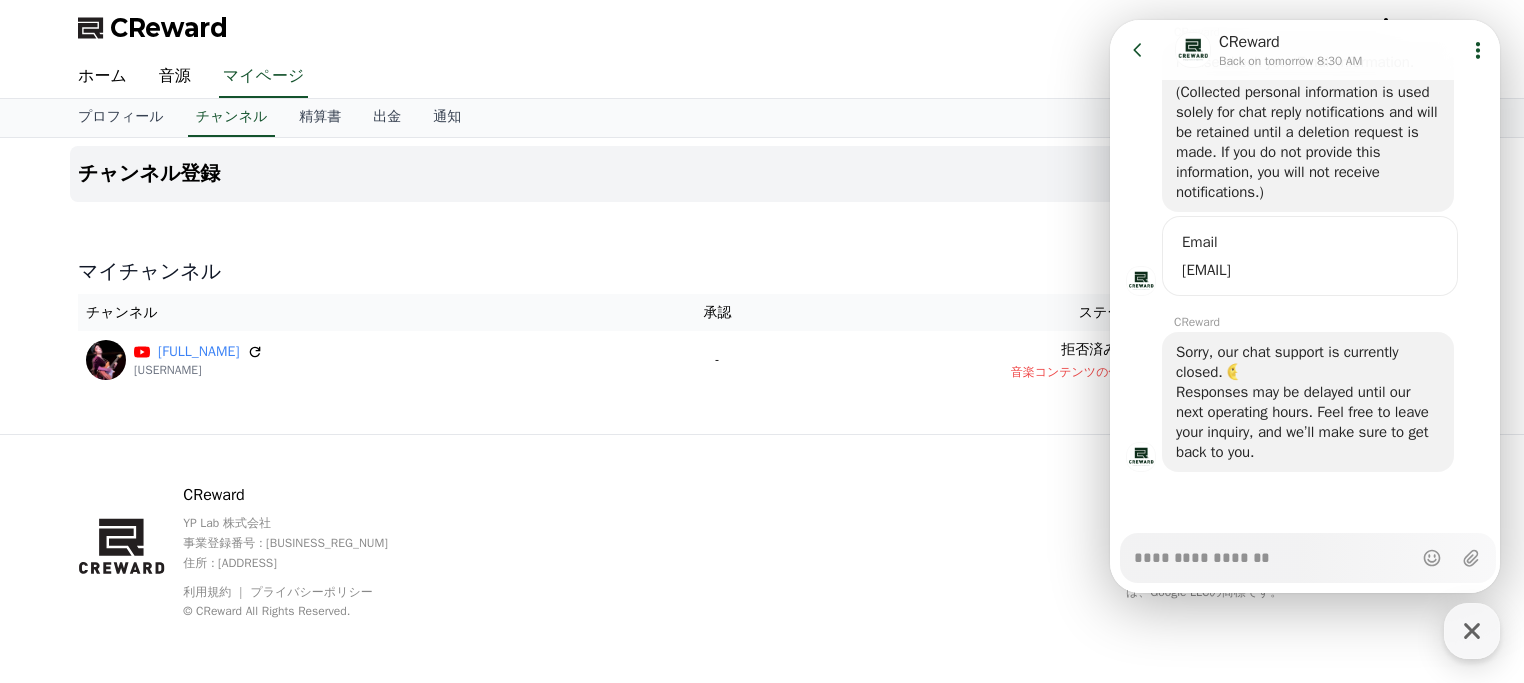 click on "Messenger Input Textarea" at bounding box center (1273, 551) 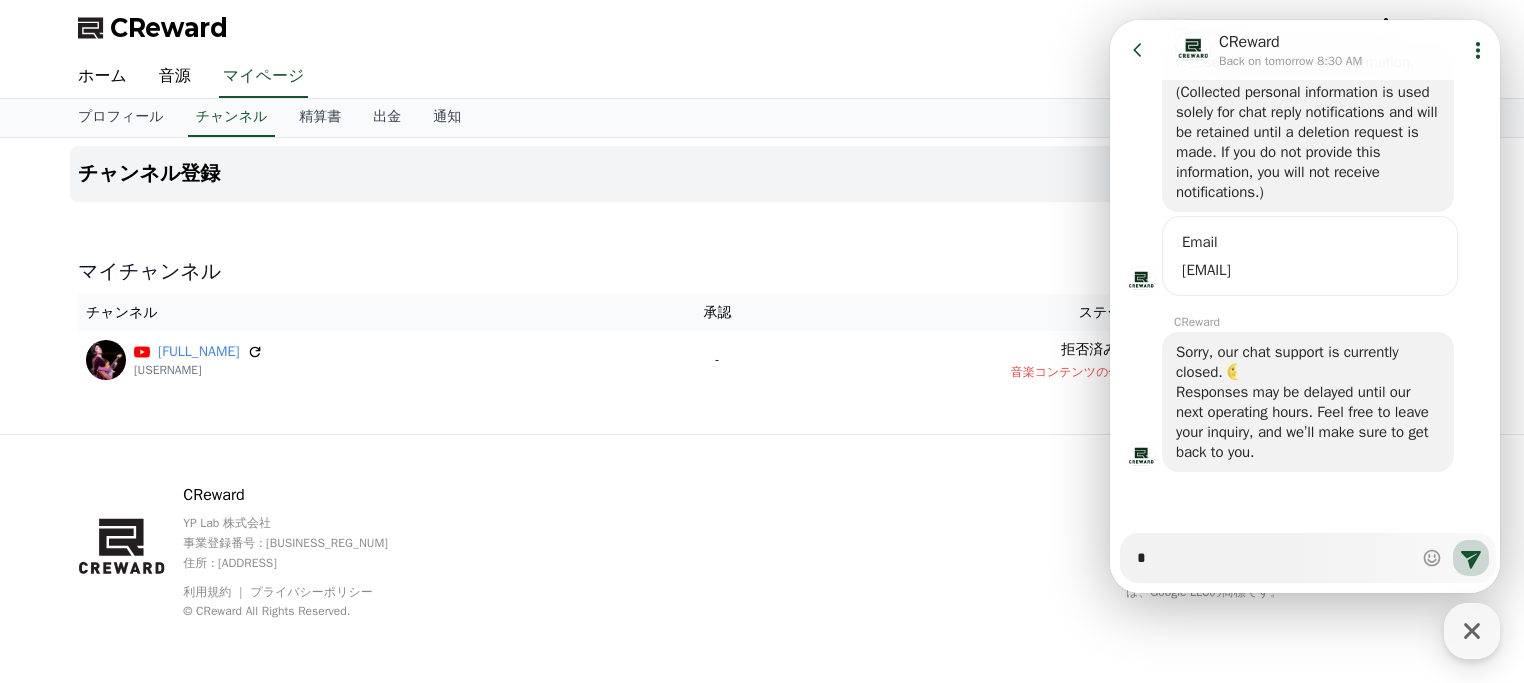 type on "*" 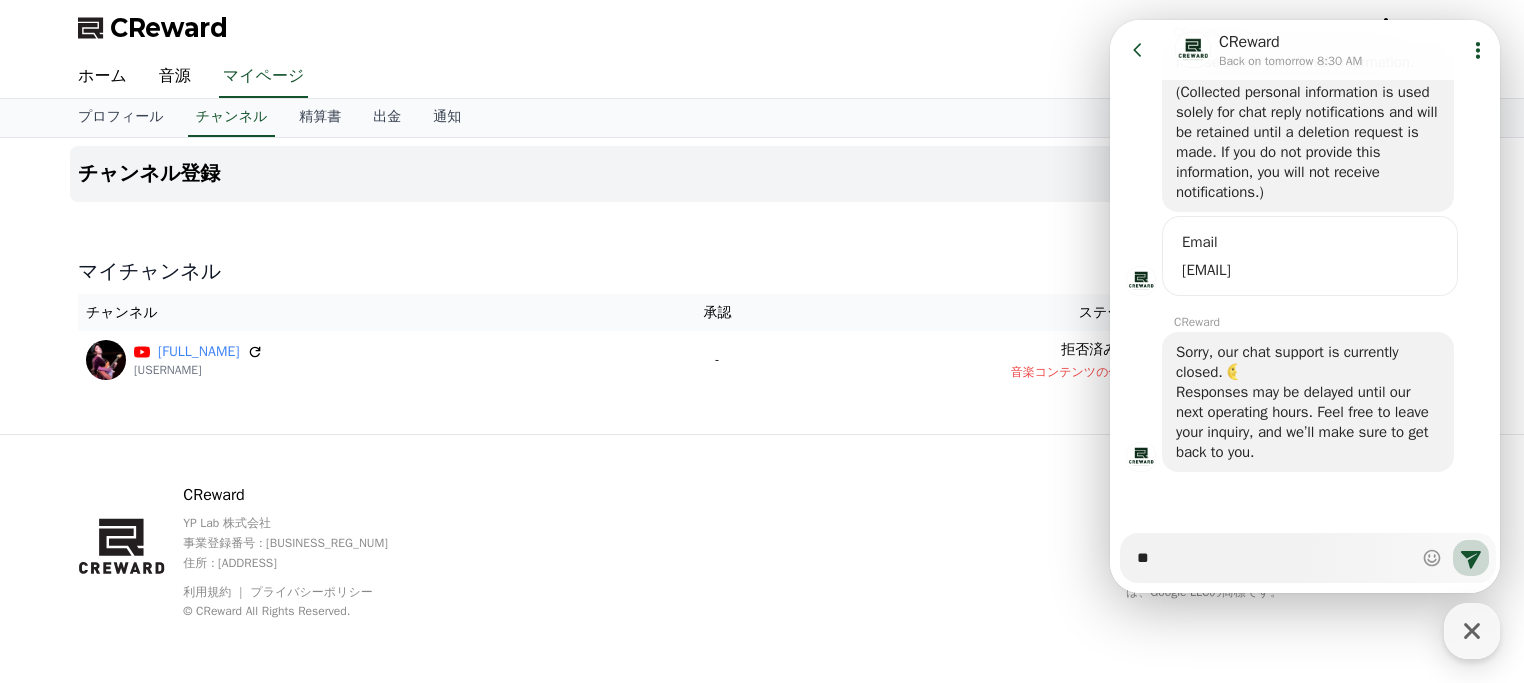 type on "*" 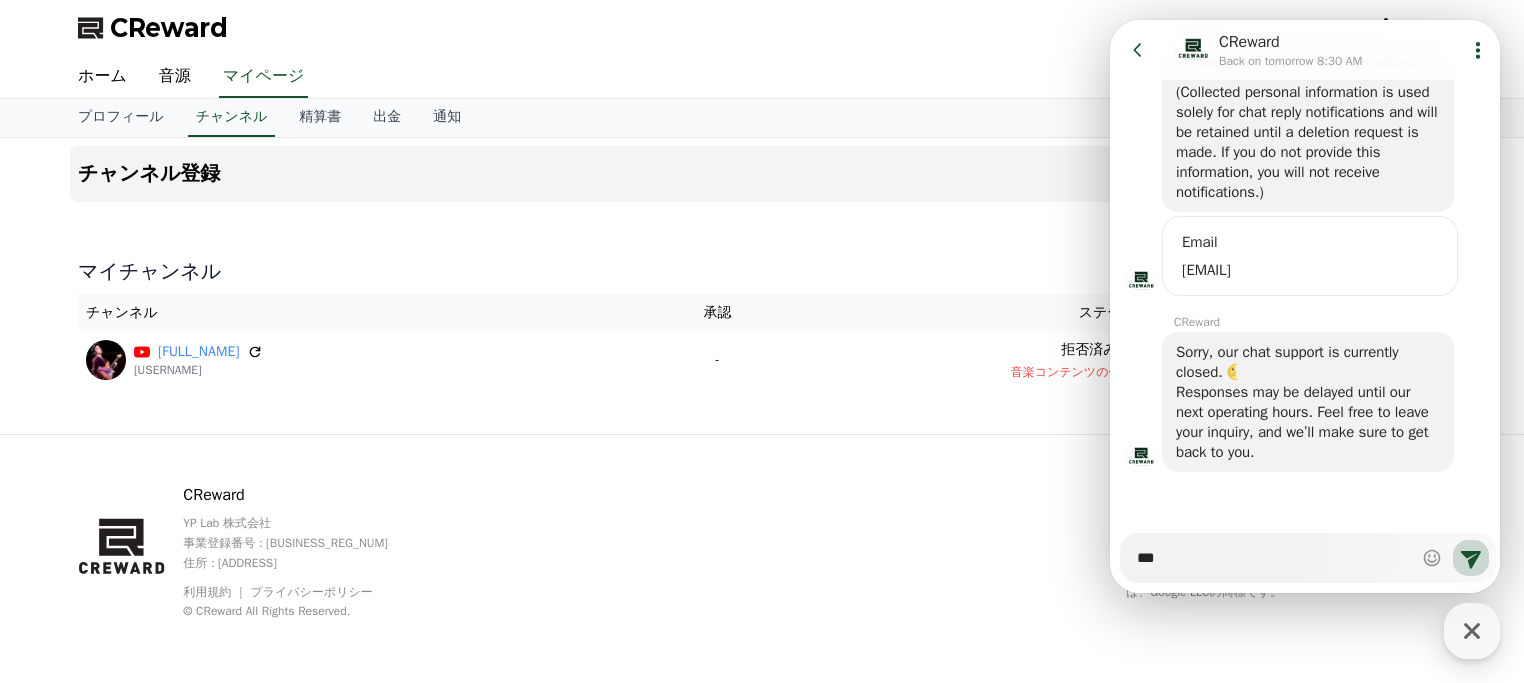 type on "*" 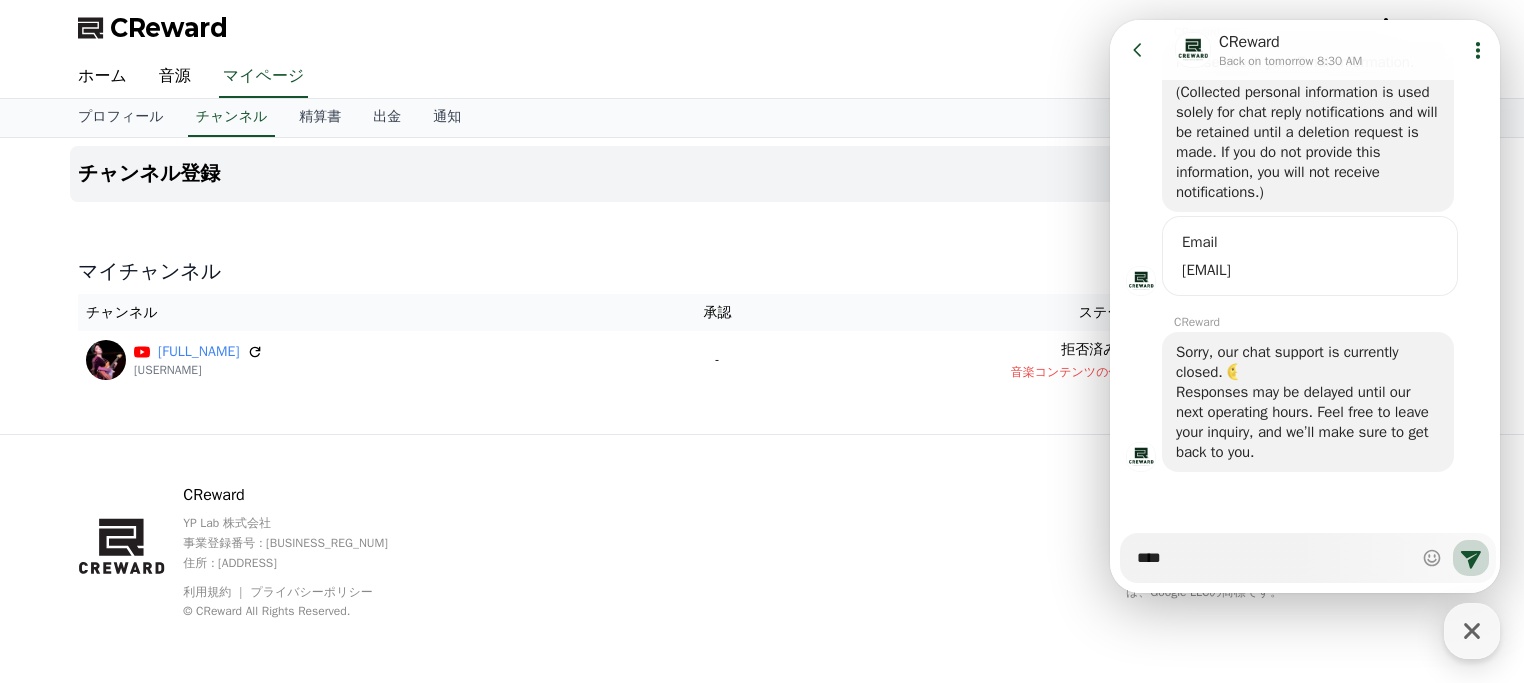 type on "*" 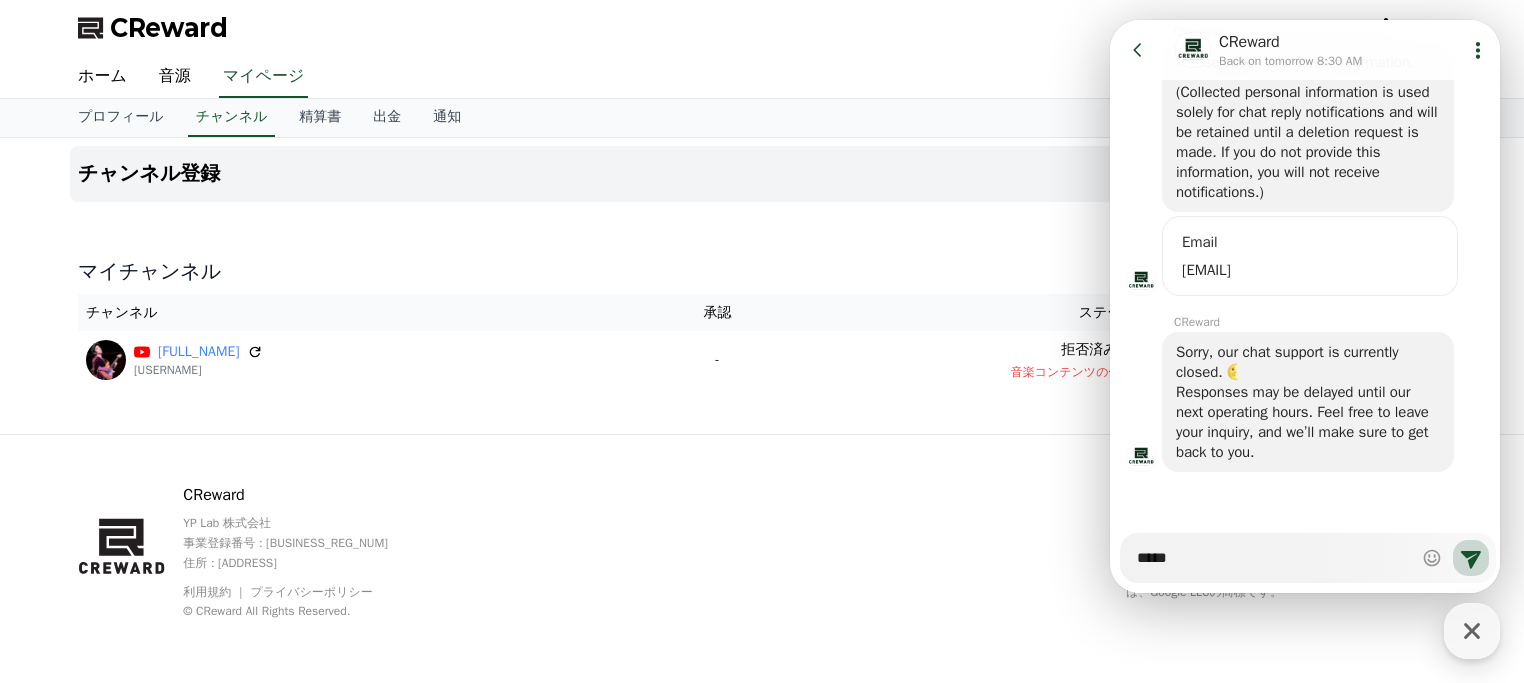 type on "*" 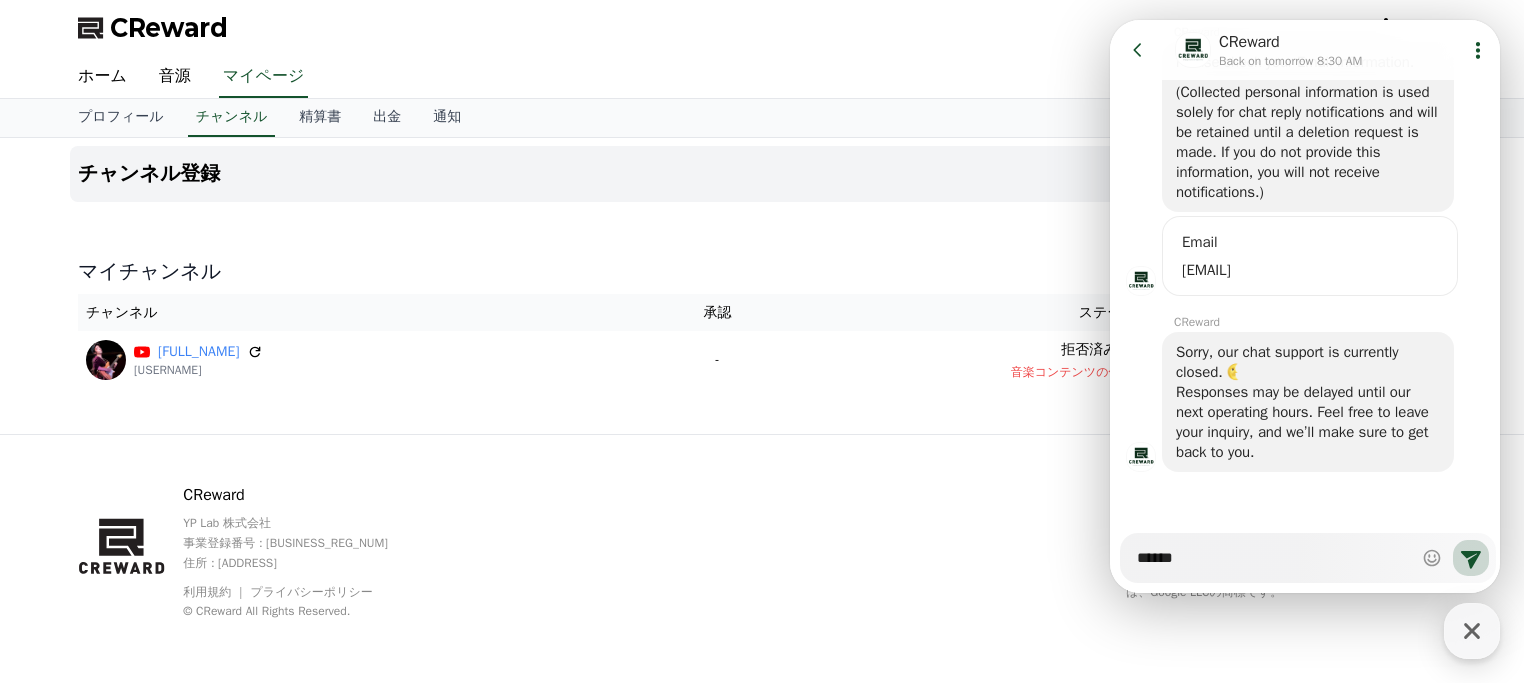 type on "*" 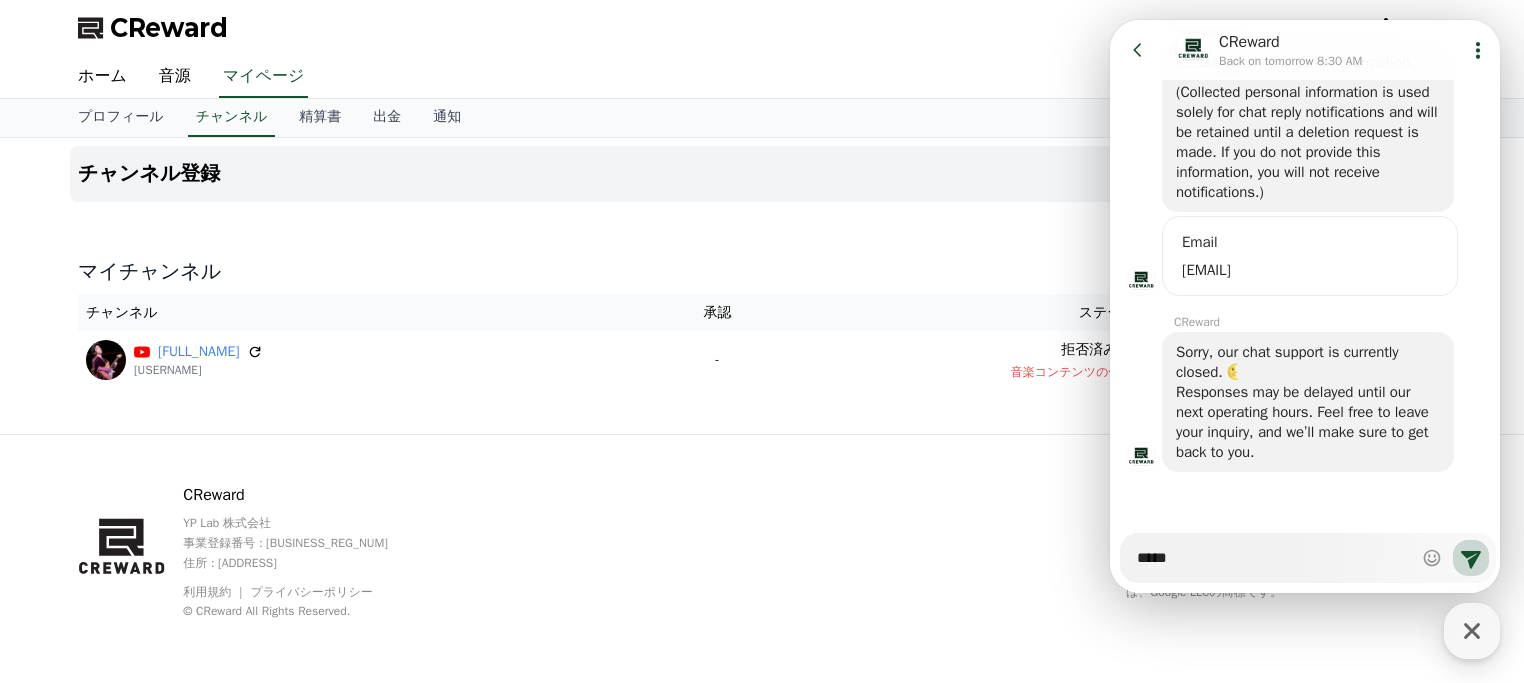 type on "*" 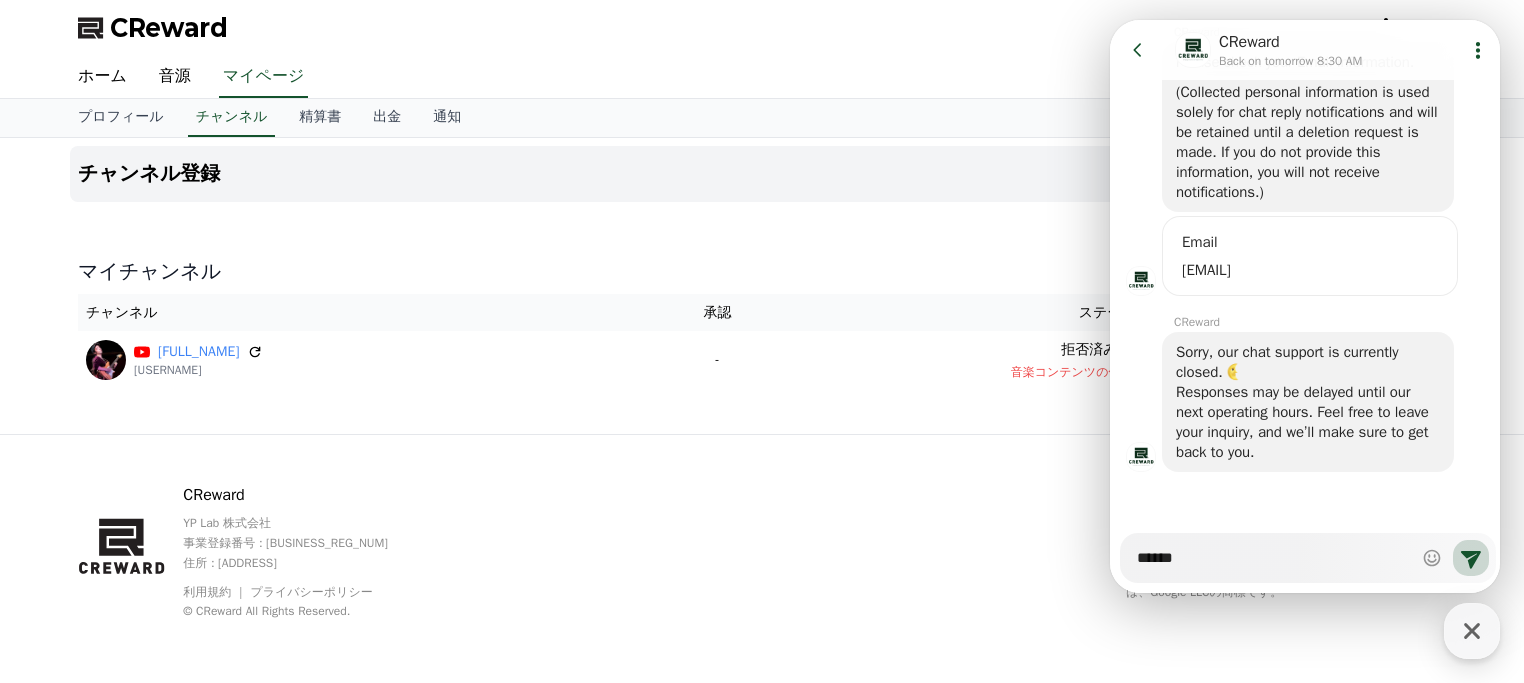 type on "*" 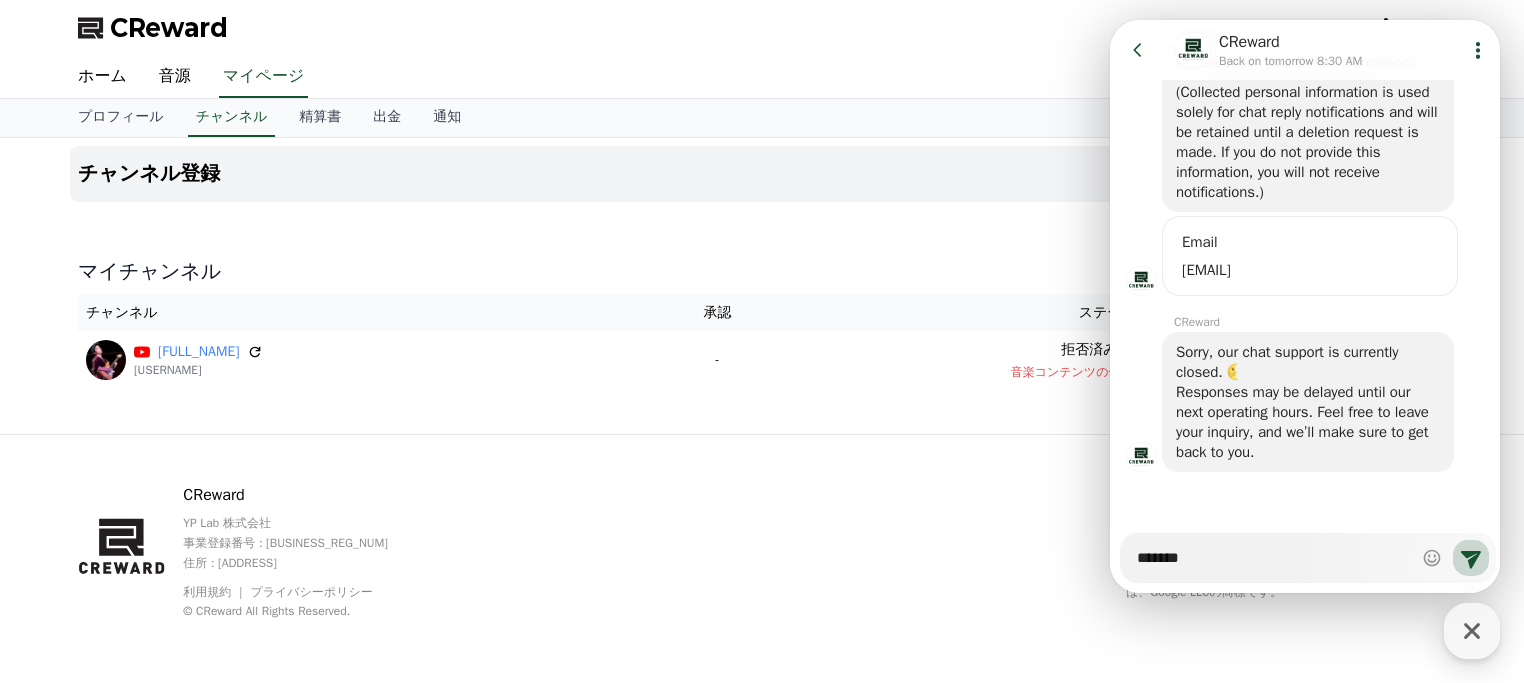 type on "*" 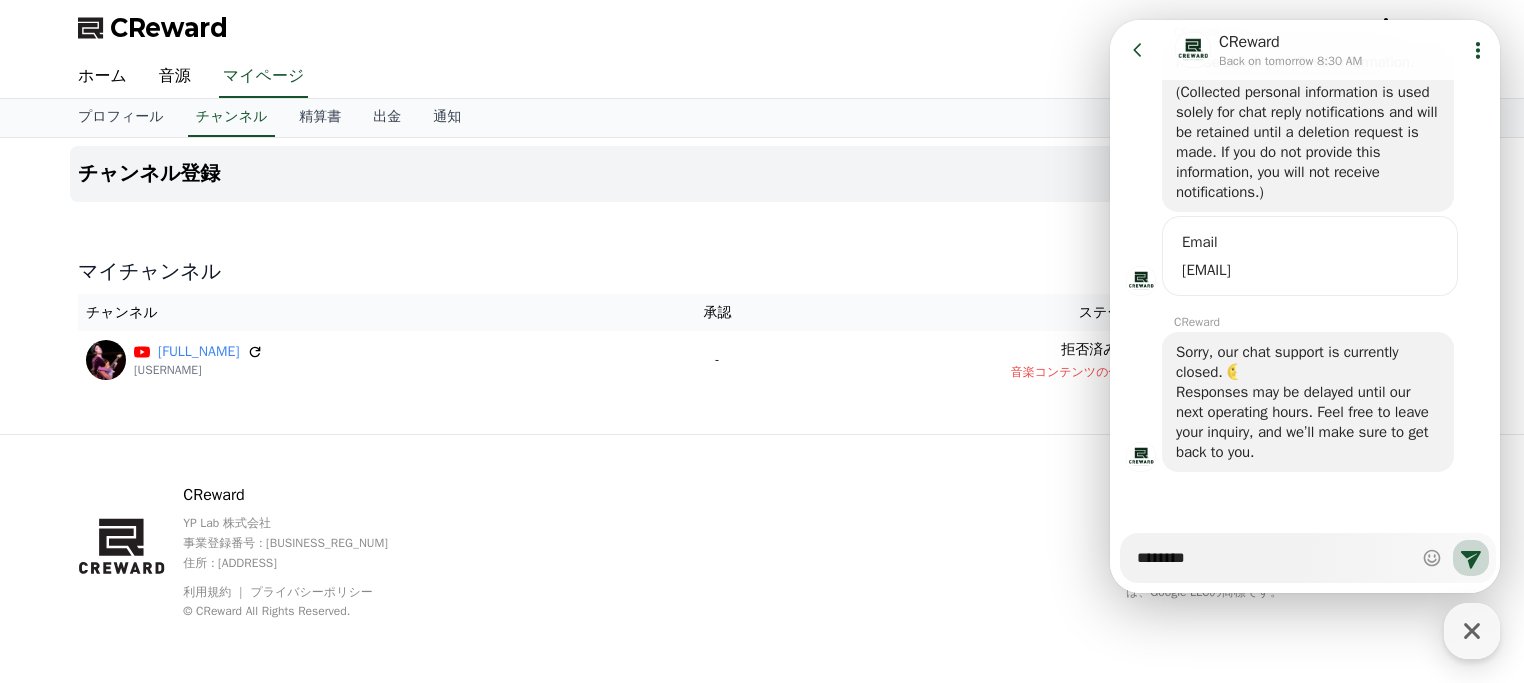 type on "*" 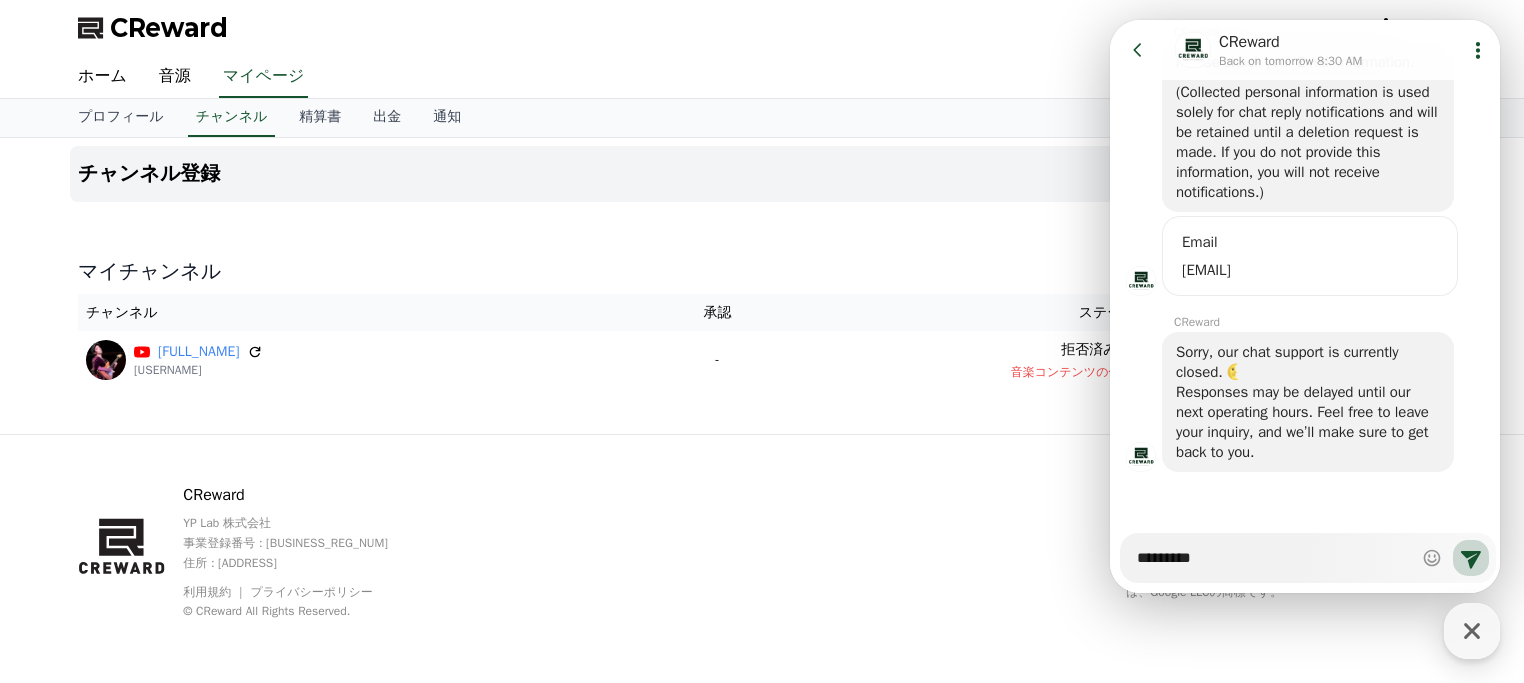type on "*" 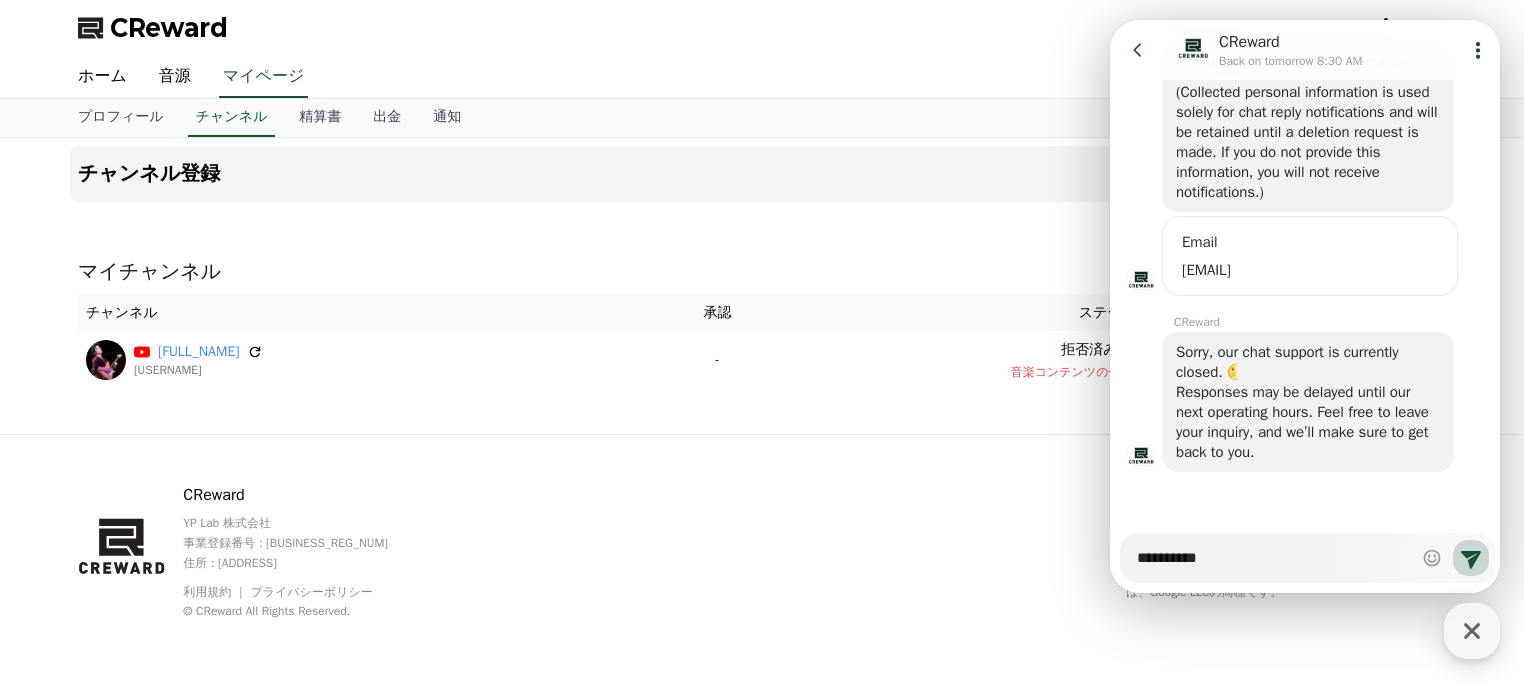 type on "*" 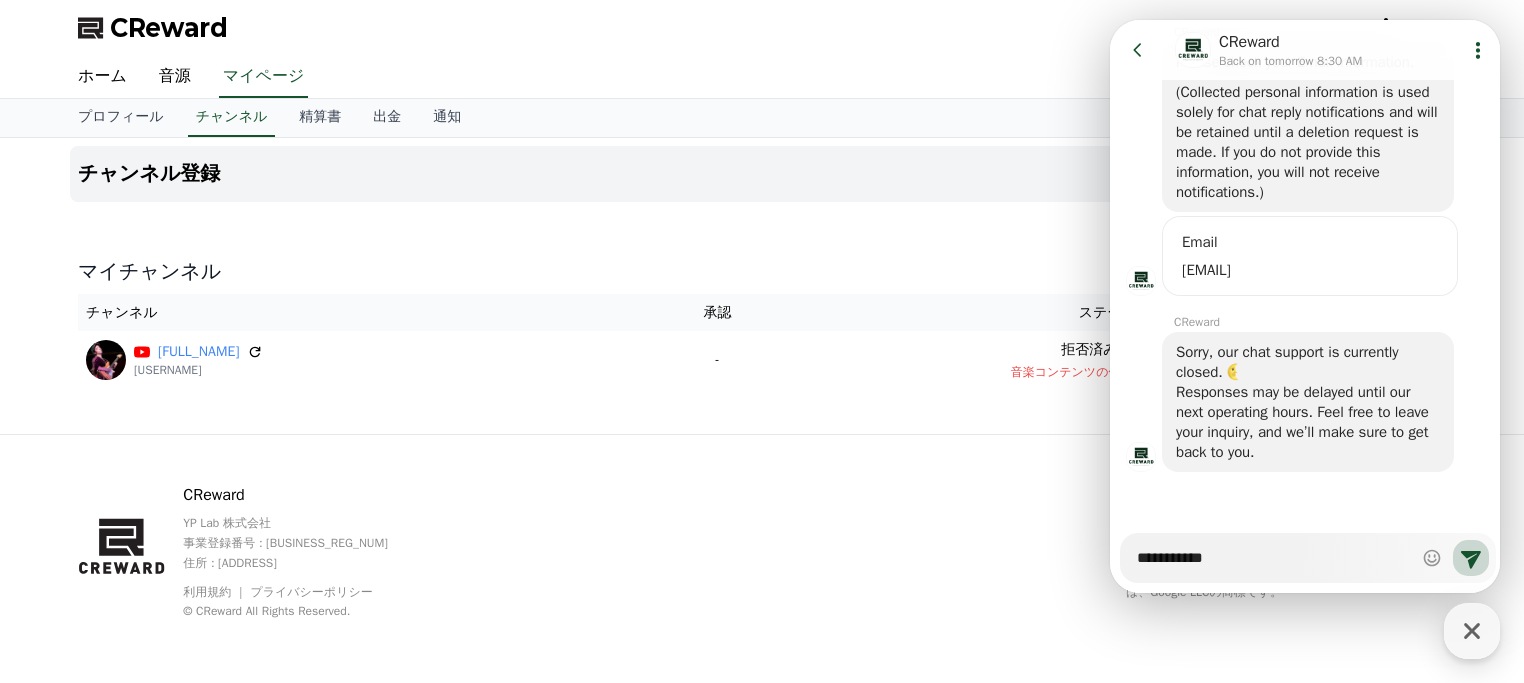 type on "*" 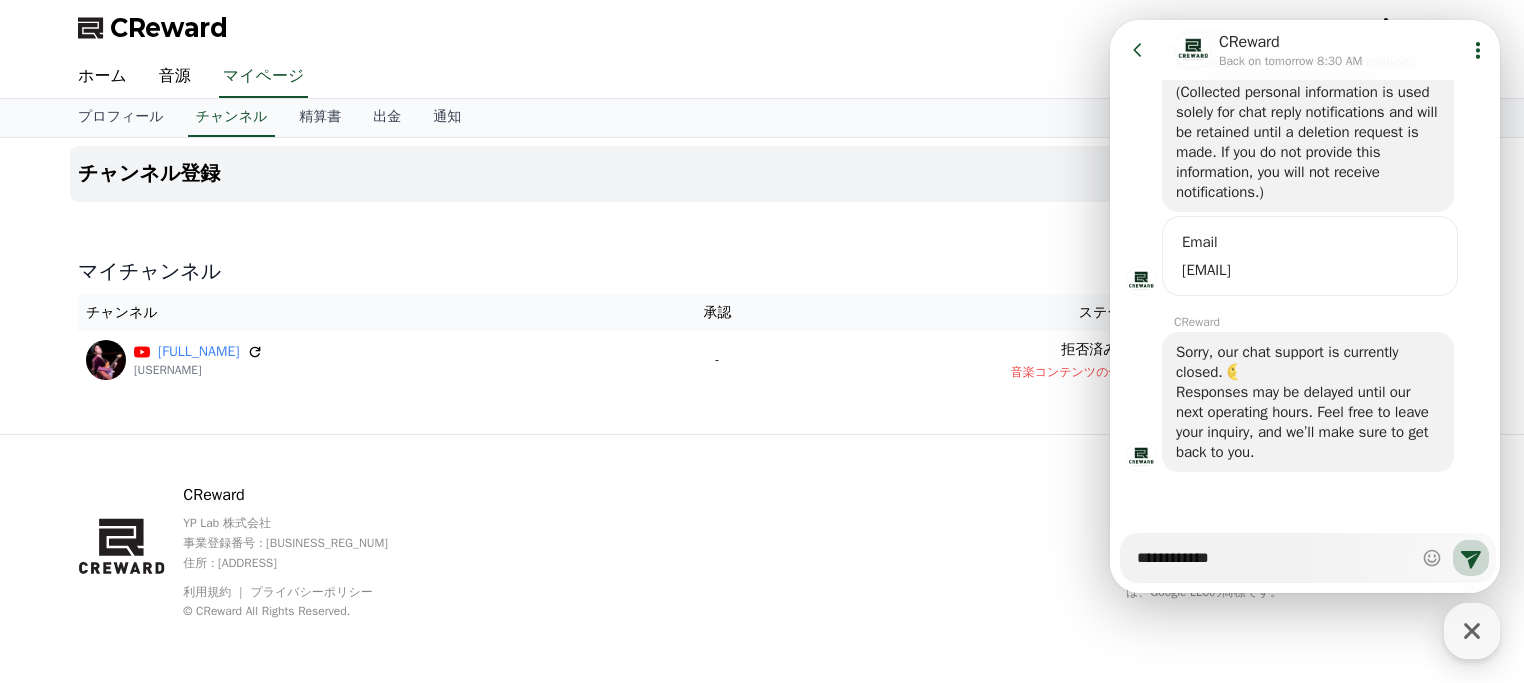 type on "*" 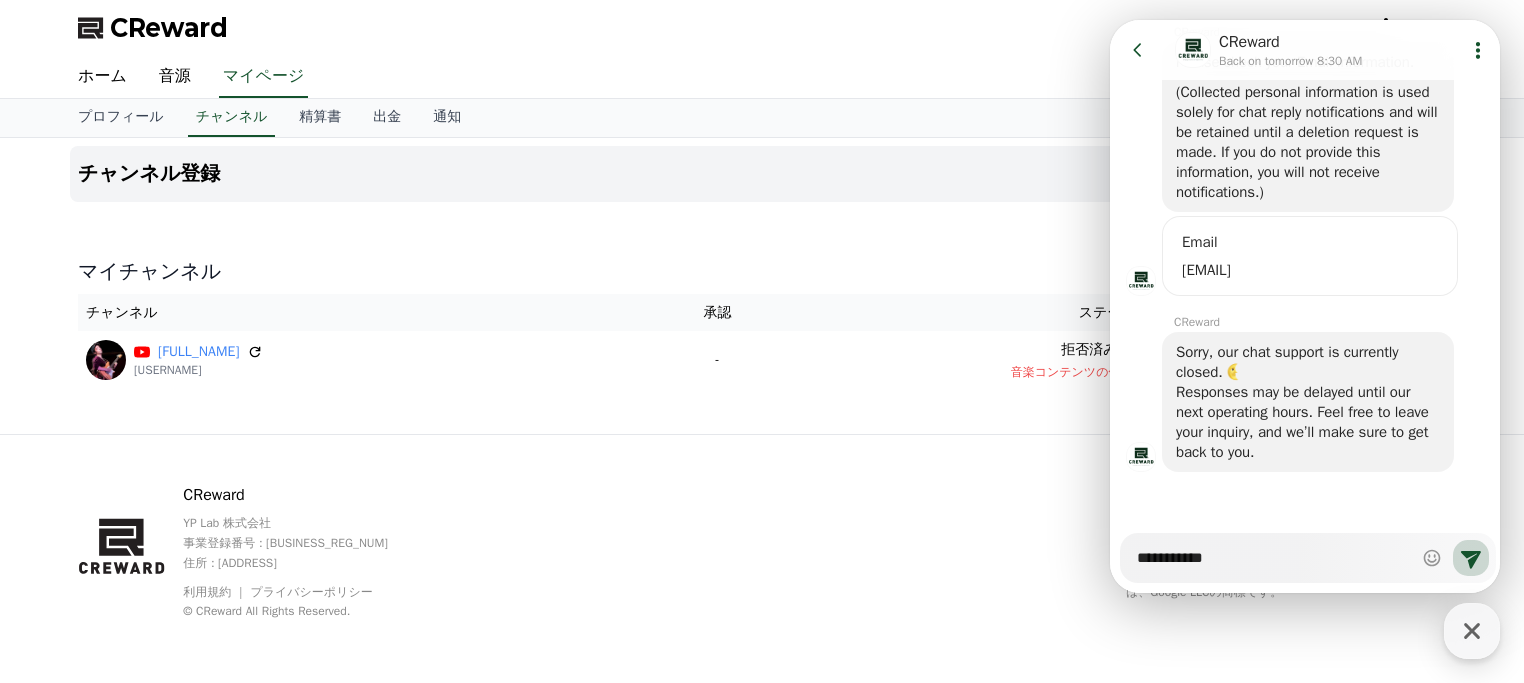 type on "*" 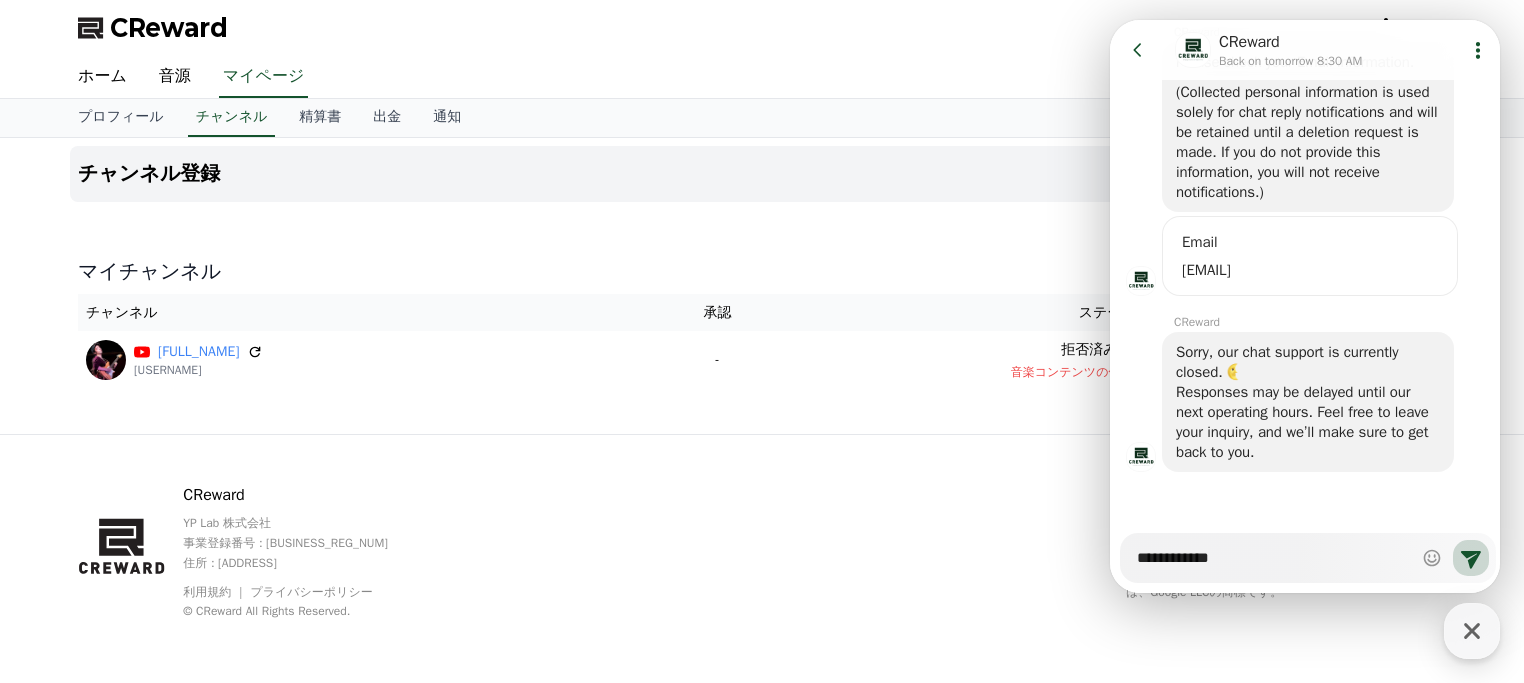 type on "*" 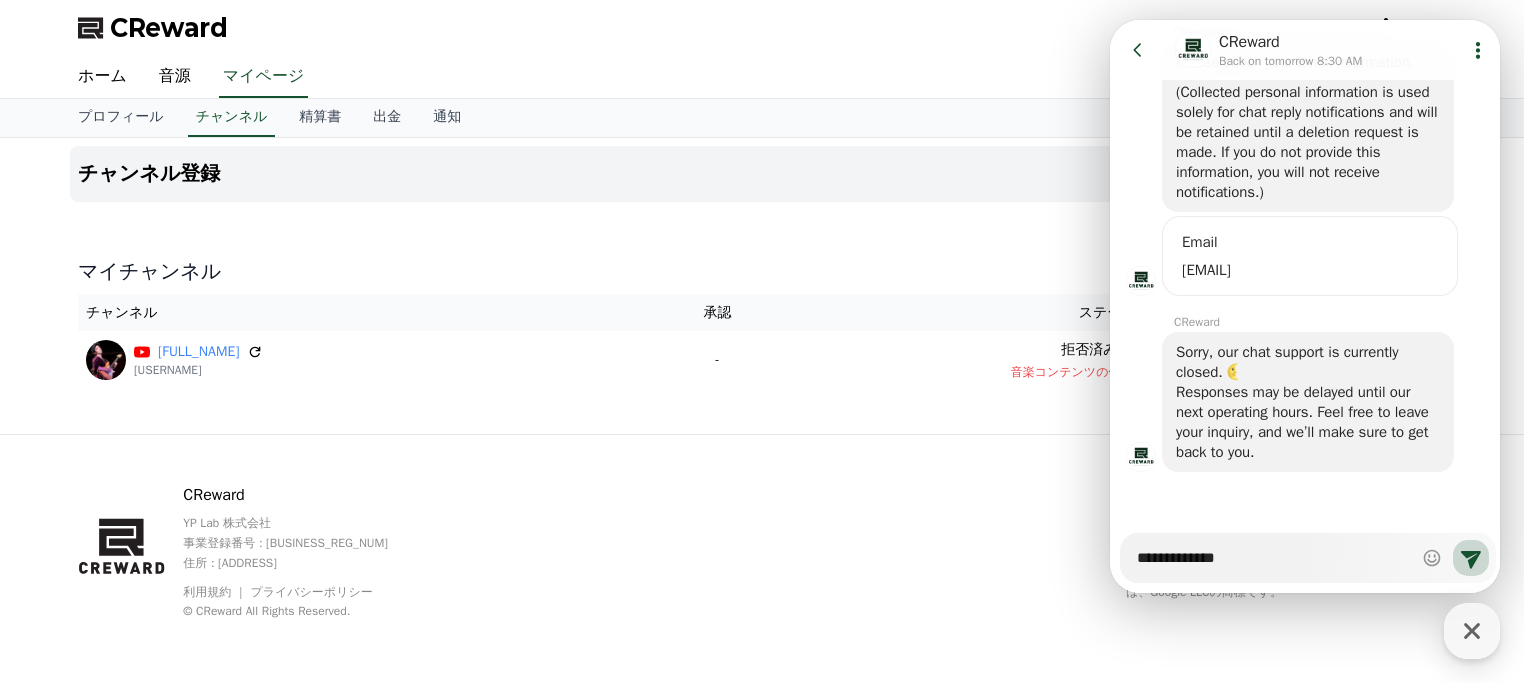 type on "*" 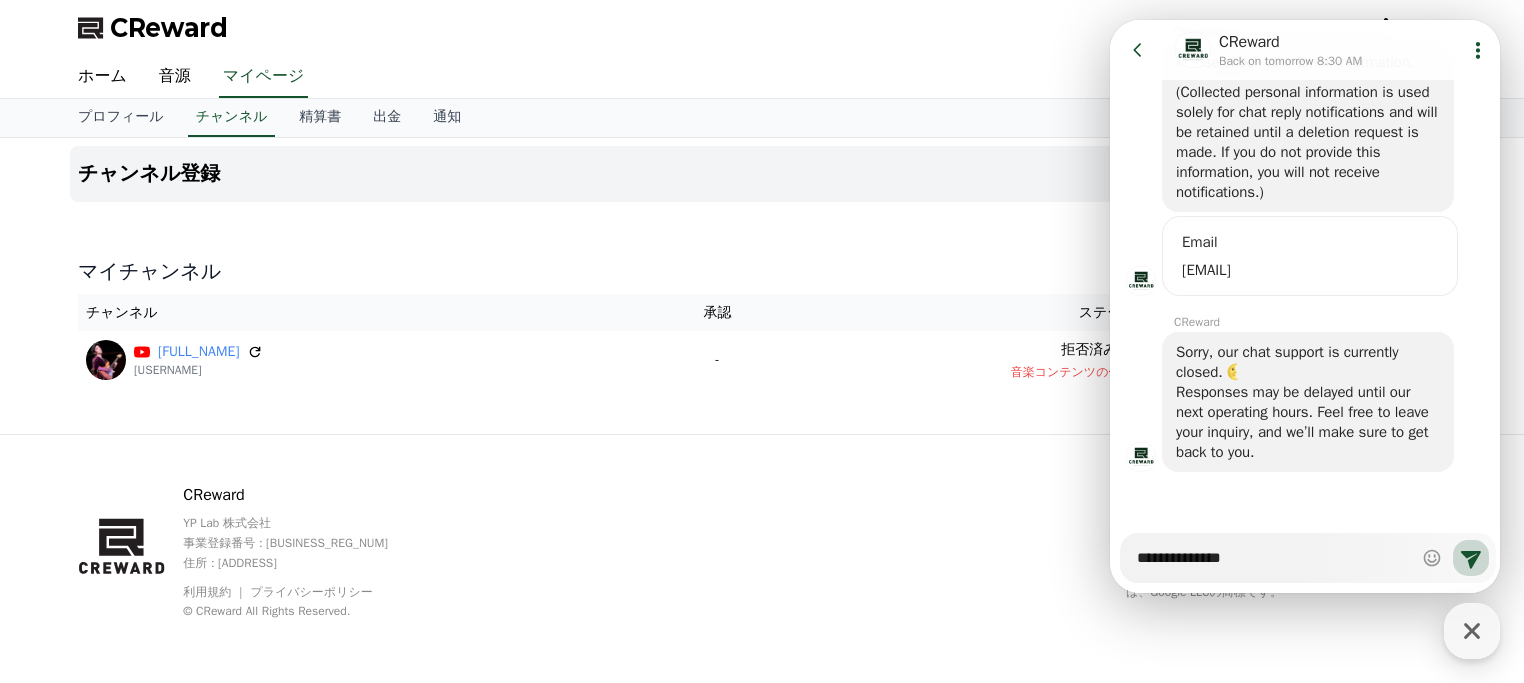type on "*" 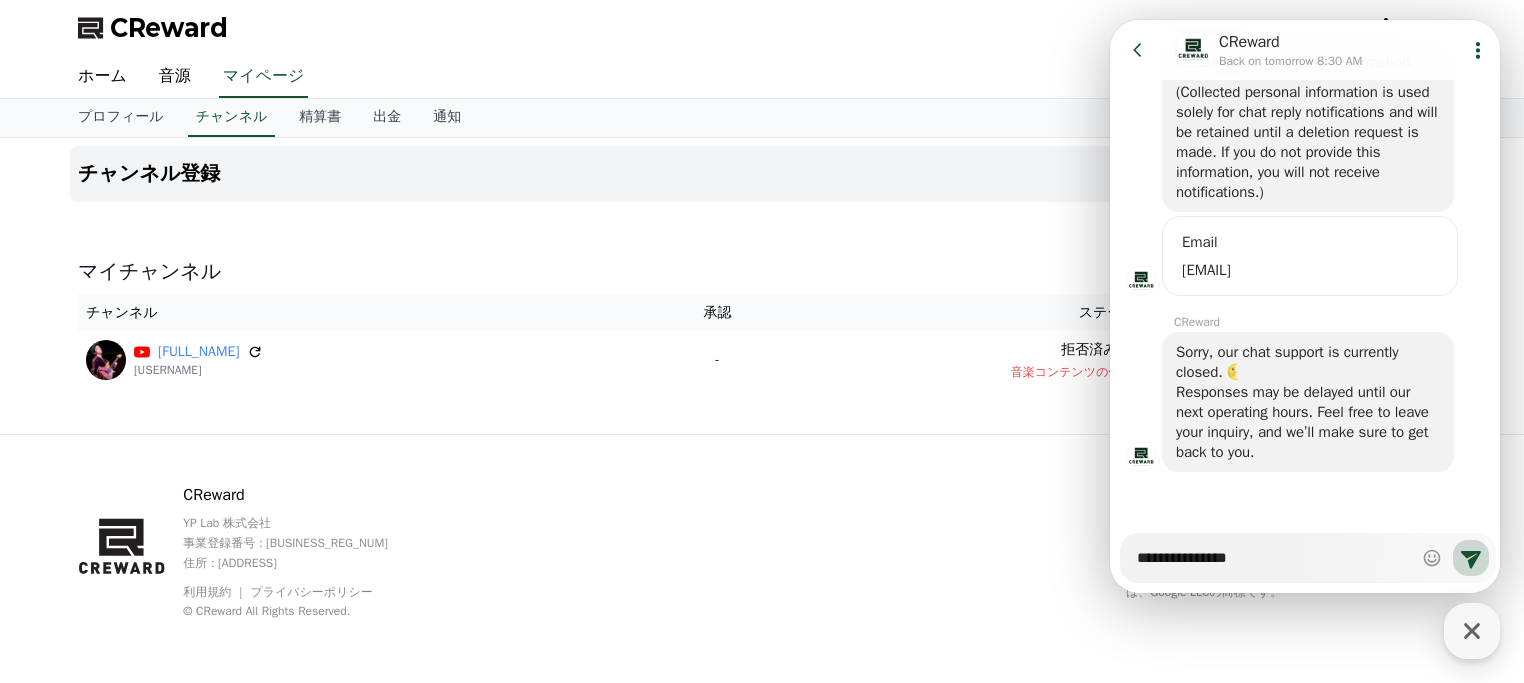 type on "*" 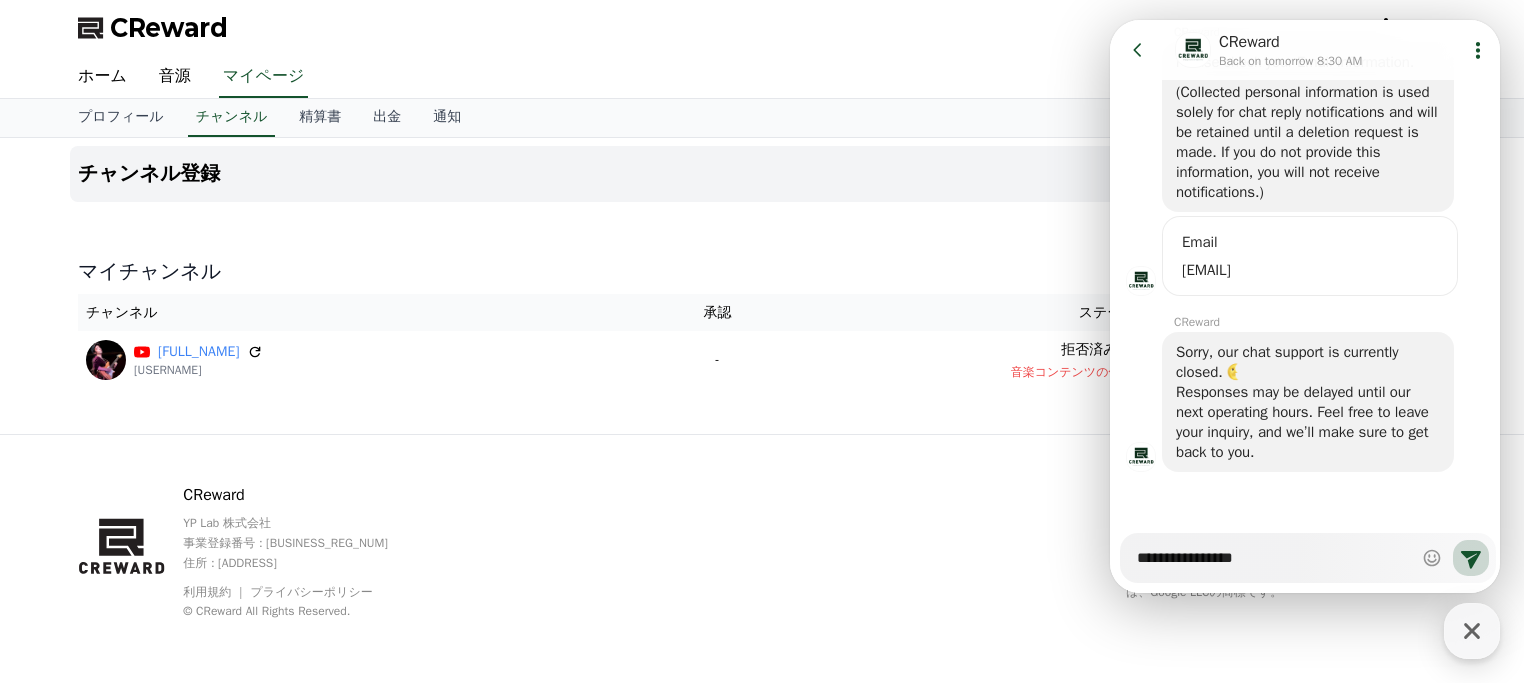 type on "*" 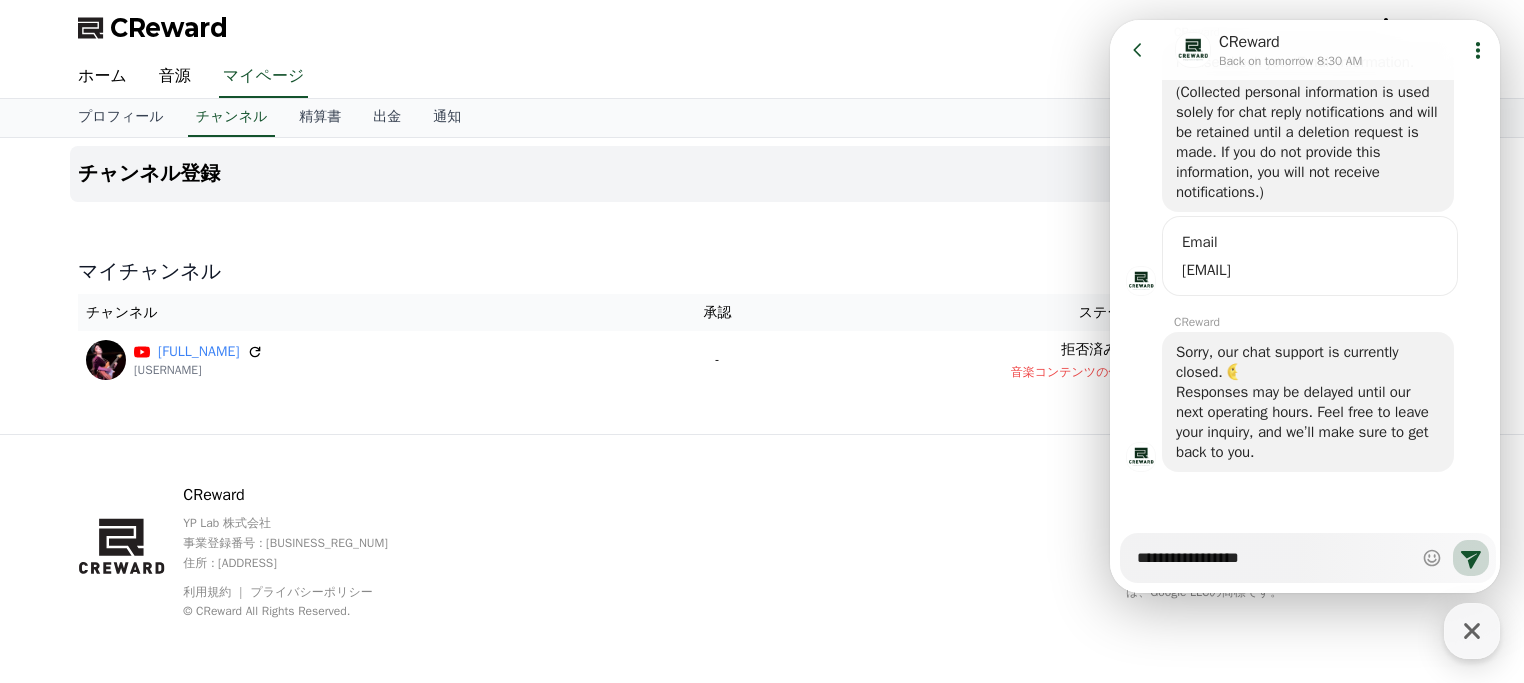 type on "*" 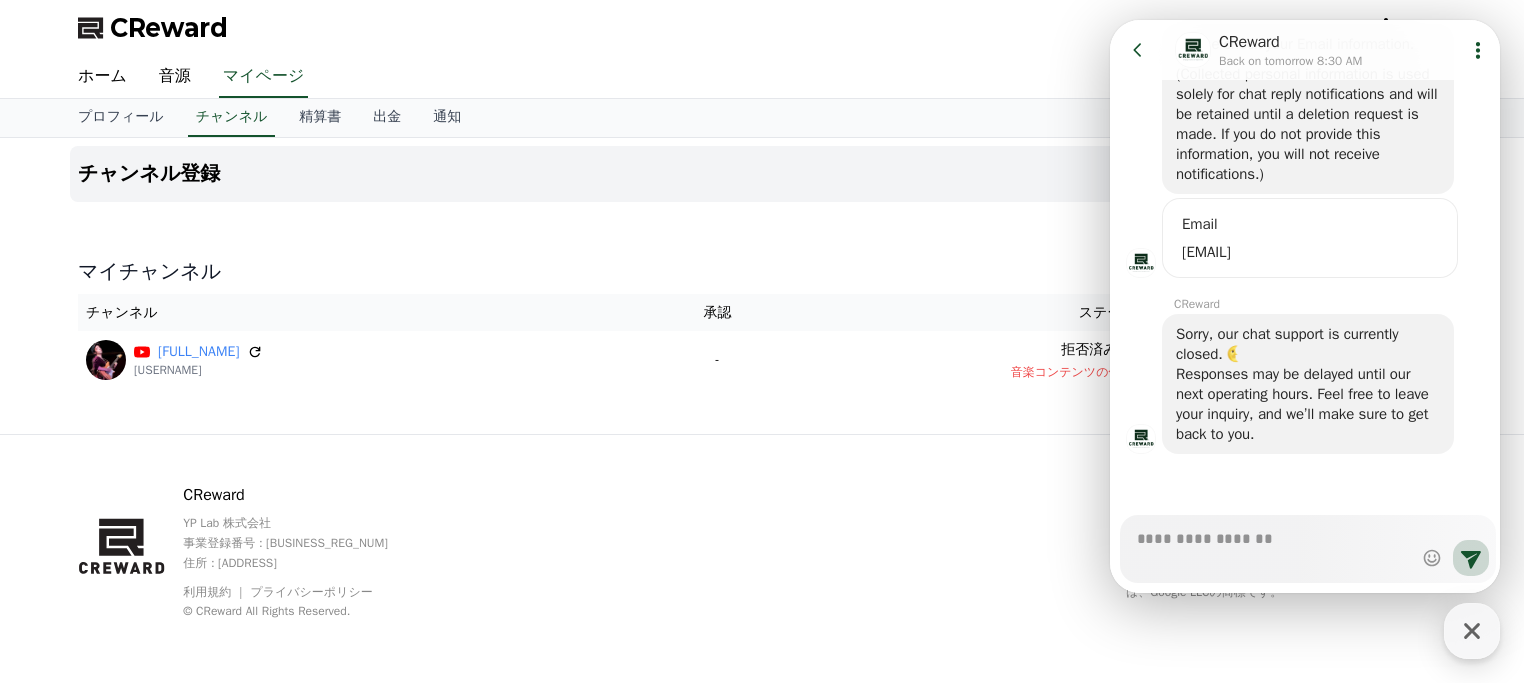 scroll, scrollTop: 654, scrollLeft: 0, axis: vertical 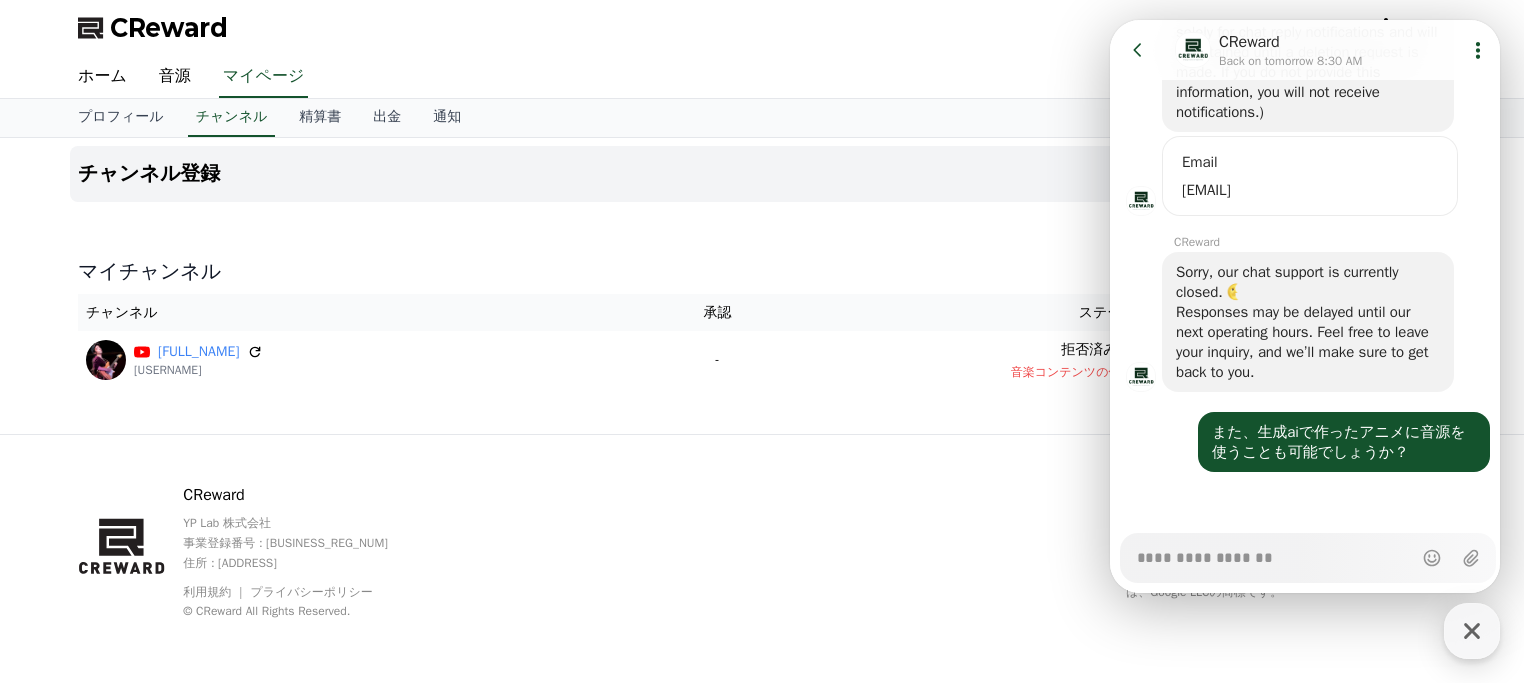 click on "プロフィール チャンネル 精算書 出金 通知" at bounding box center (762, 118) 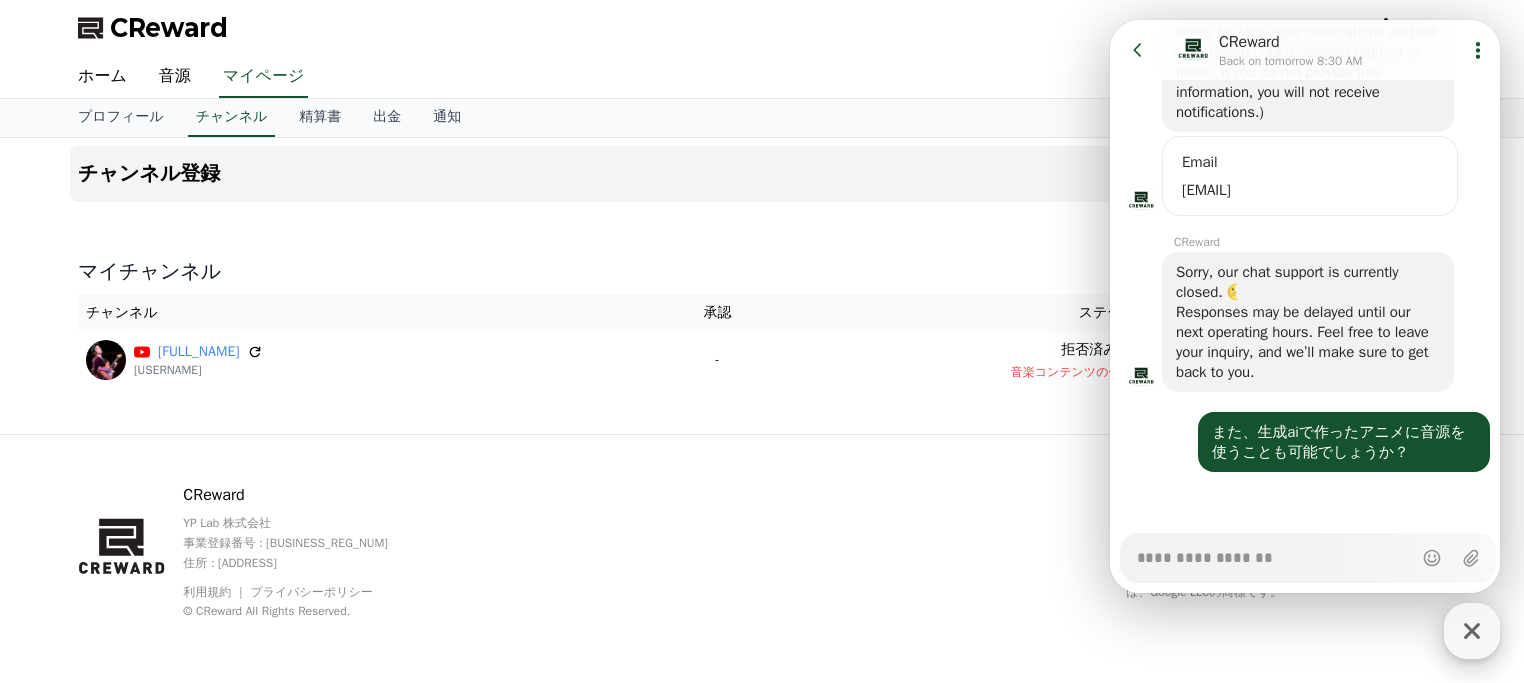click 